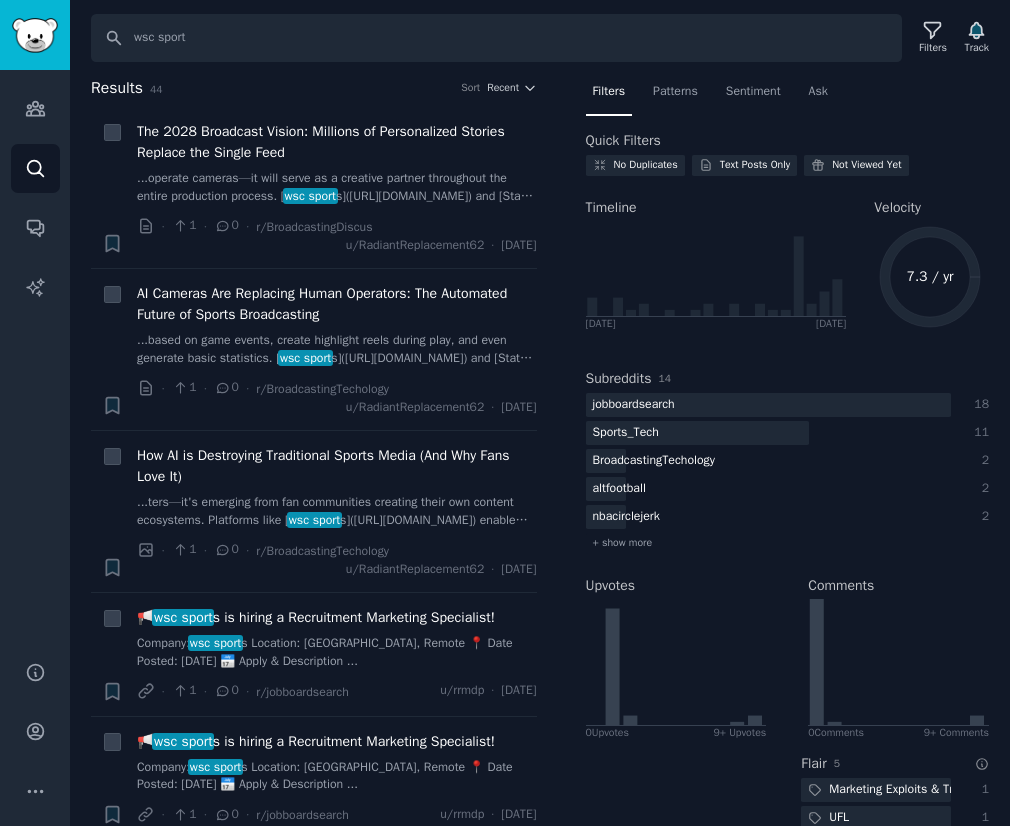 scroll, scrollTop: 0, scrollLeft: 0, axis: both 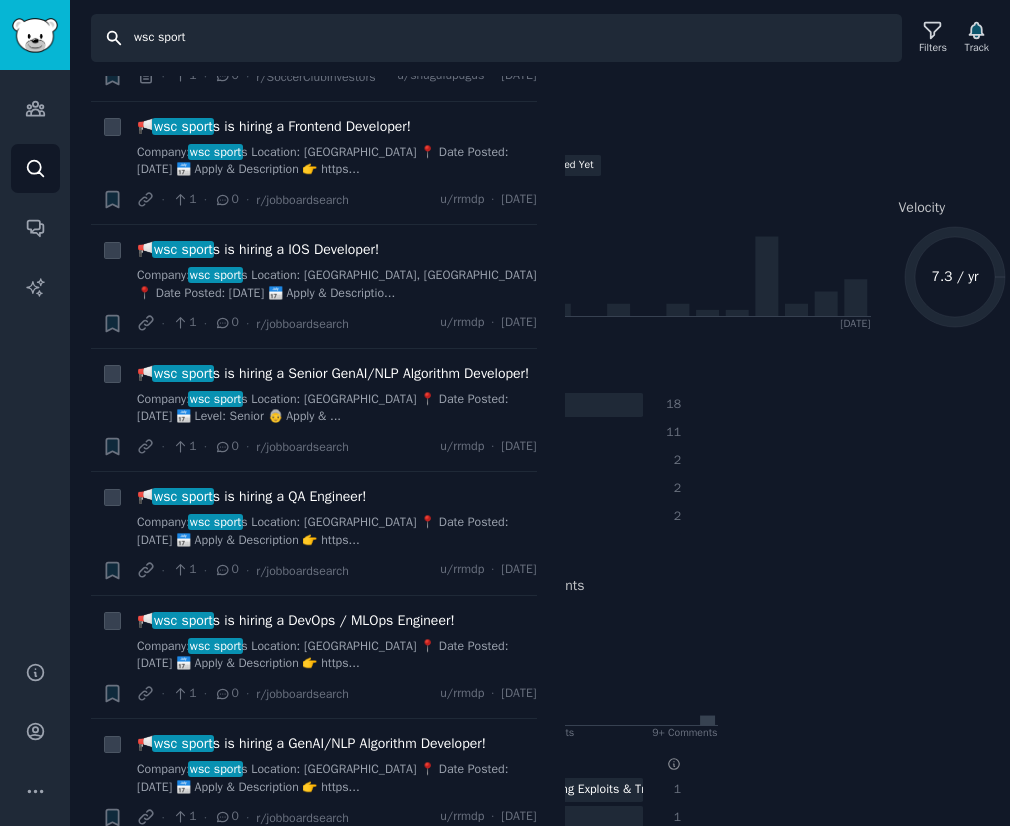 click on "wsc sport" at bounding box center [496, 38] 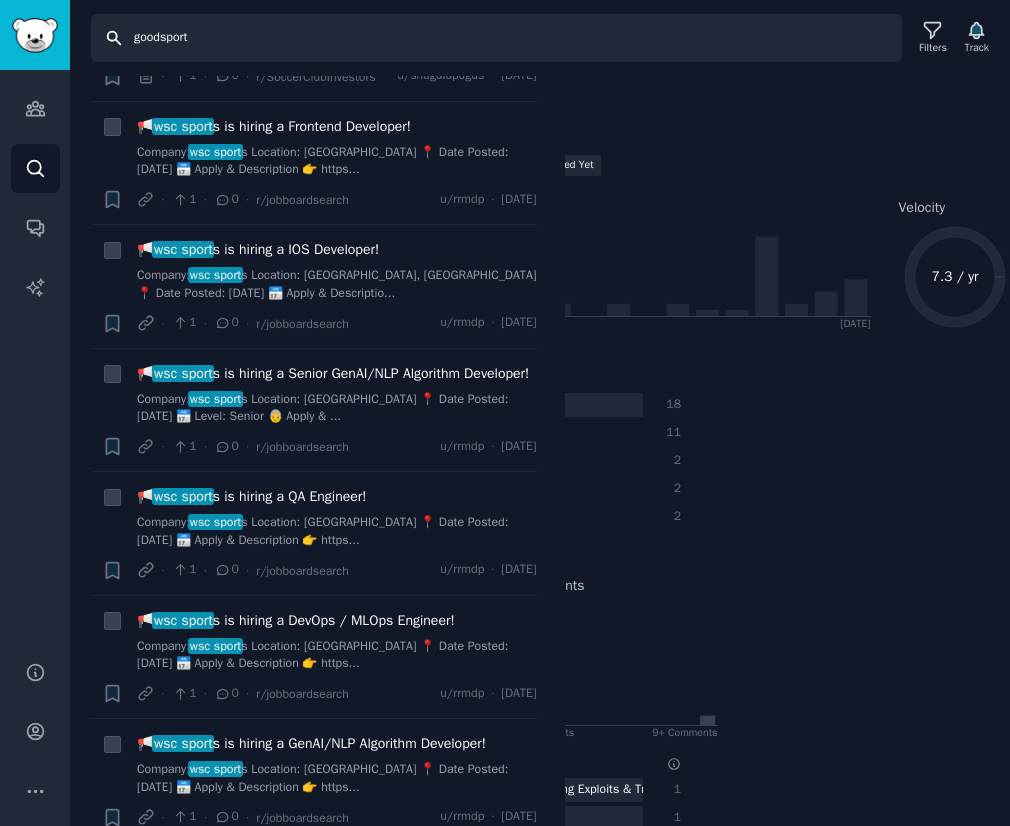 type on "goodsport" 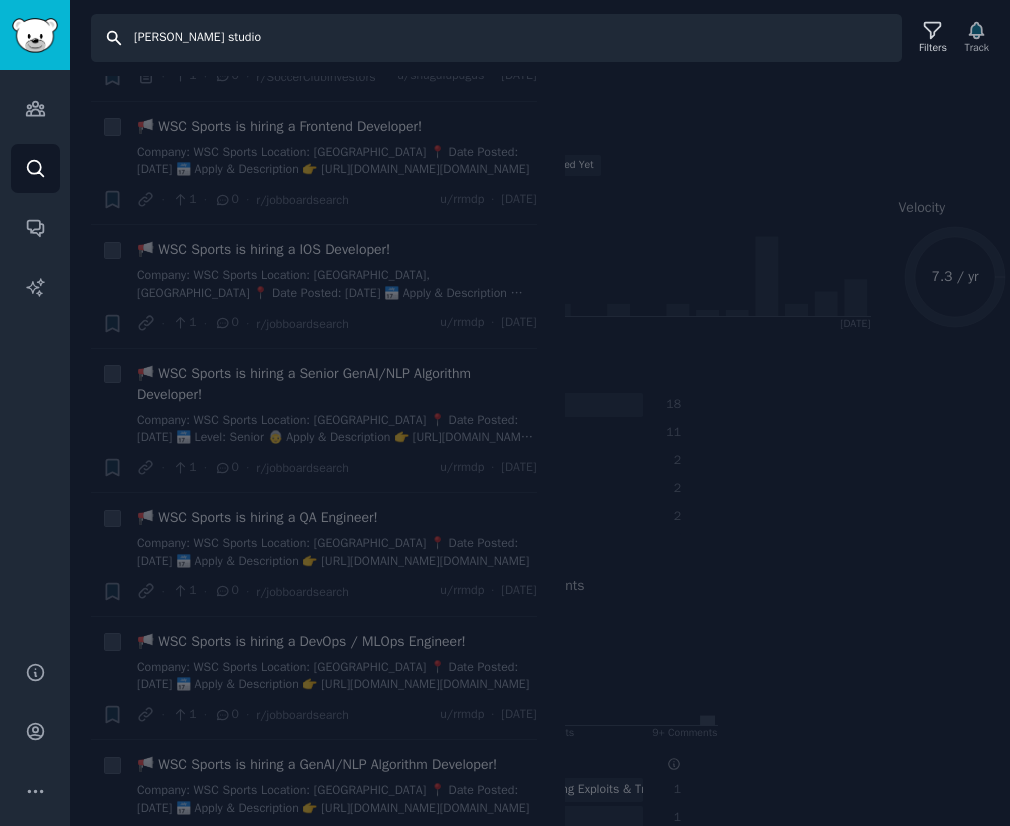 scroll, scrollTop: 0, scrollLeft: 0, axis: both 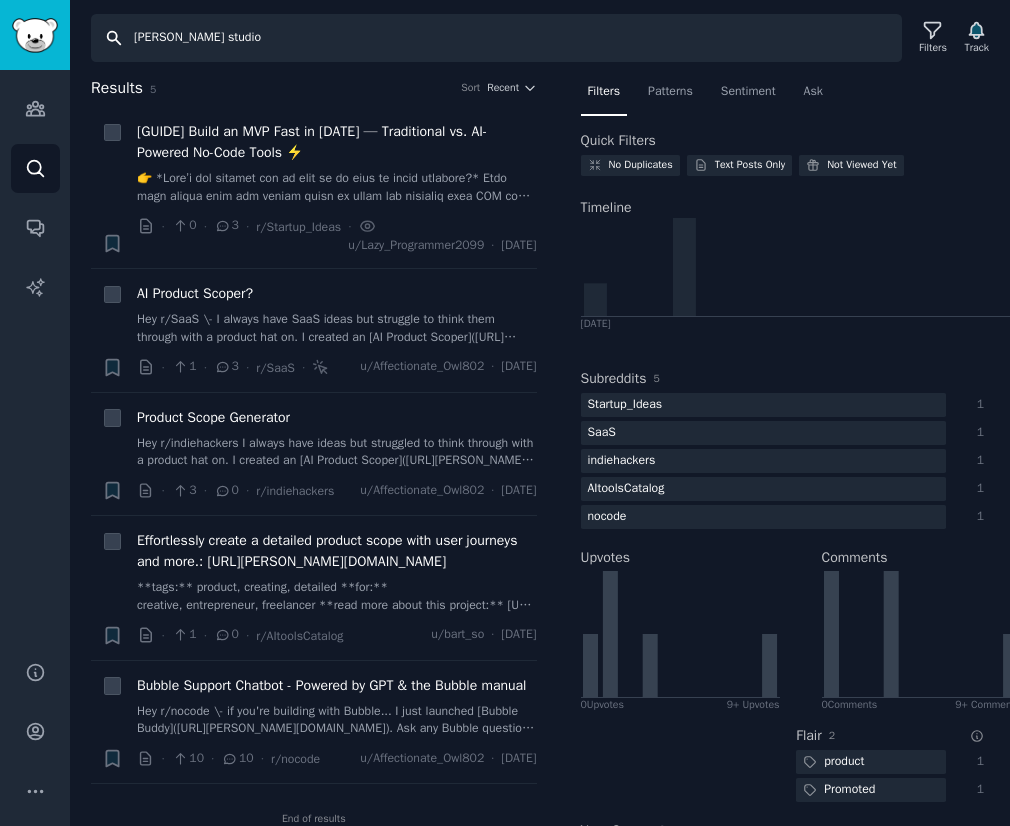 click on "[PERSON_NAME] studio" at bounding box center (496, 38) 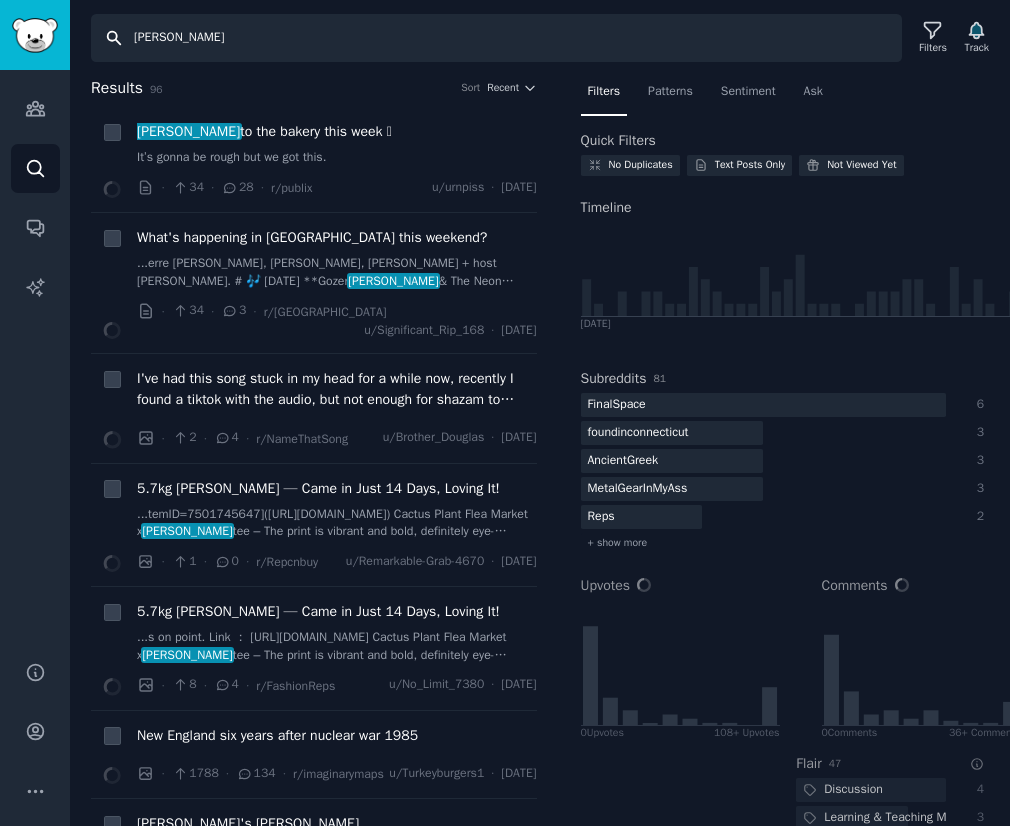 click on "[PERSON_NAME]" at bounding box center [496, 38] 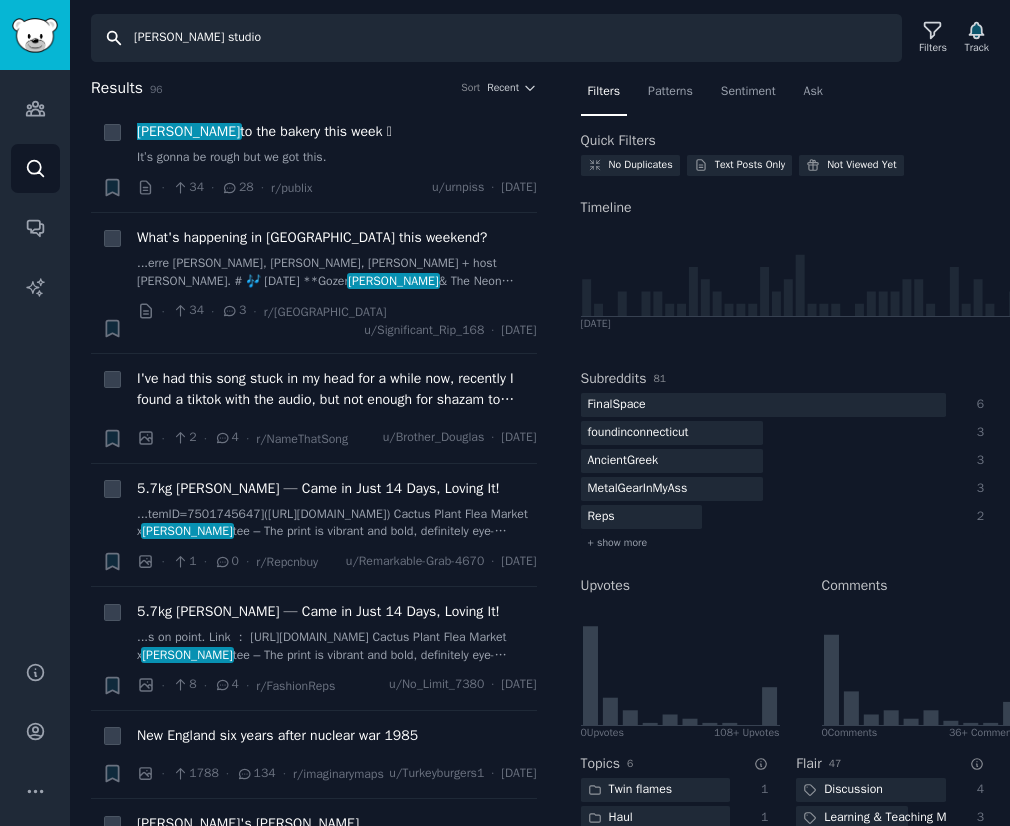 type on "[PERSON_NAME] studio" 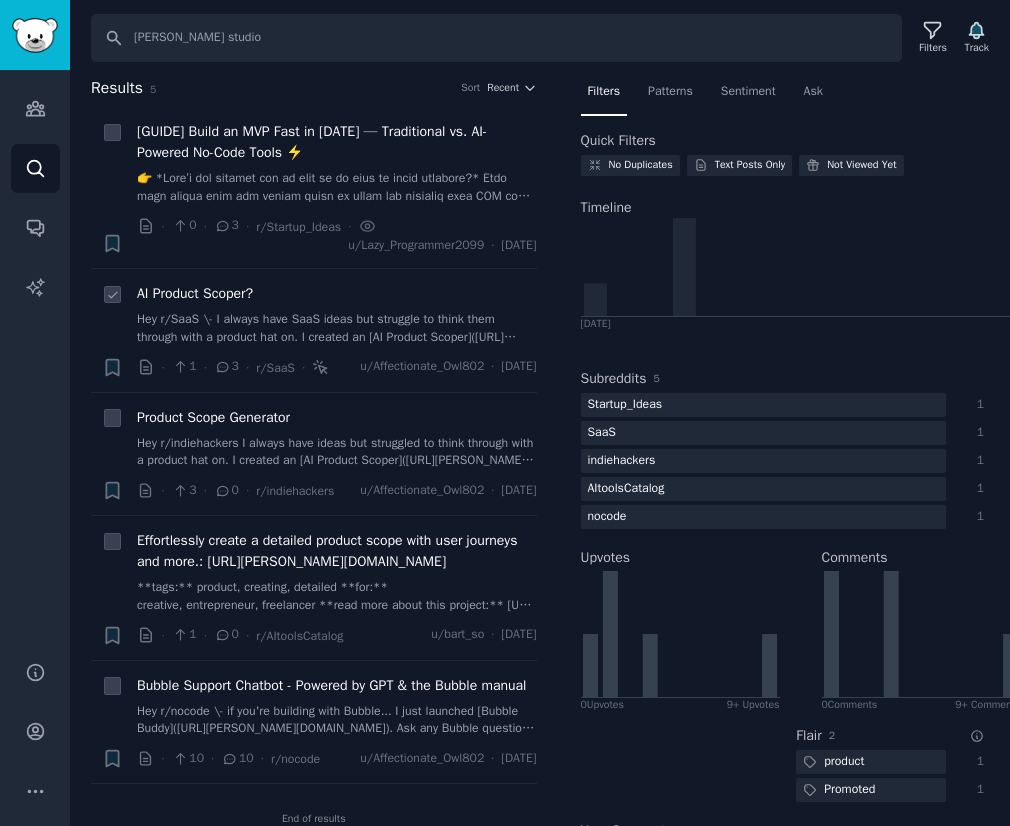 click 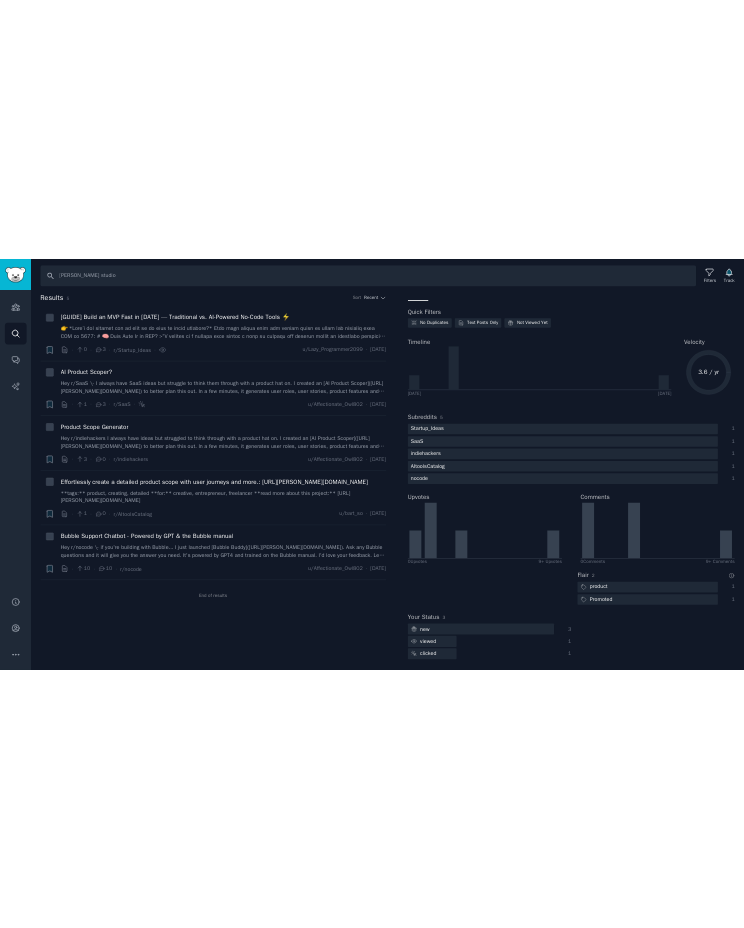 scroll, scrollTop: 0, scrollLeft: 0, axis: both 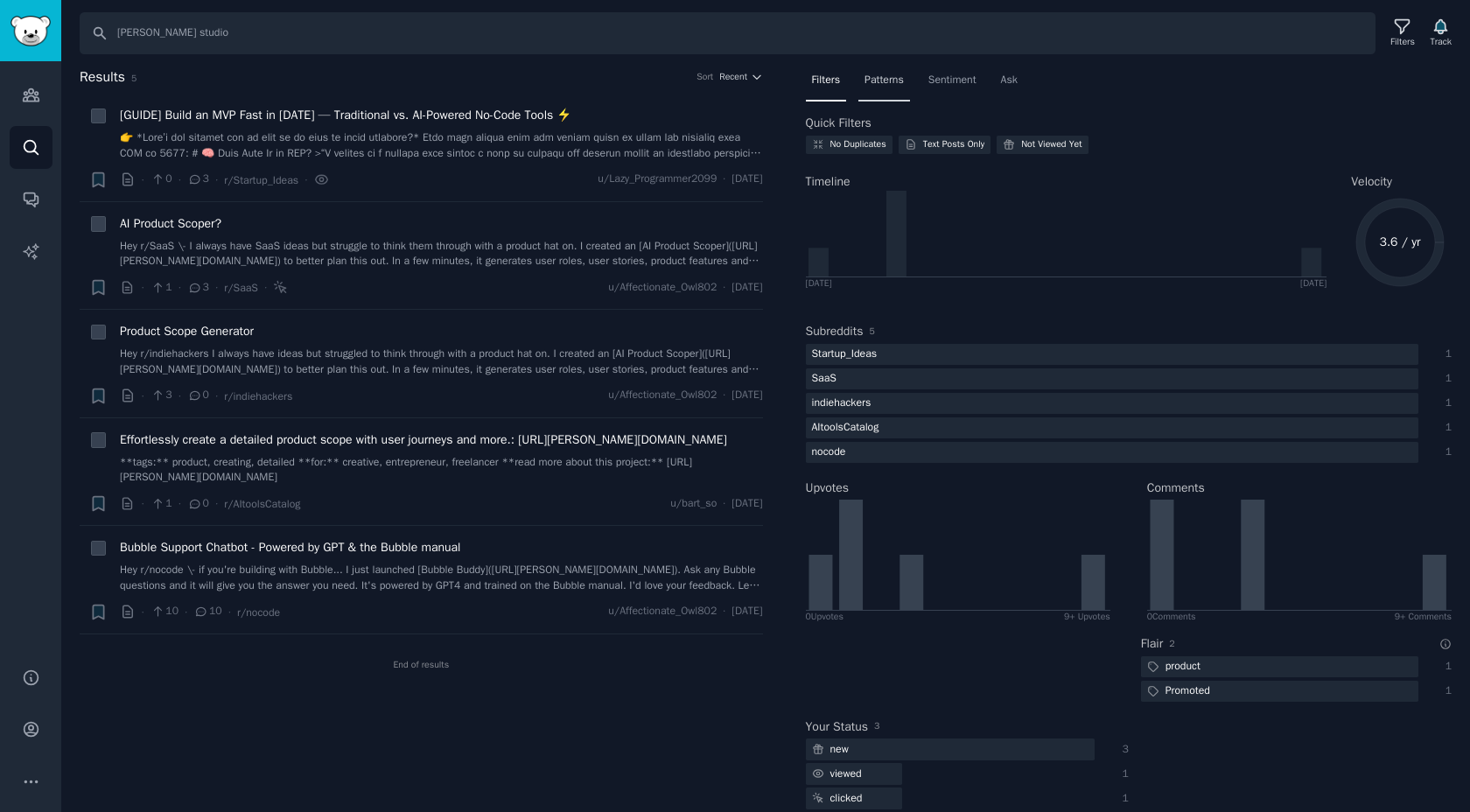 click on "Patterns" at bounding box center (884, 80) 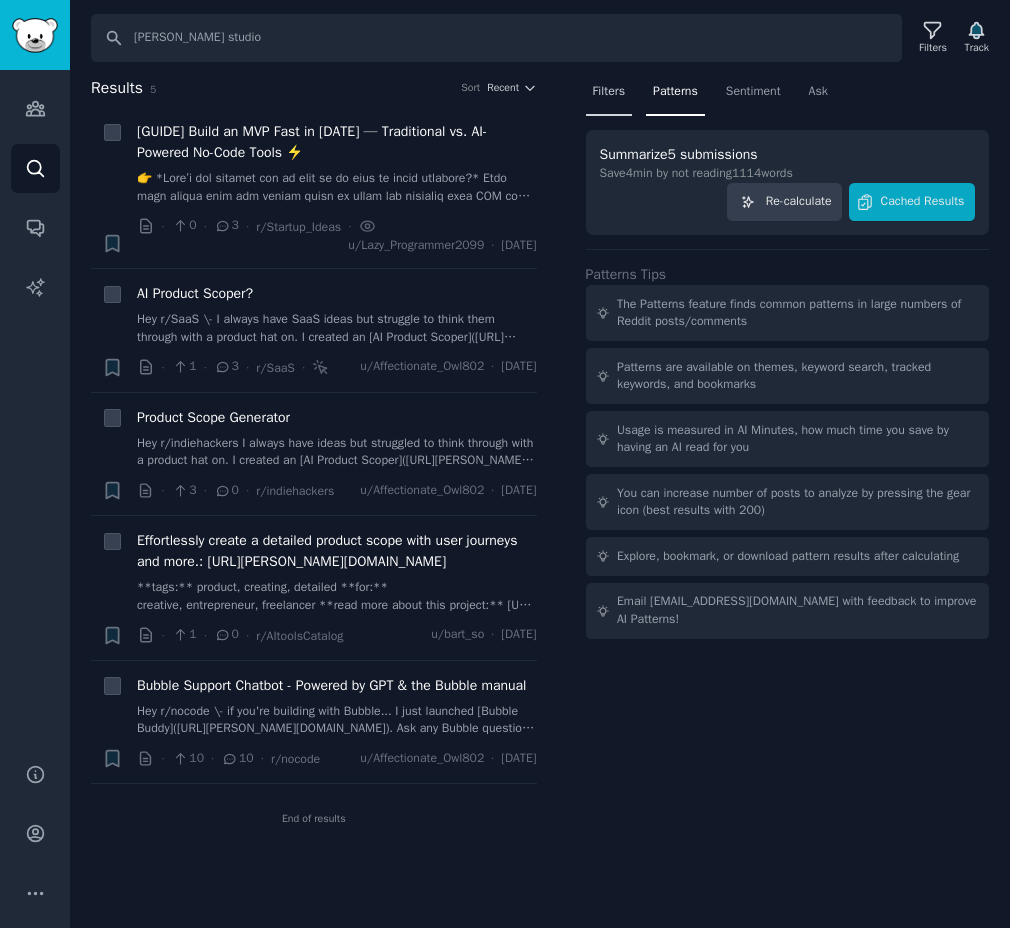 click on "Filters" at bounding box center [609, 92] 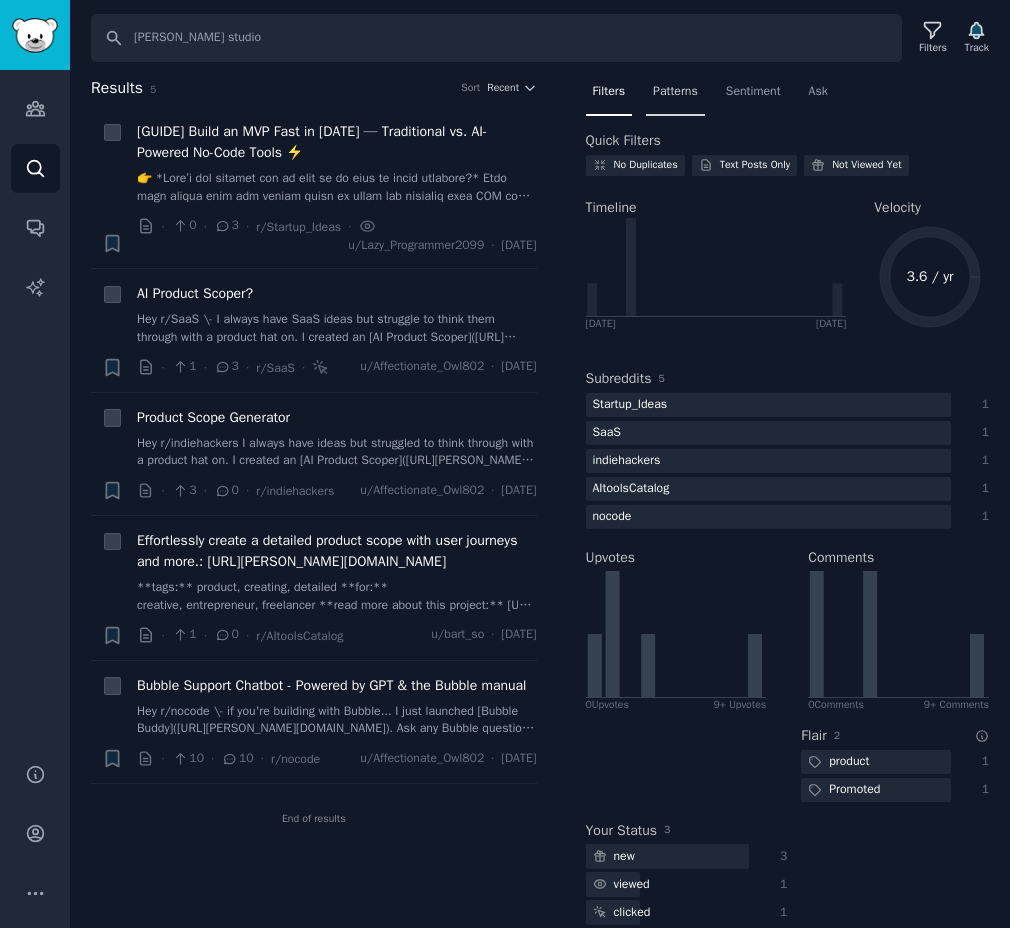 click on "Patterns" at bounding box center [675, 92] 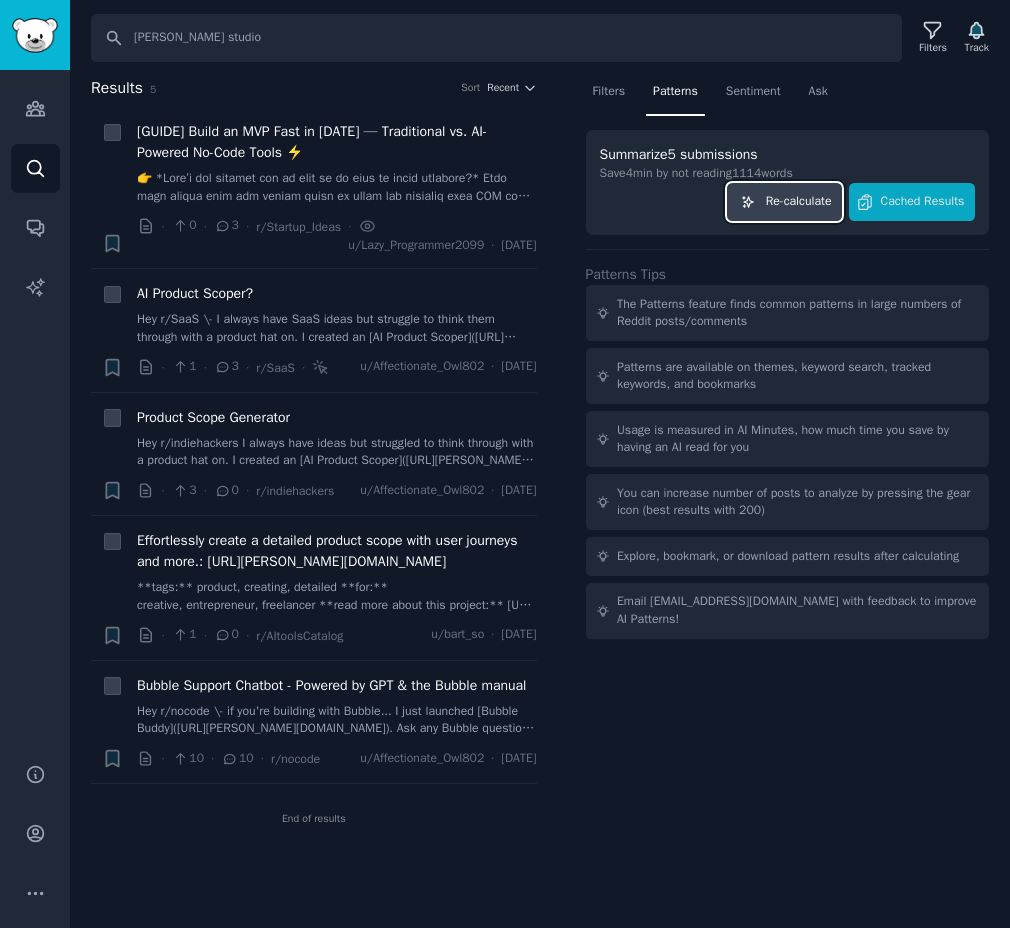 click on "Re-calculate" at bounding box center [799, 202] 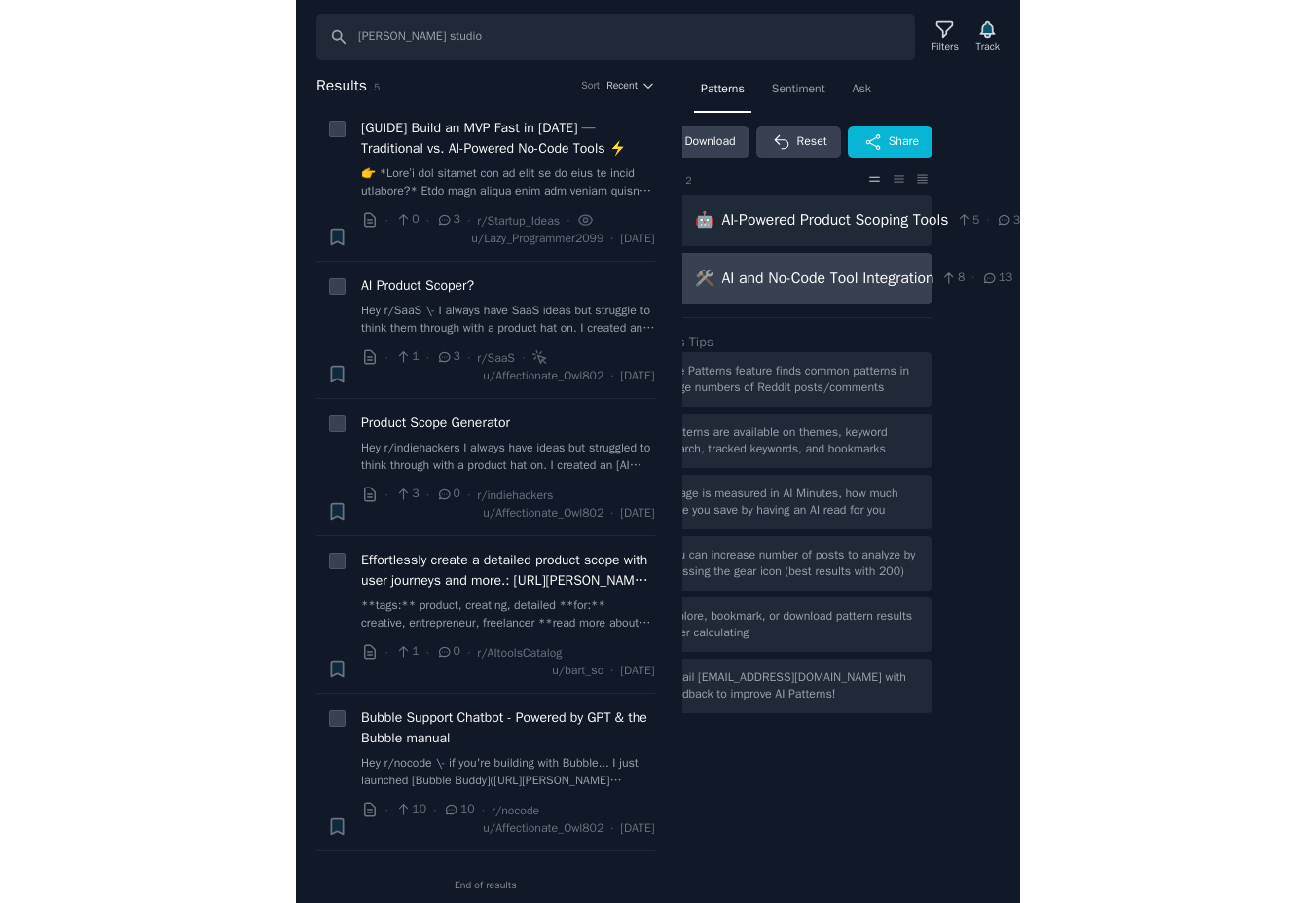 scroll, scrollTop: 0, scrollLeft: 0, axis: both 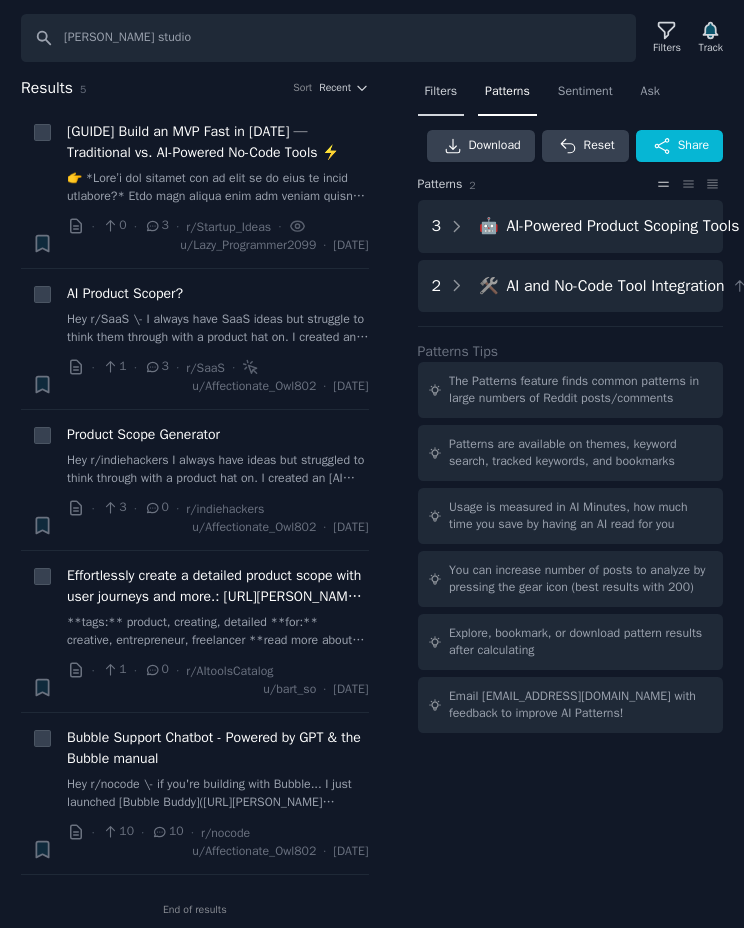 click on "Filters" at bounding box center (441, 92) 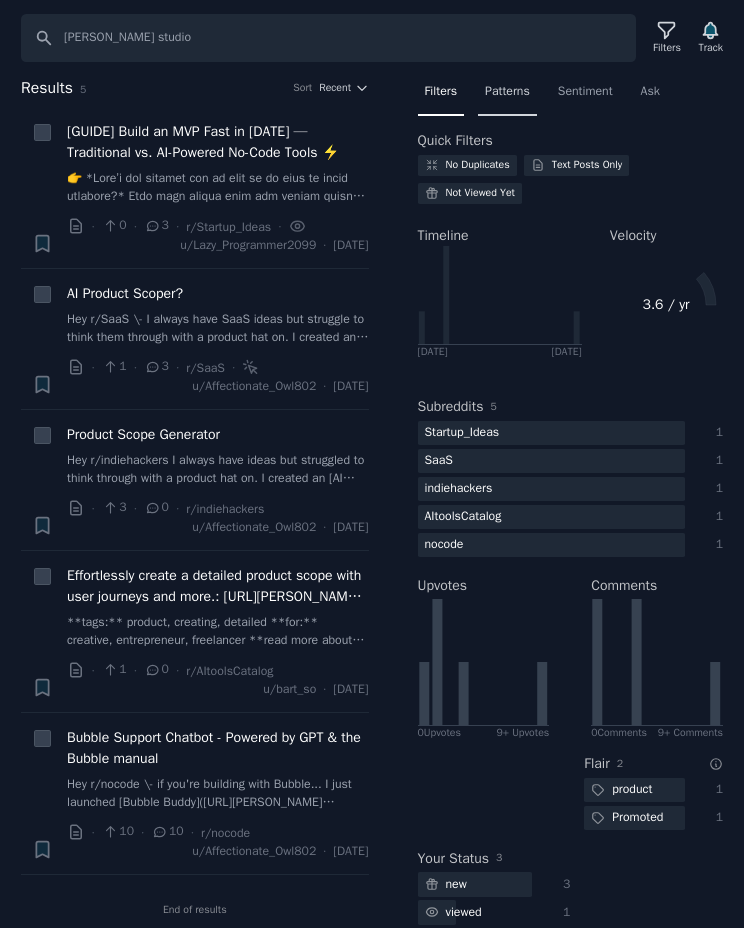click on "Patterns" at bounding box center [507, 92] 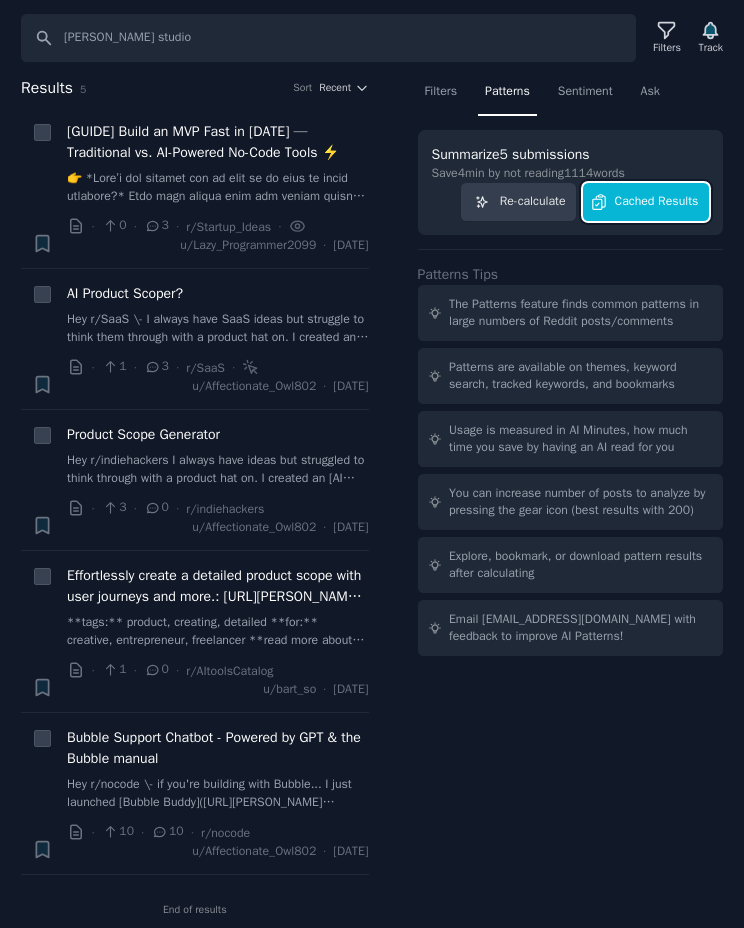 click on "Cached Results" at bounding box center (657, 202) 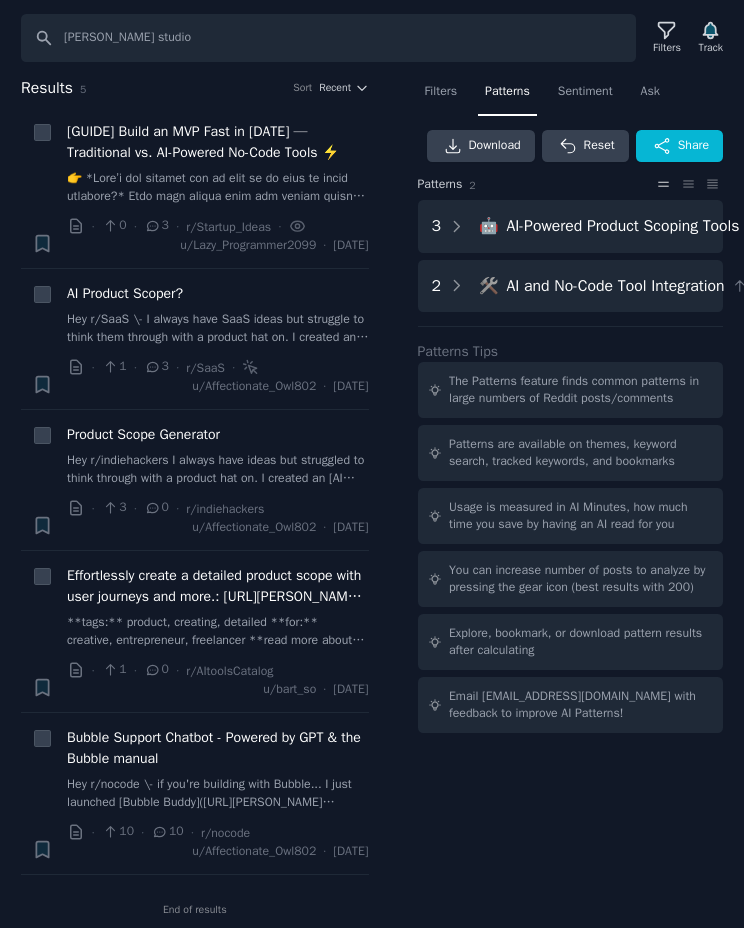 click on "Usage is measured in AI Minutes, how much time you save by having an AI read for you" at bounding box center [571, 516] 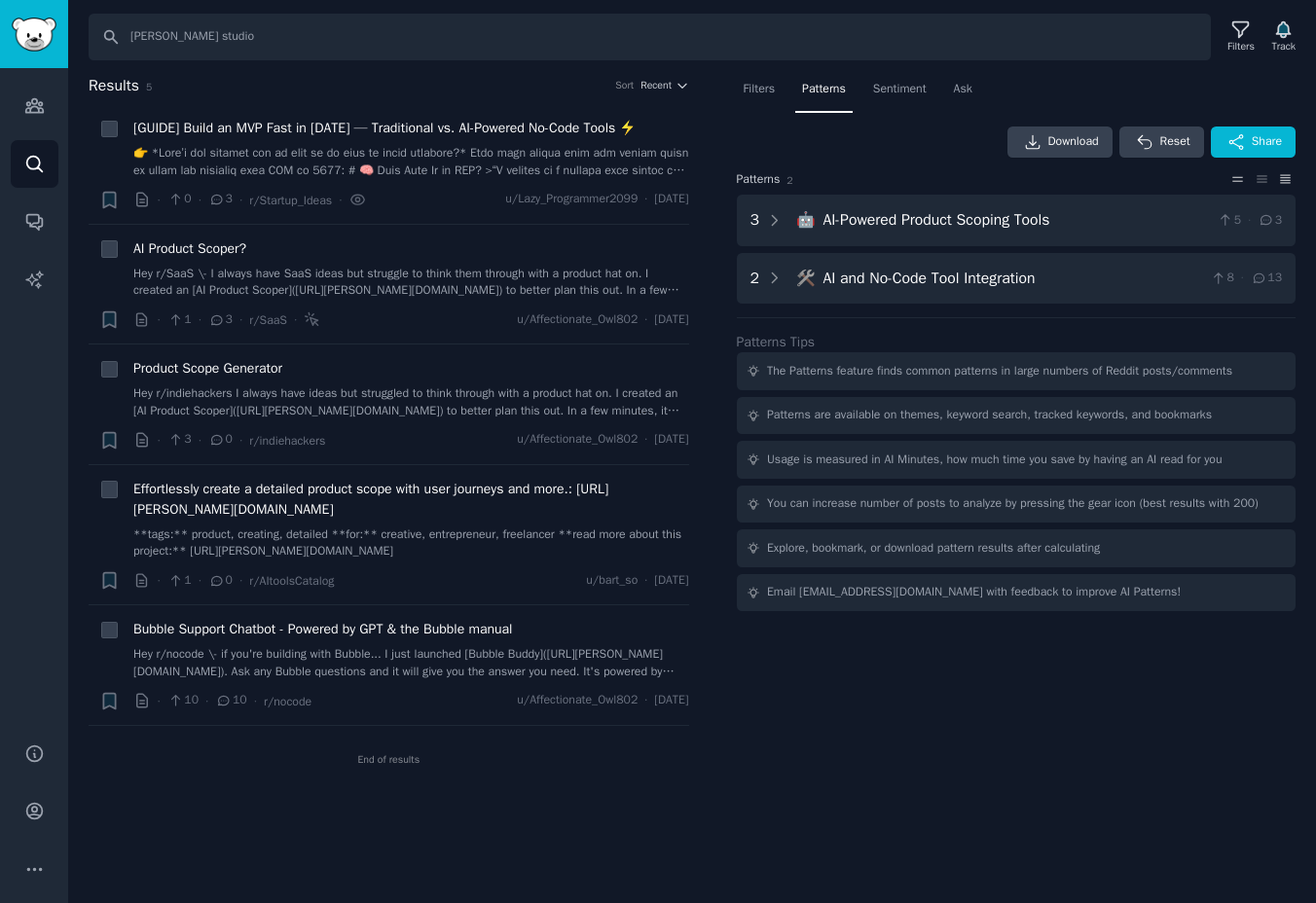 click 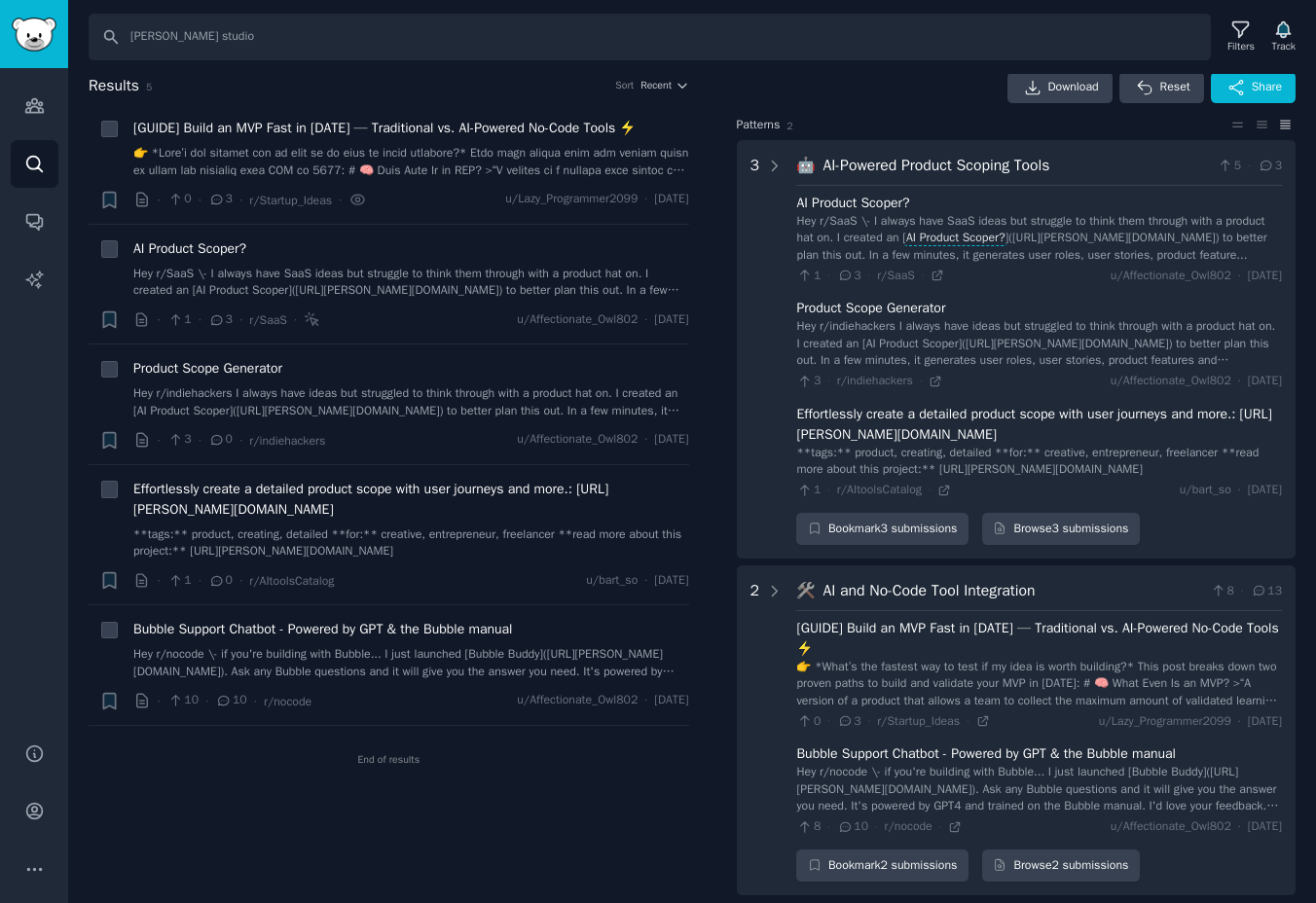 scroll, scrollTop: 37, scrollLeft: 0, axis: vertical 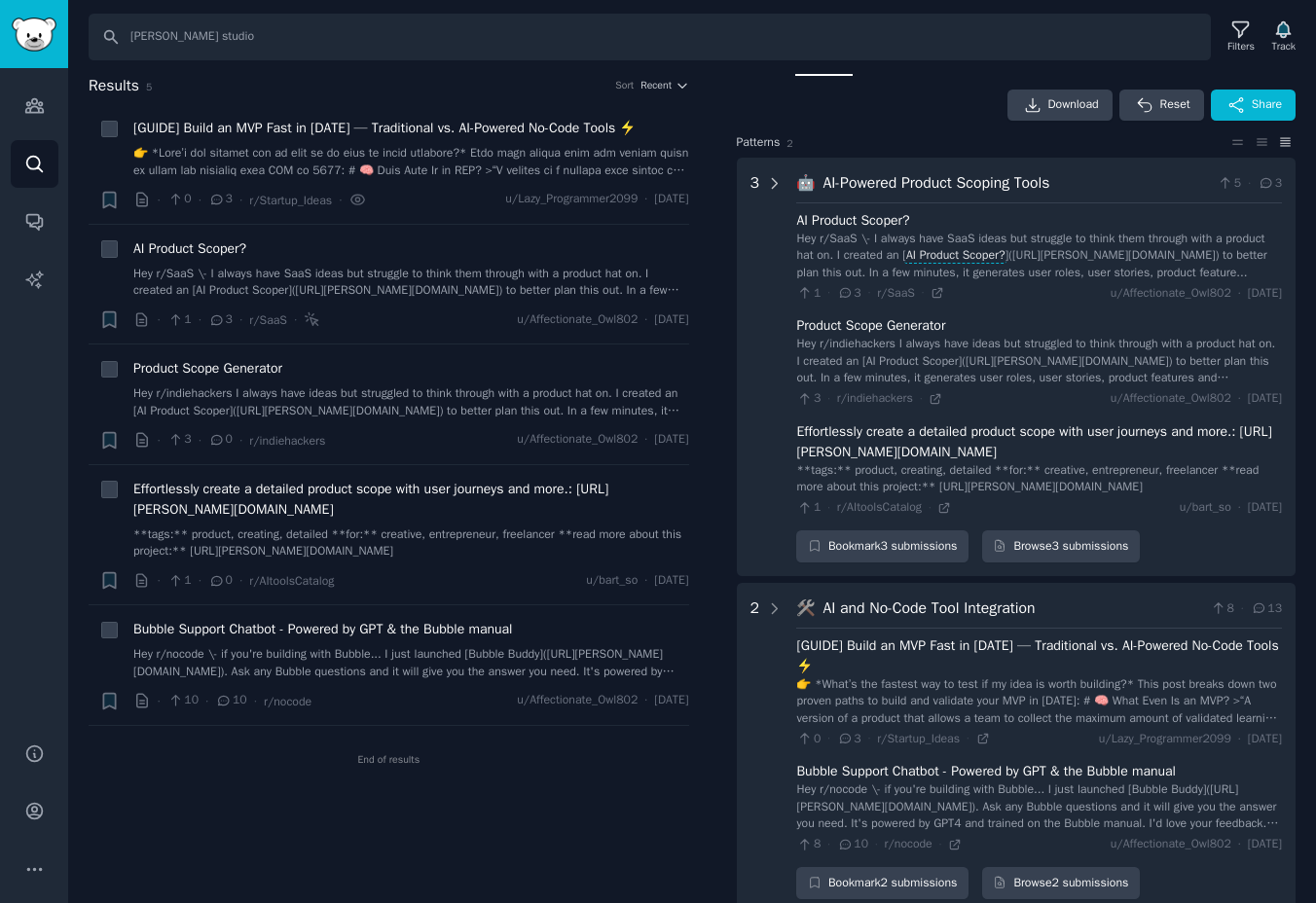 click 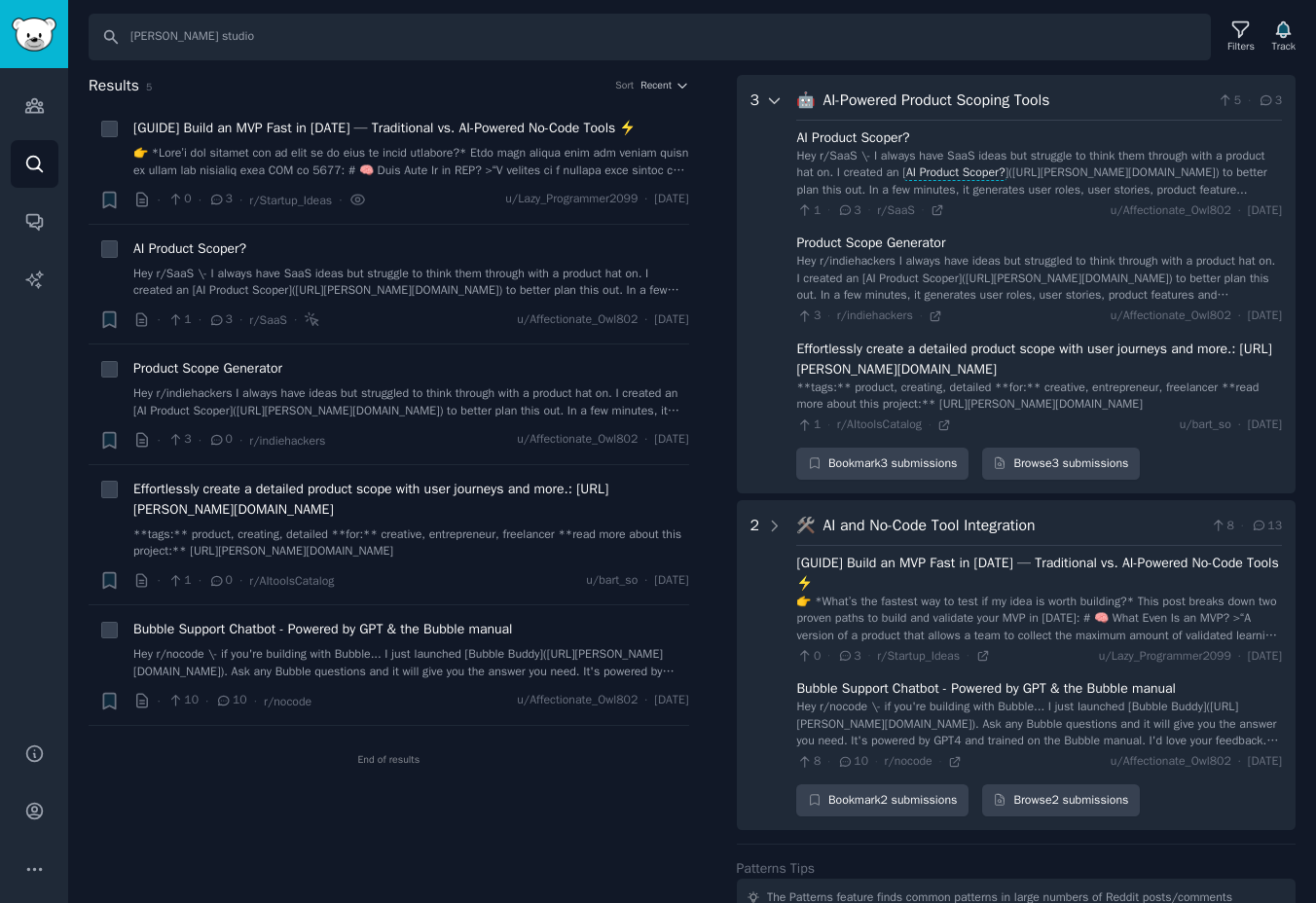 scroll, scrollTop: 121, scrollLeft: 0, axis: vertical 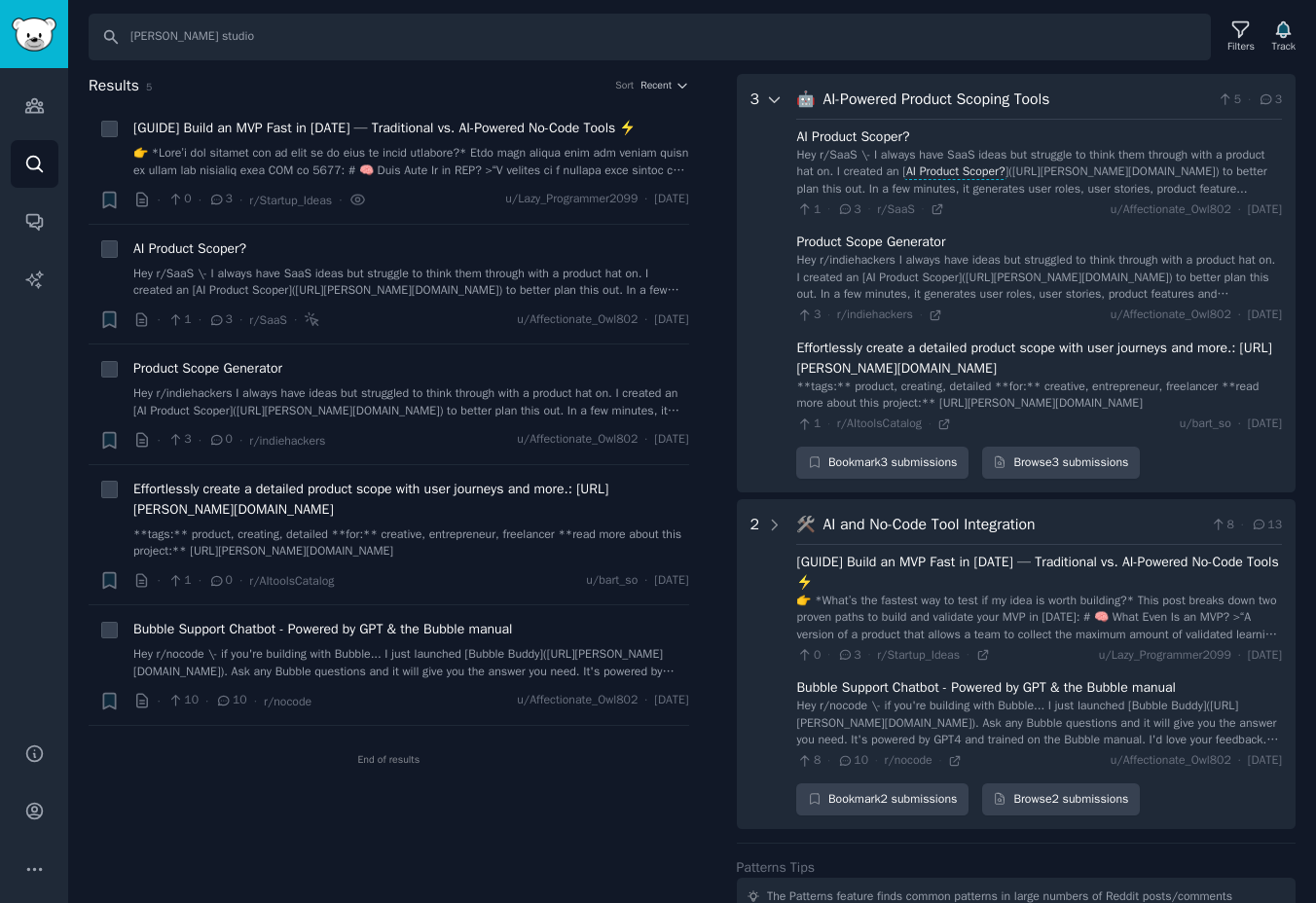 click 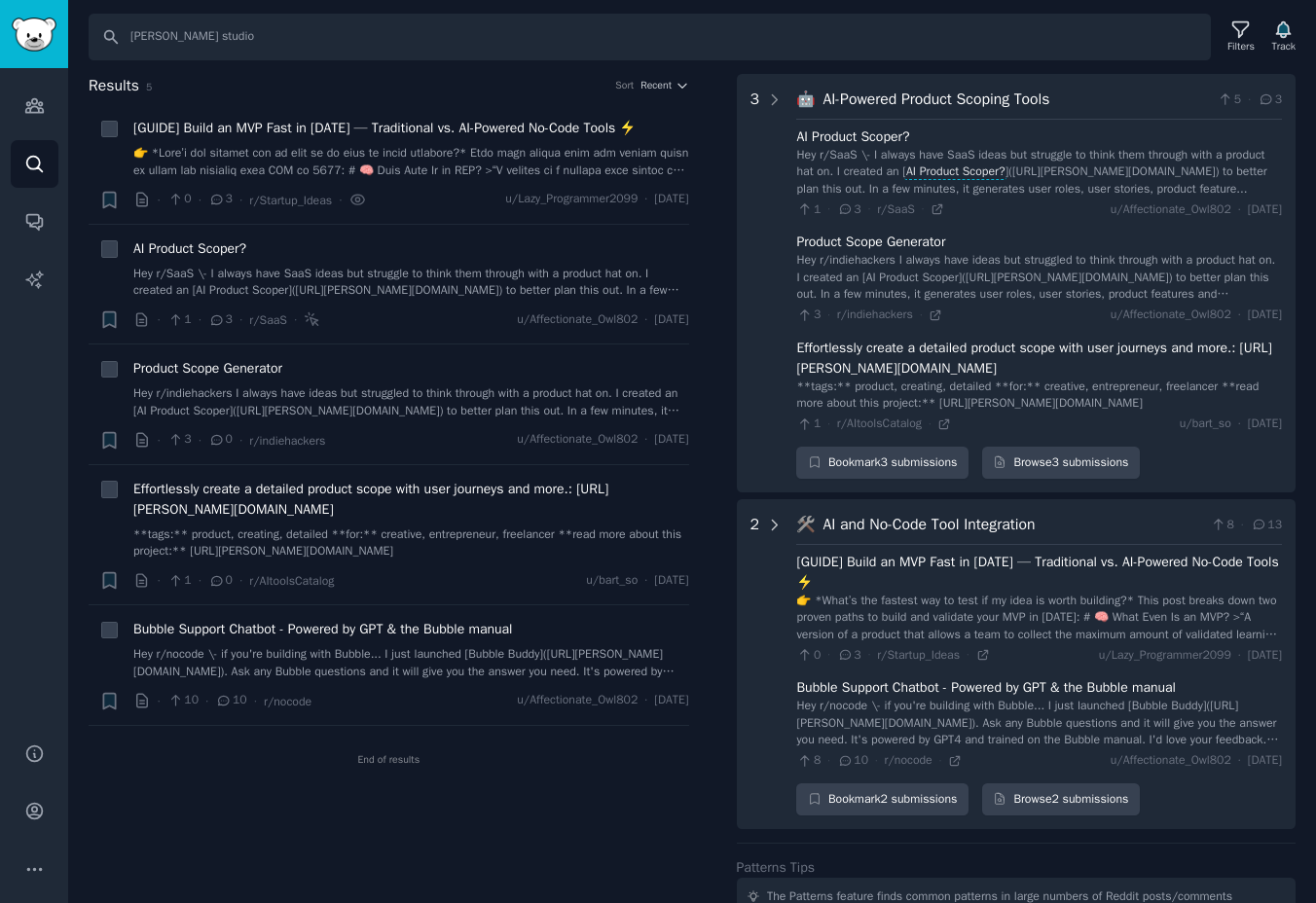 click 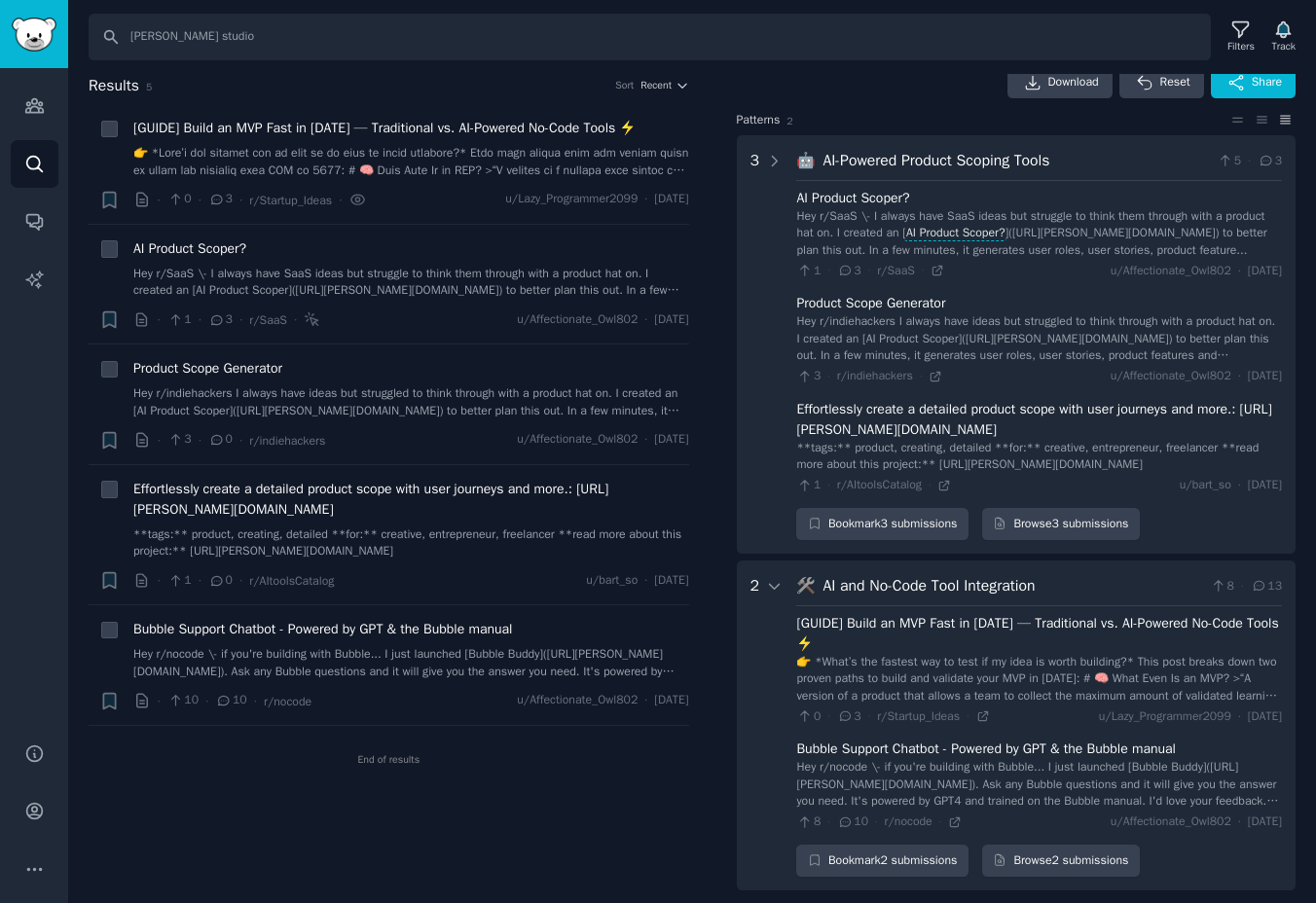 scroll, scrollTop: 0, scrollLeft: 0, axis: both 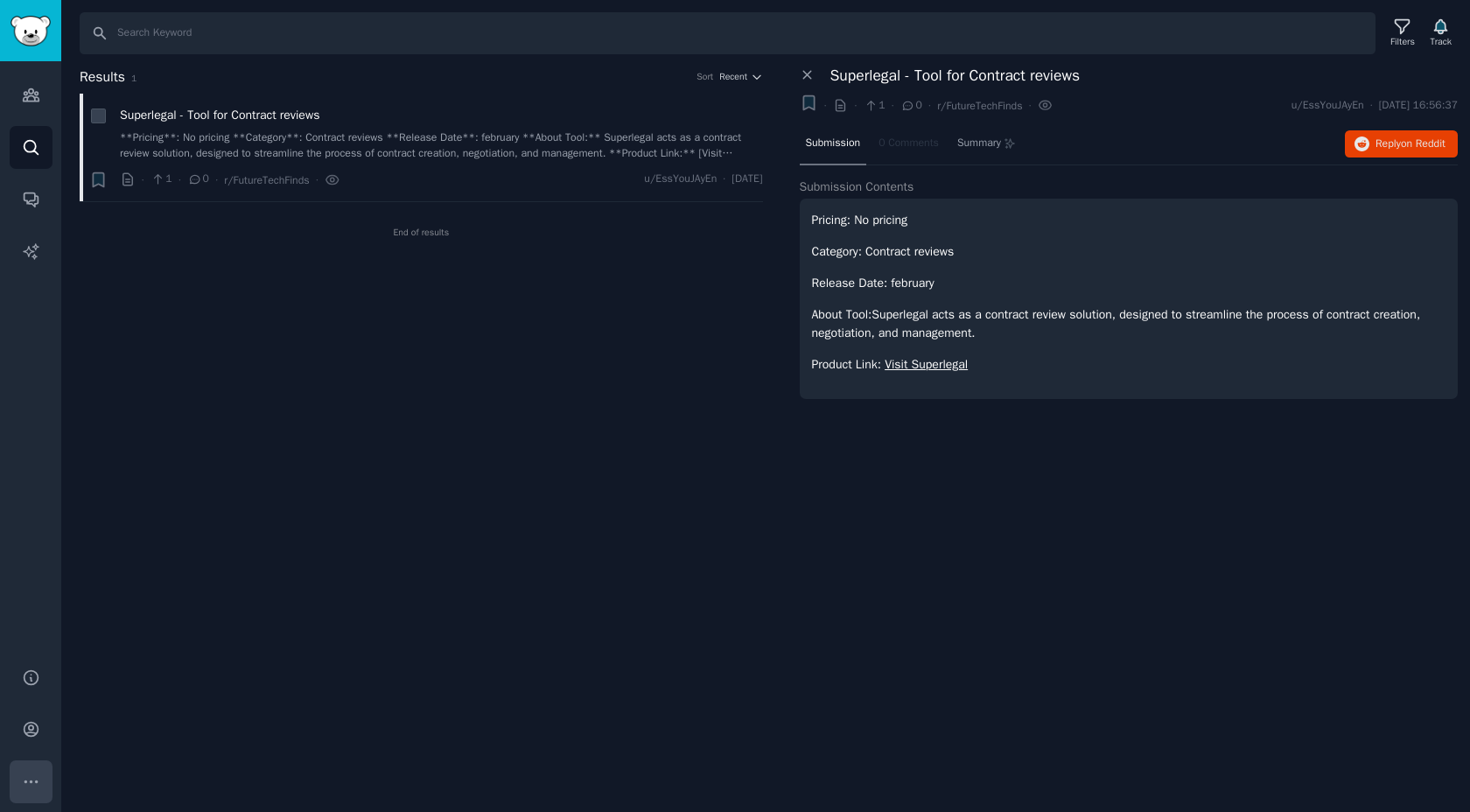 click 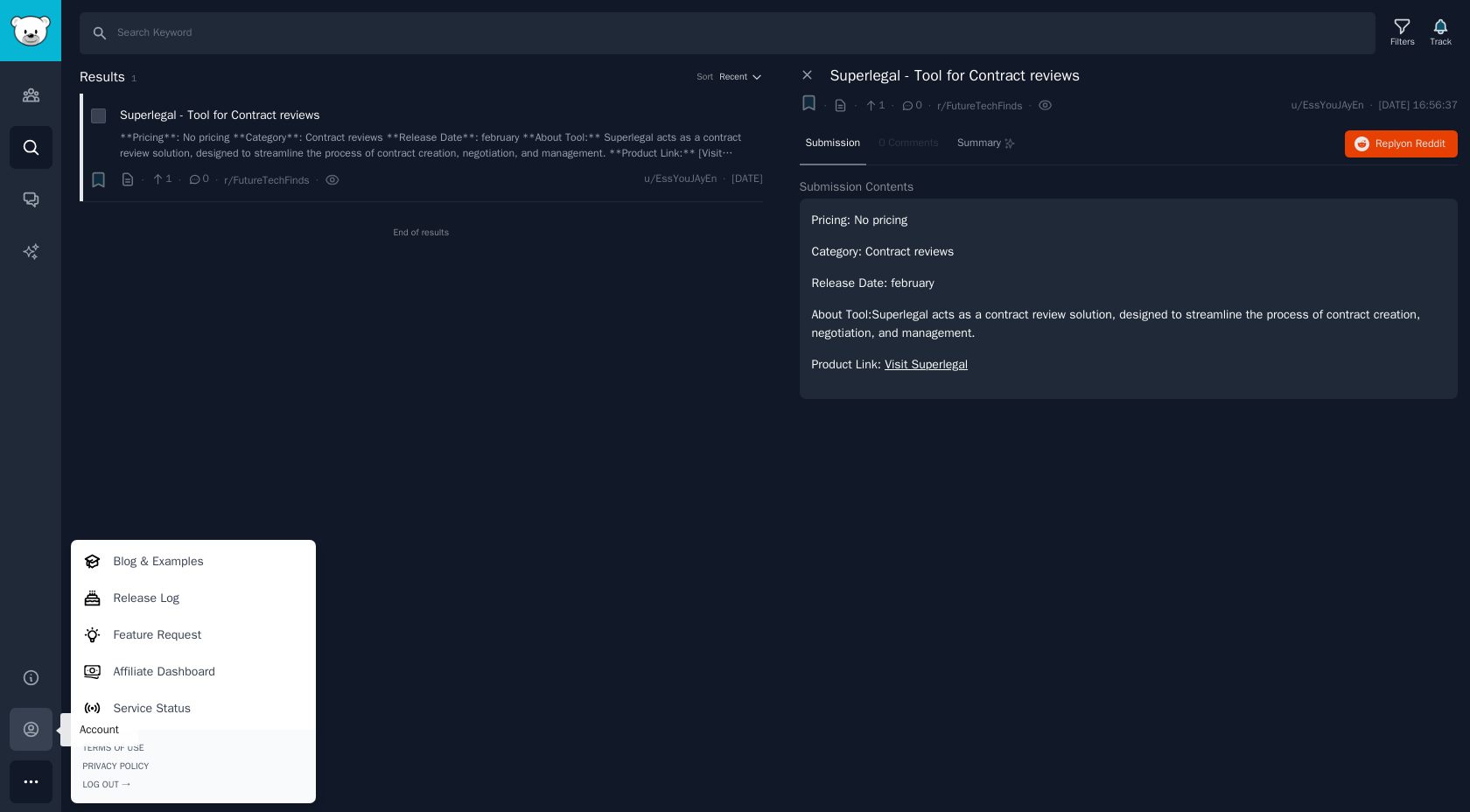 click 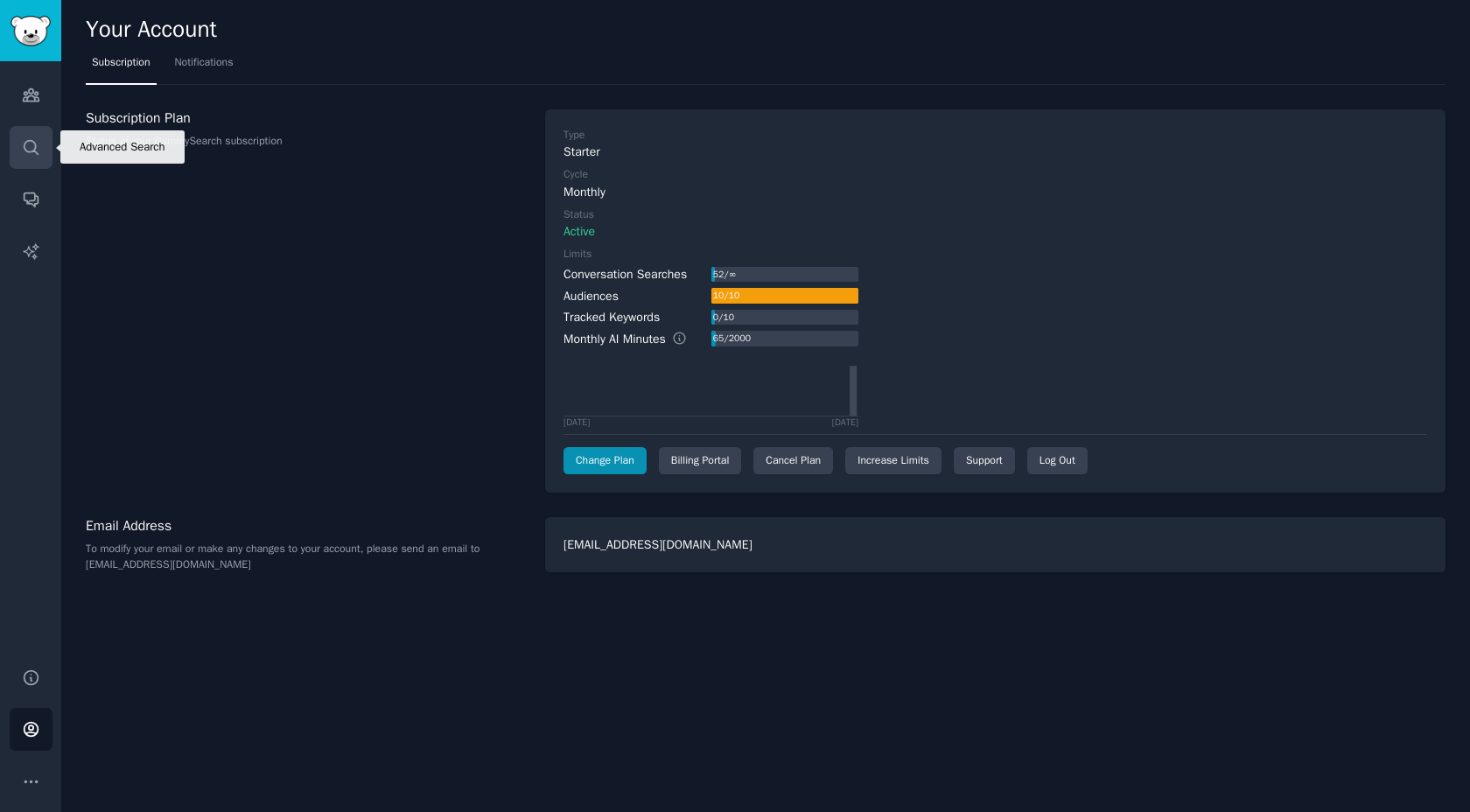 click 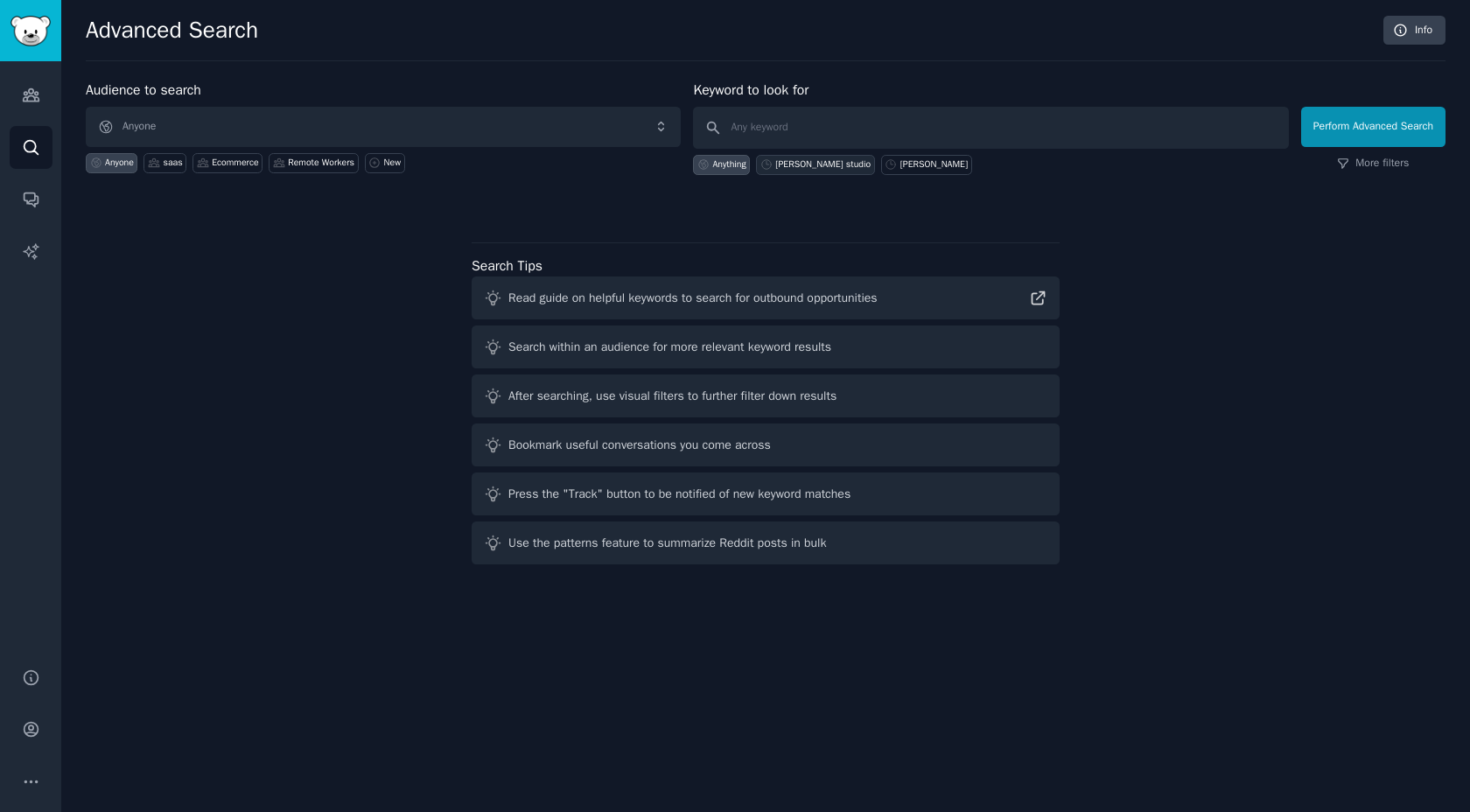 click on "[PERSON_NAME] studio" at bounding box center [822, 164] 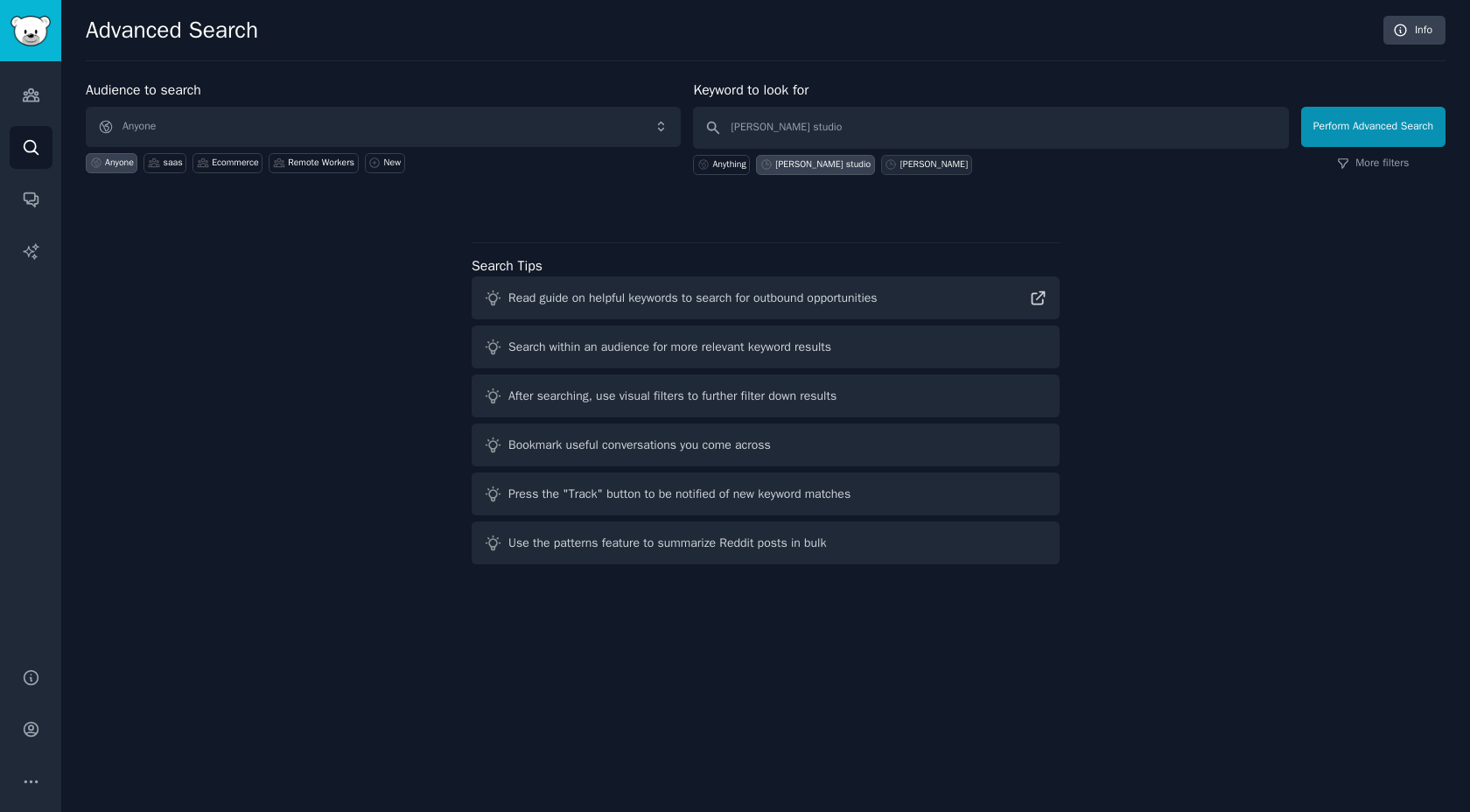 click on "[PERSON_NAME]" at bounding box center [934, 164] 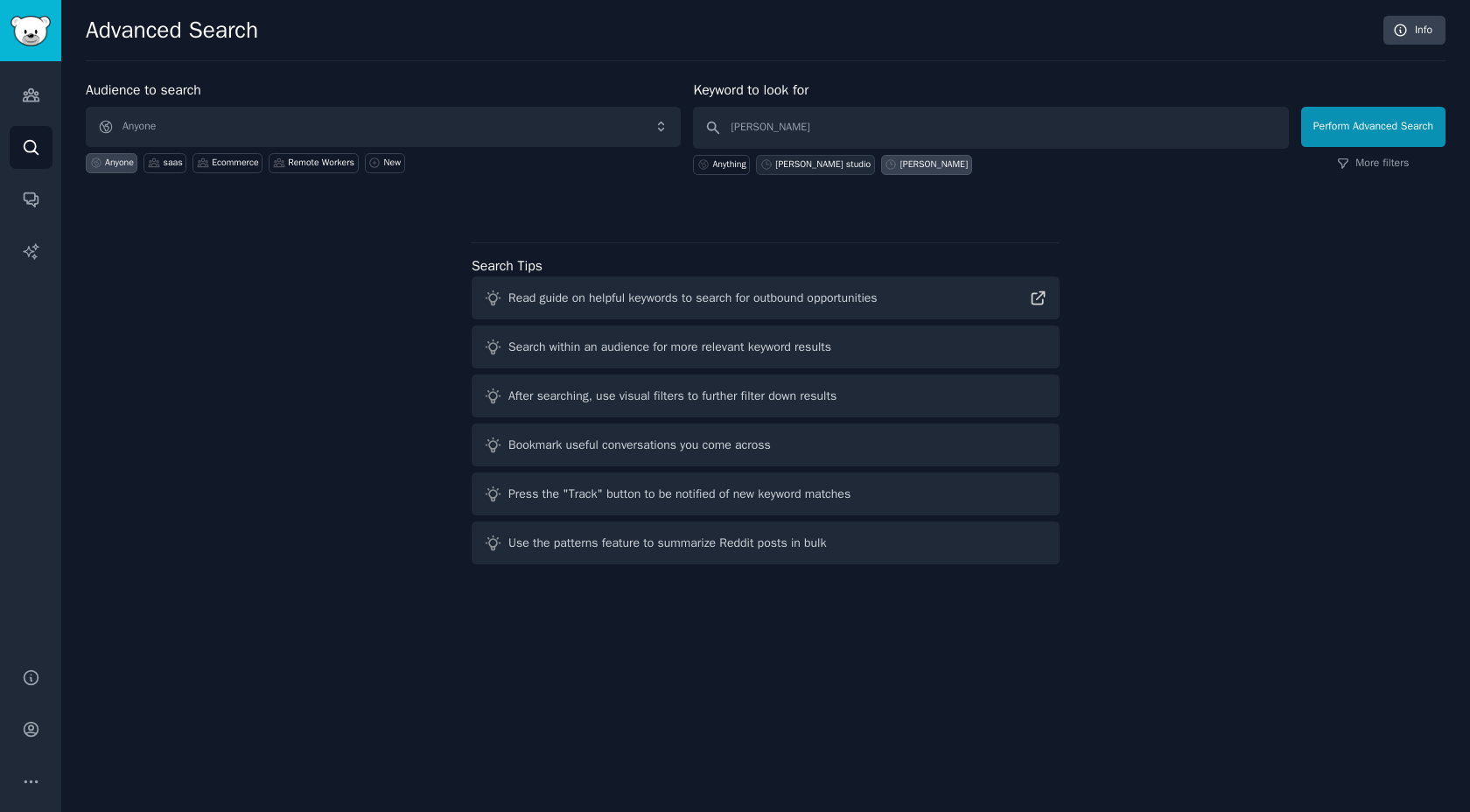 click on "[PERSON_NAME] studio" at bounding box center [815, 164] 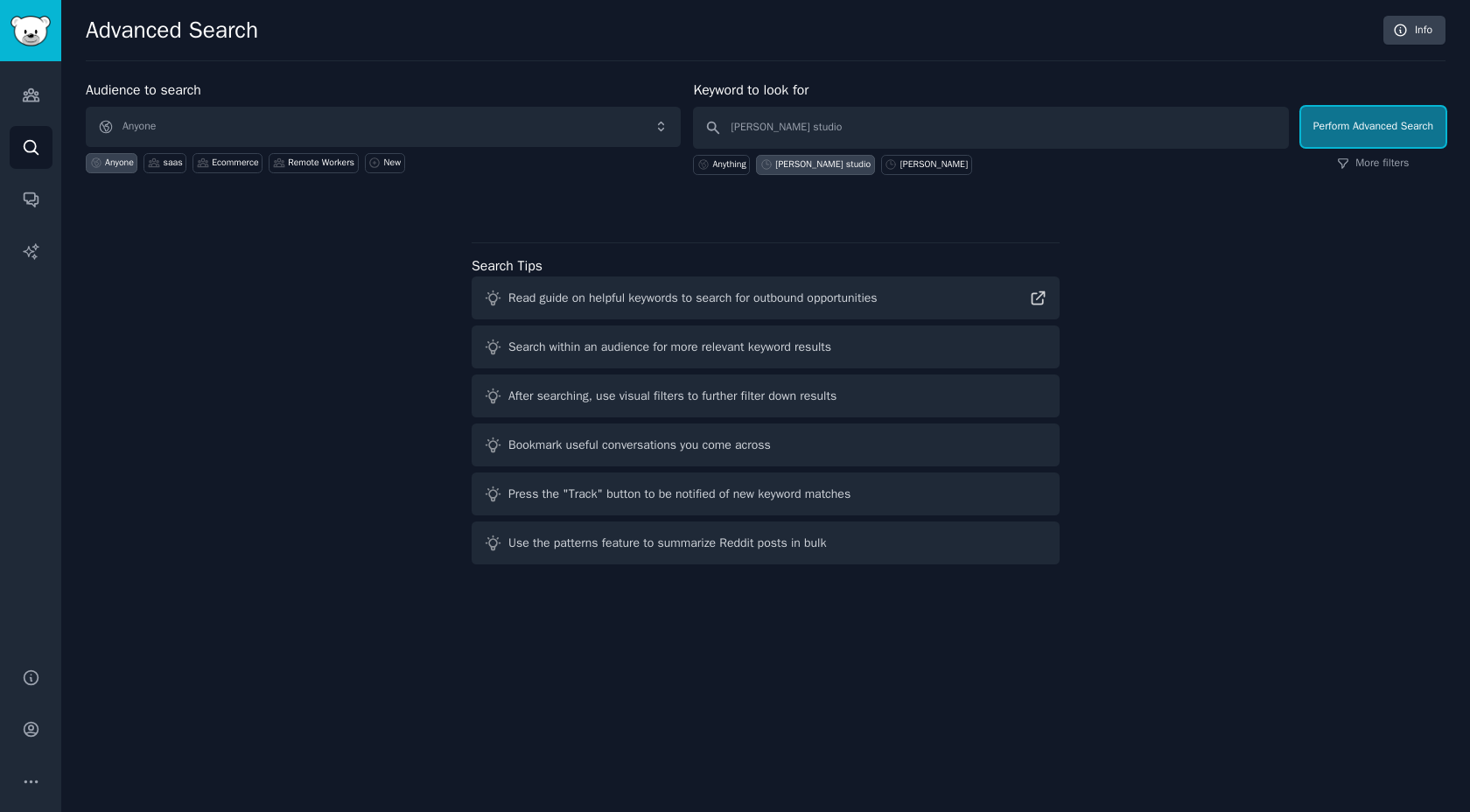 click on "Perform Advanced Search" at bounding box center (1373, 127) 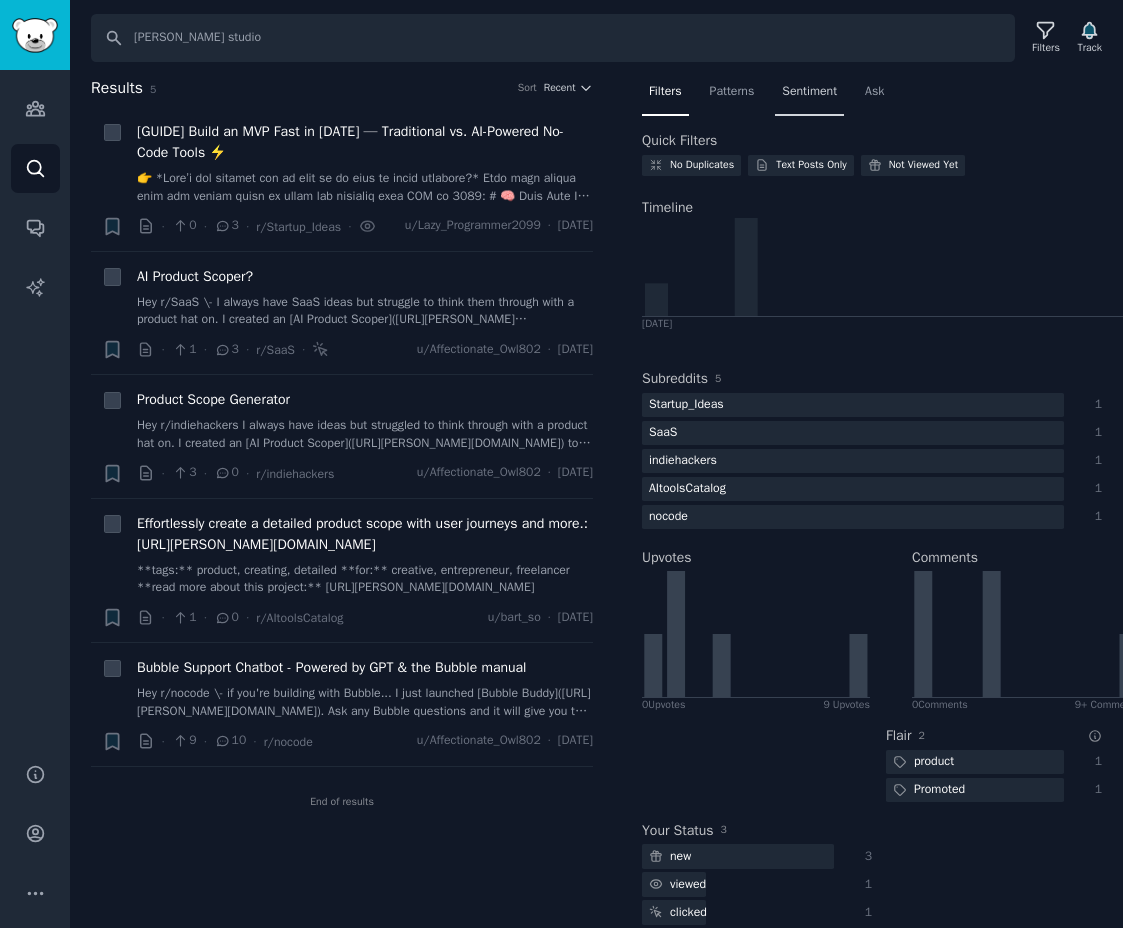click on "Sentiment" at bounding box center (809, 92) 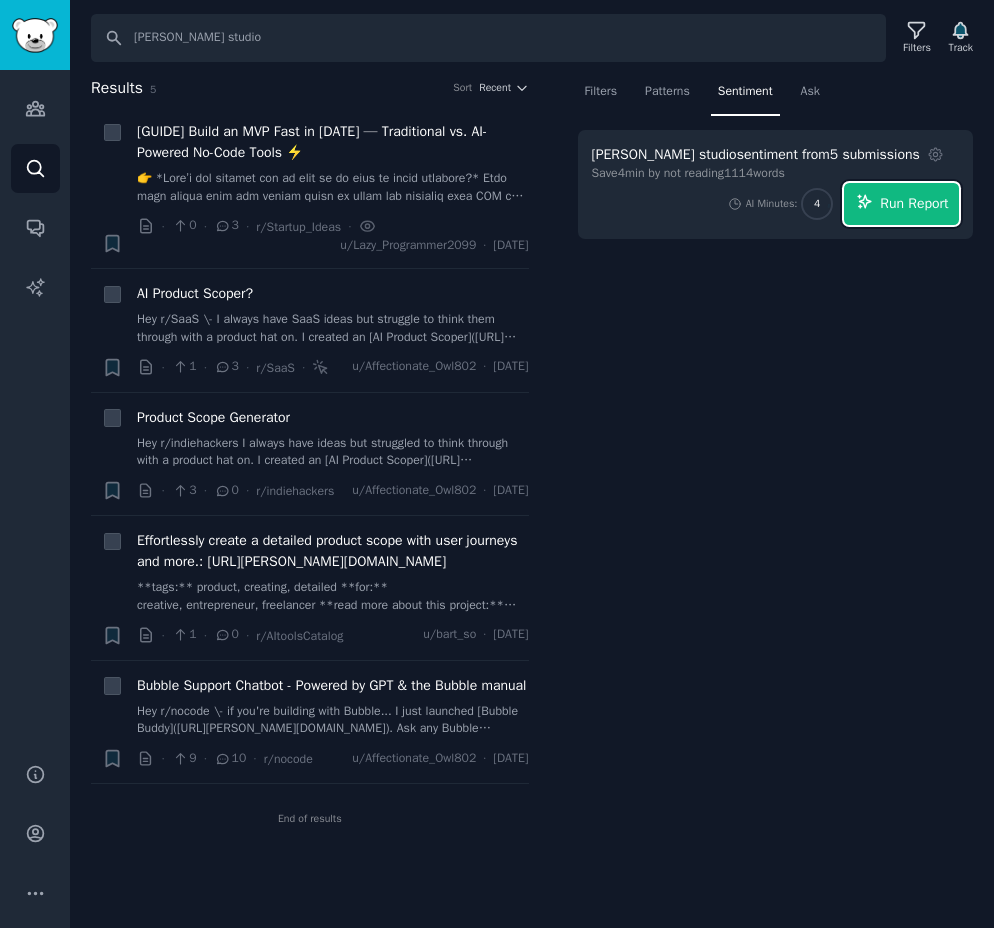 click on "Run Report" at bounding box center [901, 204] 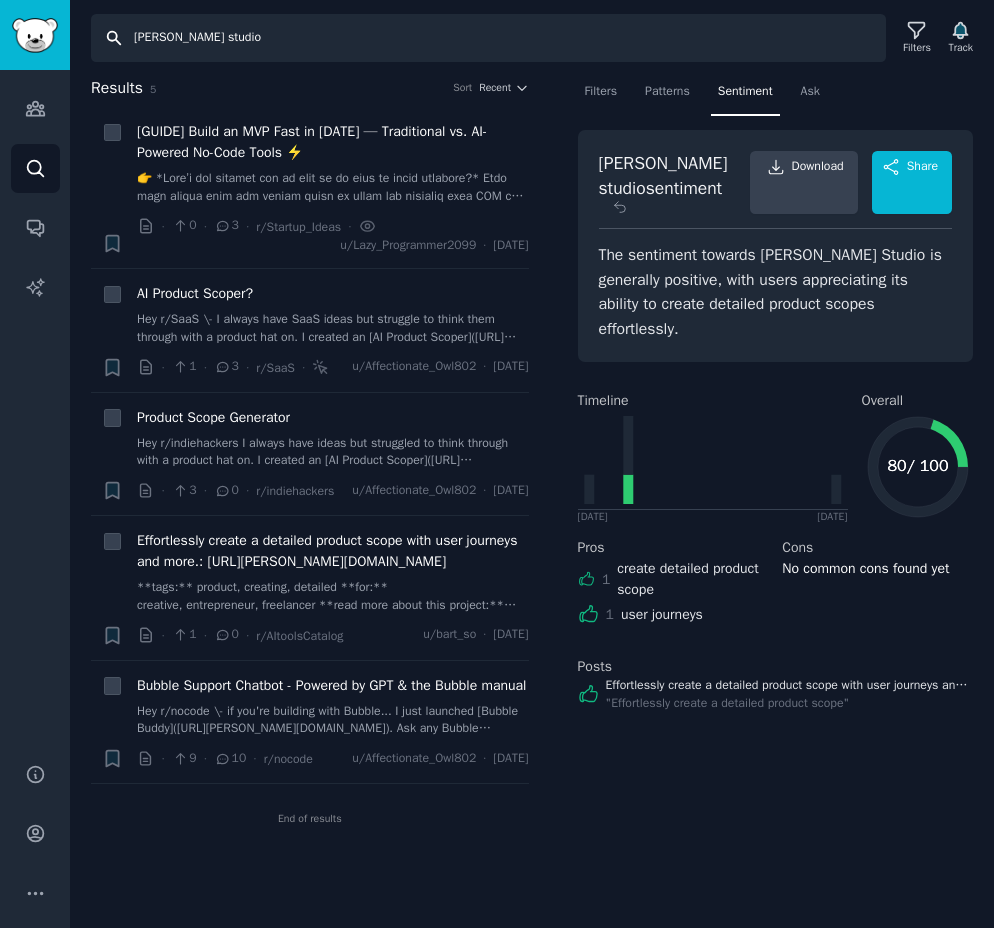 click on "[PERSON_NAME] studio" at bounding box center (488, 38) 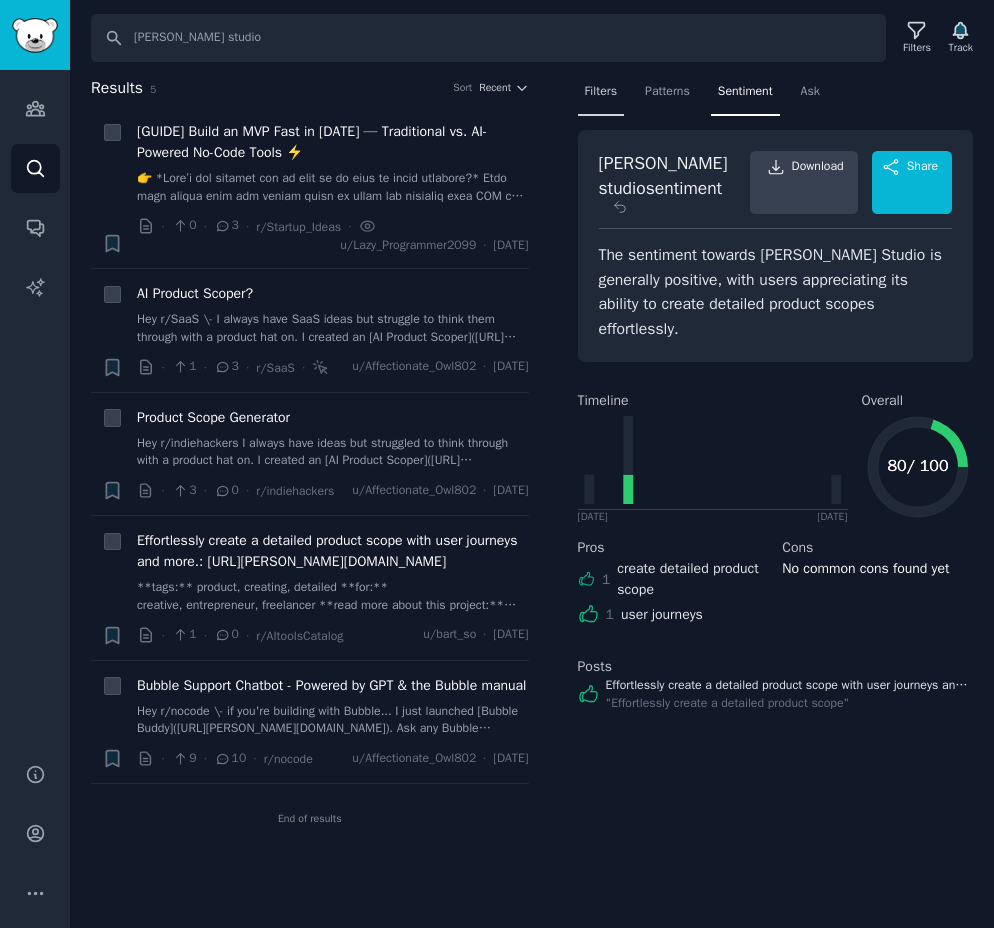 click on "Filters" at bounding box center [601, 92] 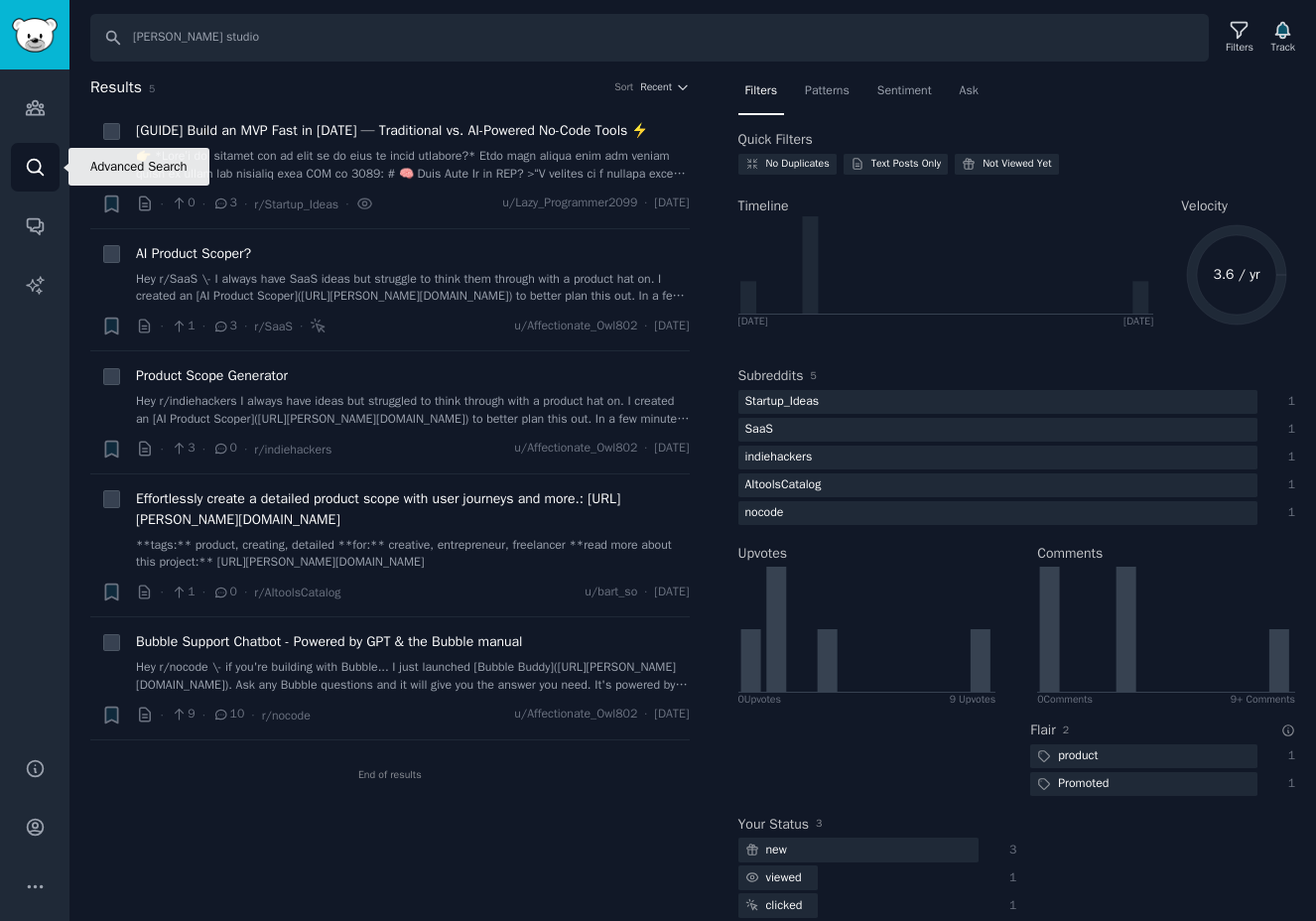 click 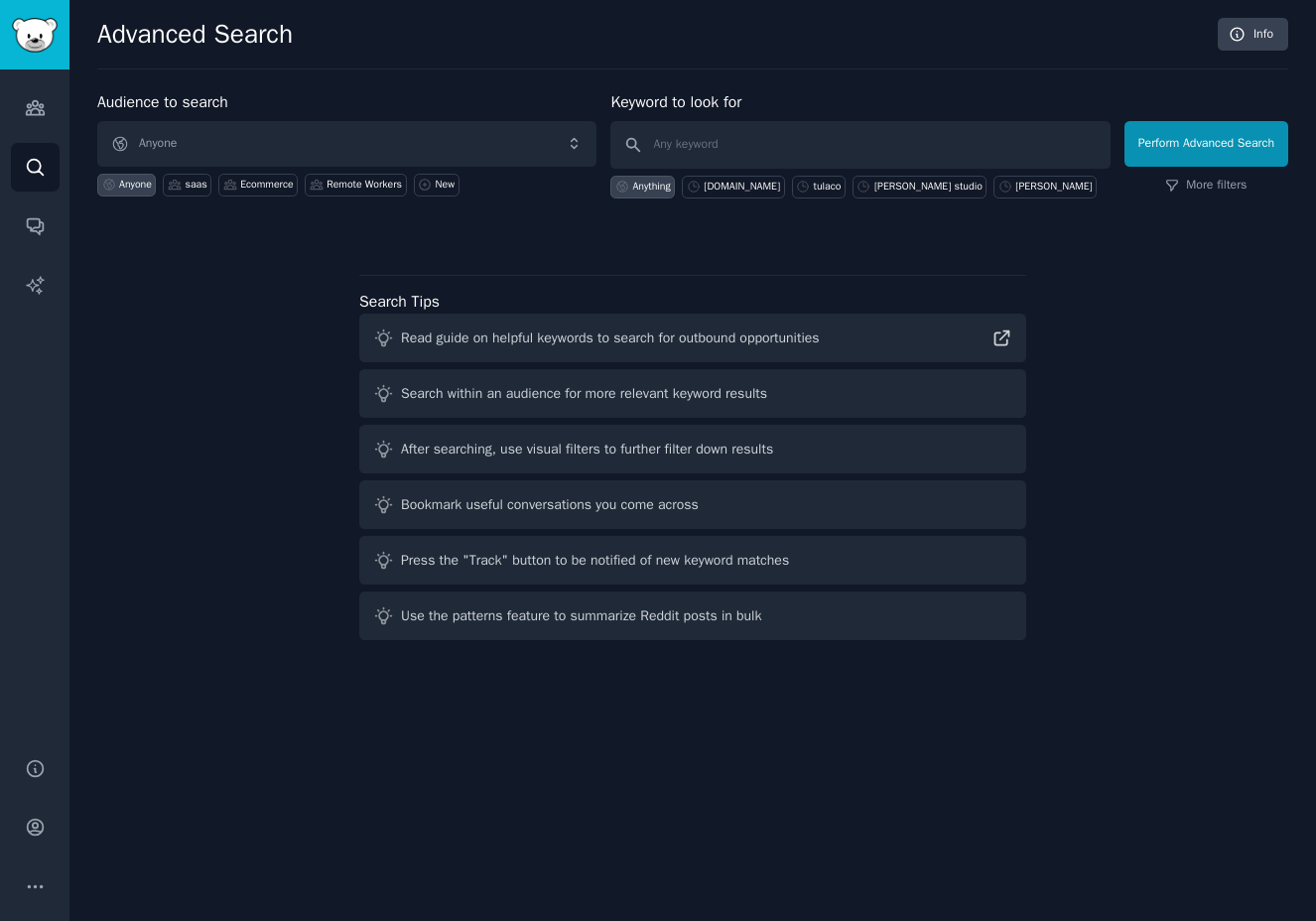click on "Audience to search Anyone Anyone saas Ecommerce Remote Workers New" at bounding box center (346, 144) 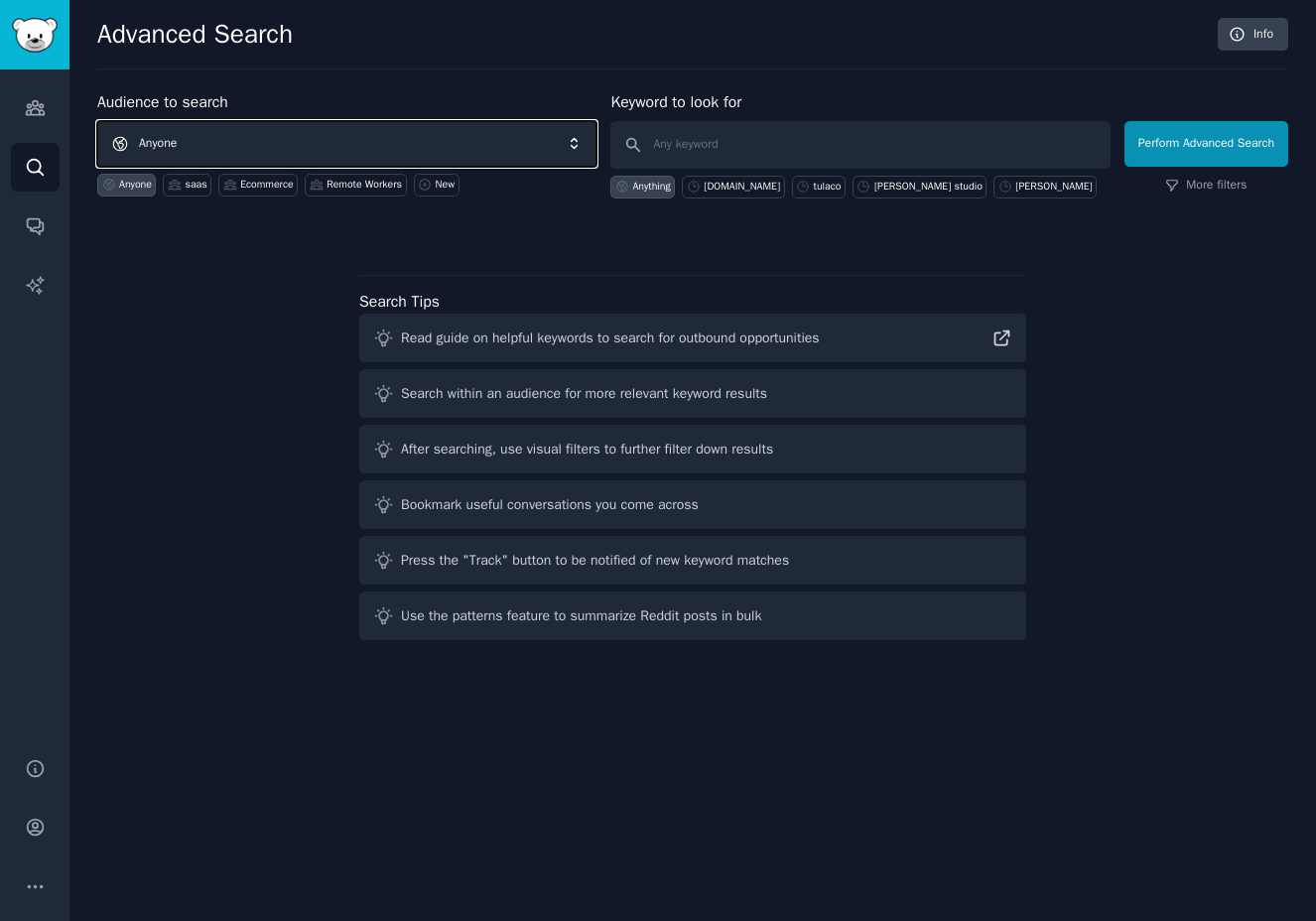 click on "Anyone" at bounding box center (346, 144) 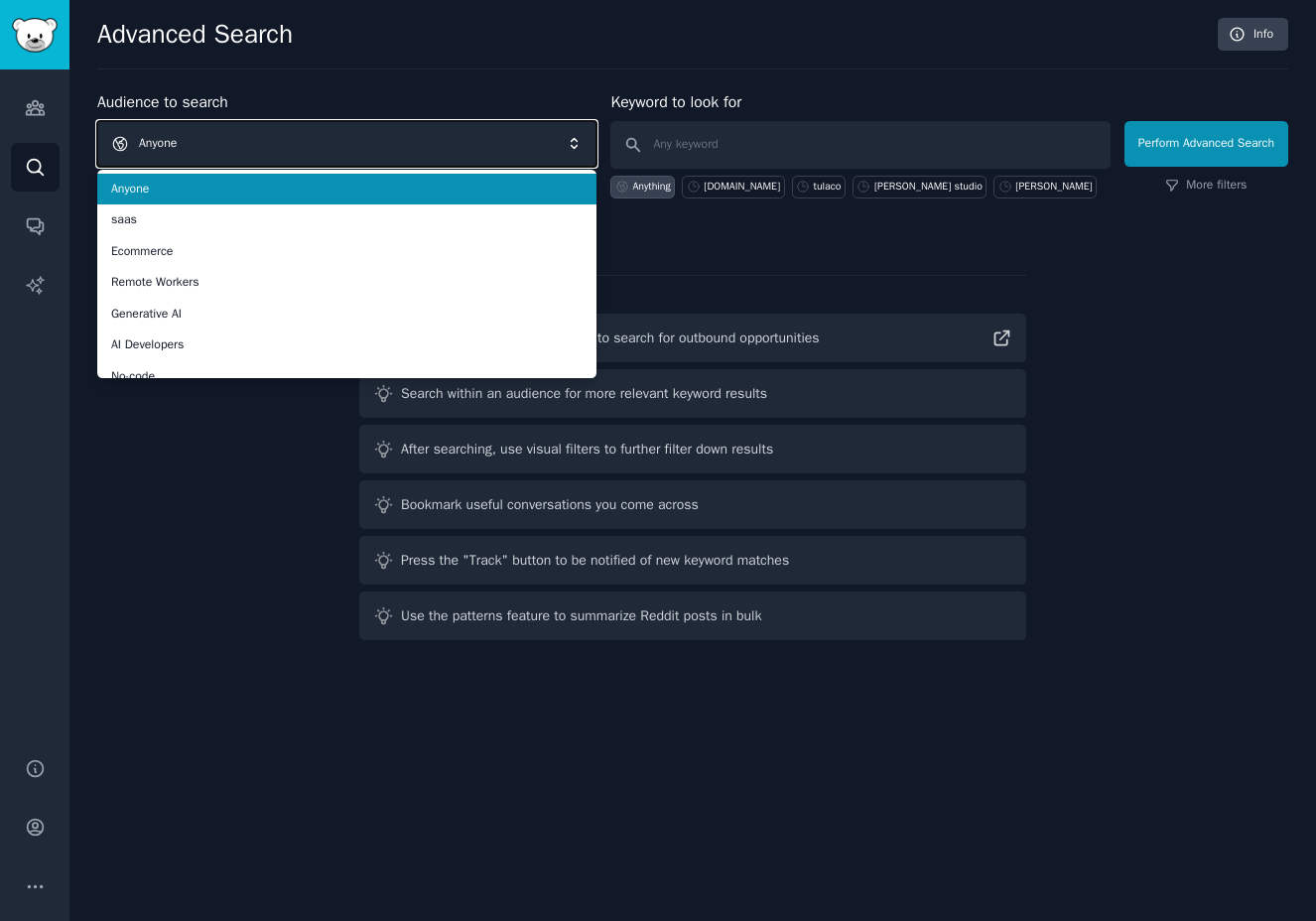 click on "Anyone" at bounding box center [346, 144] 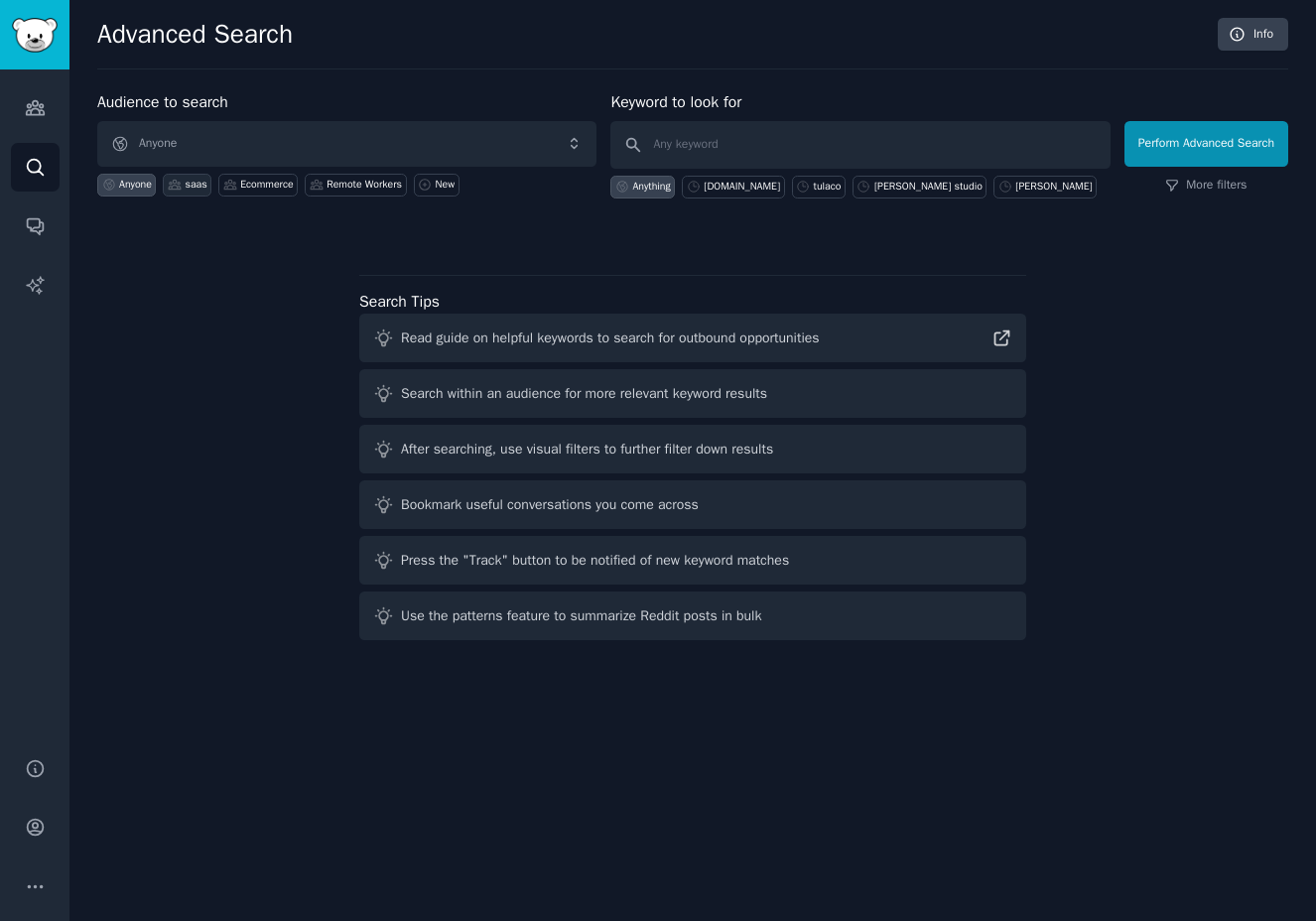 click on "saas" at bounding box center (196, 185) 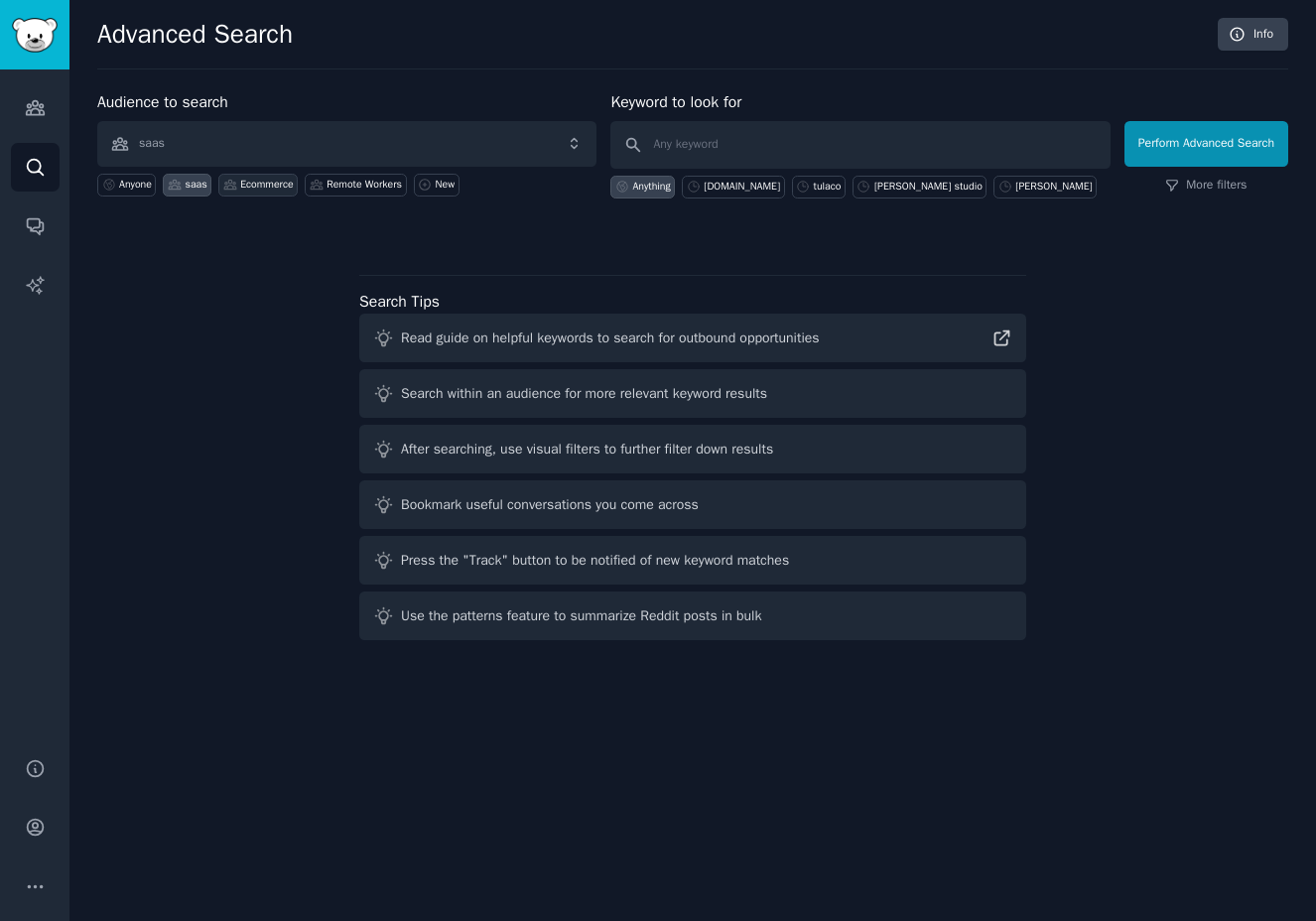 click on "Ecommerce" at bounding box center [266, 185] 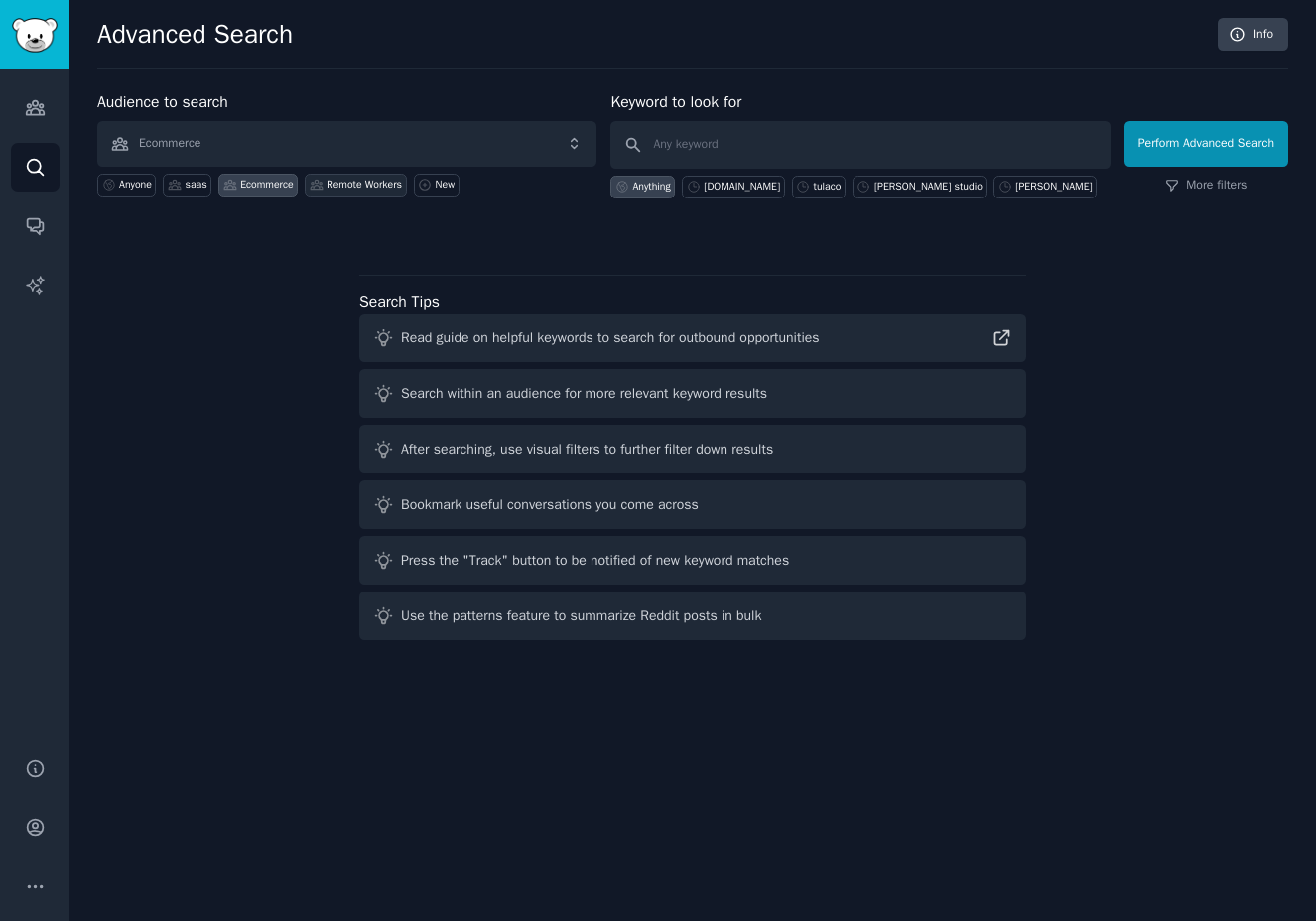 click on "Remote Workers" at bounding box center [364, 185] 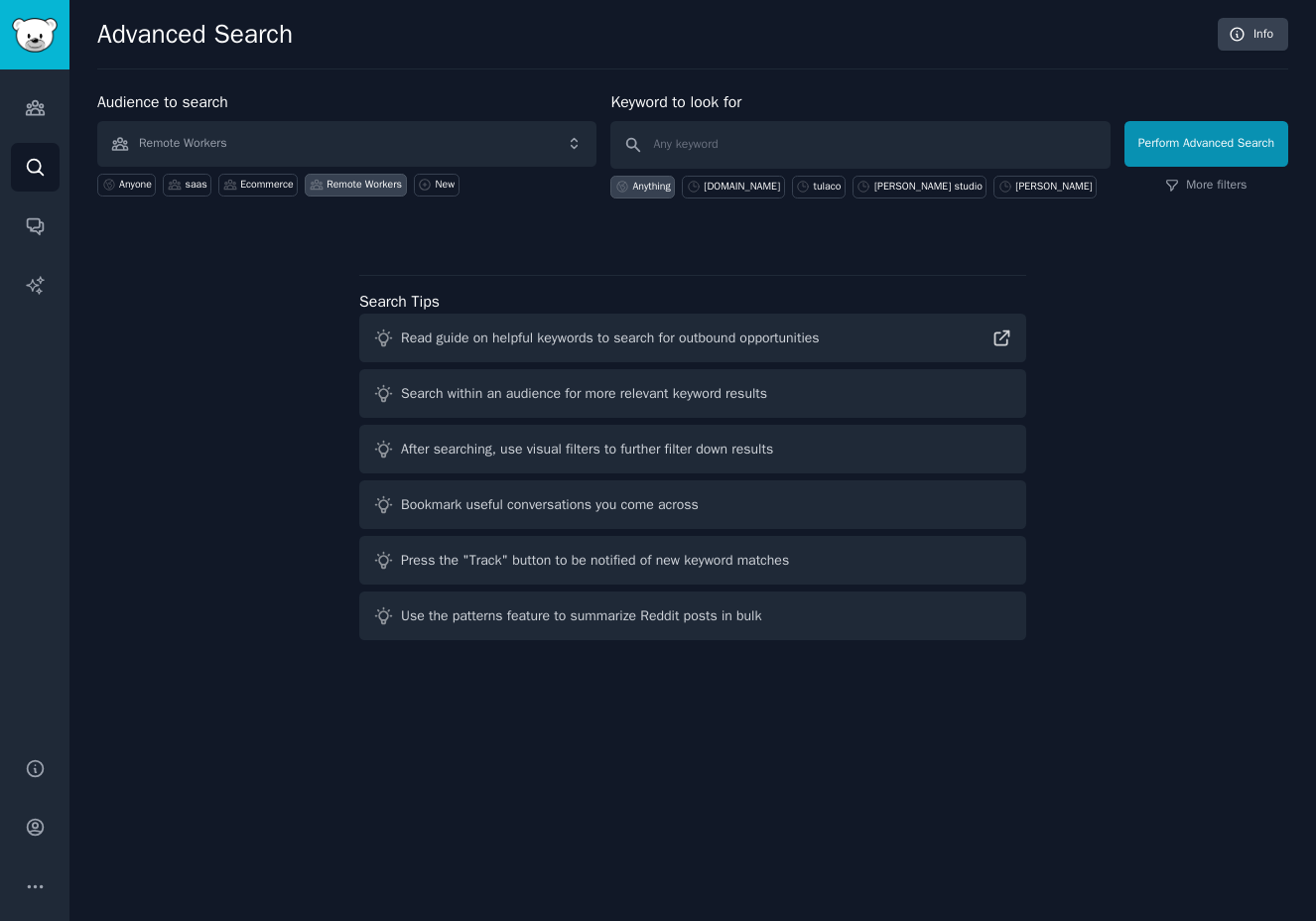 click on "Remote Workers" at bounding box center [355, 185] 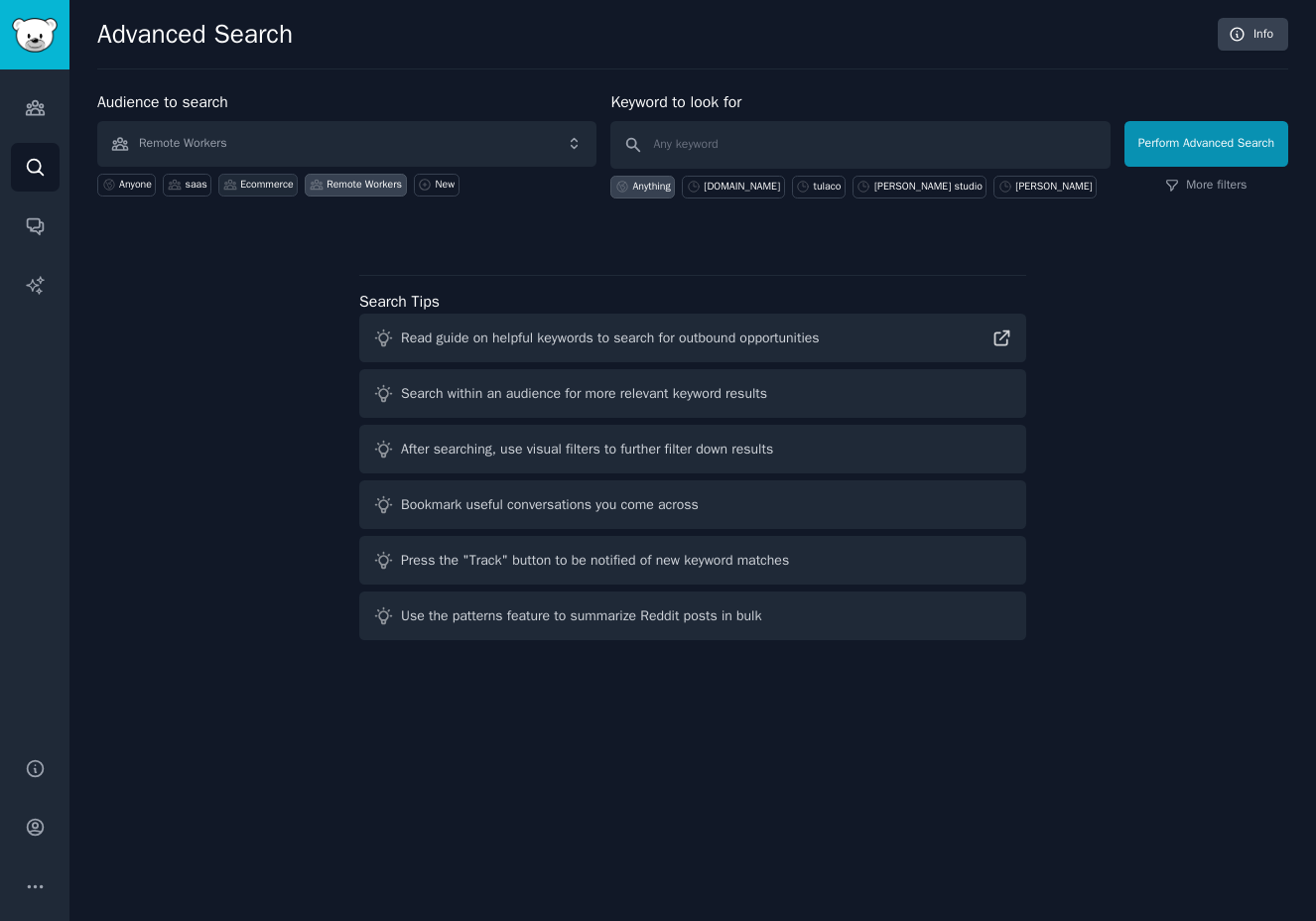 click 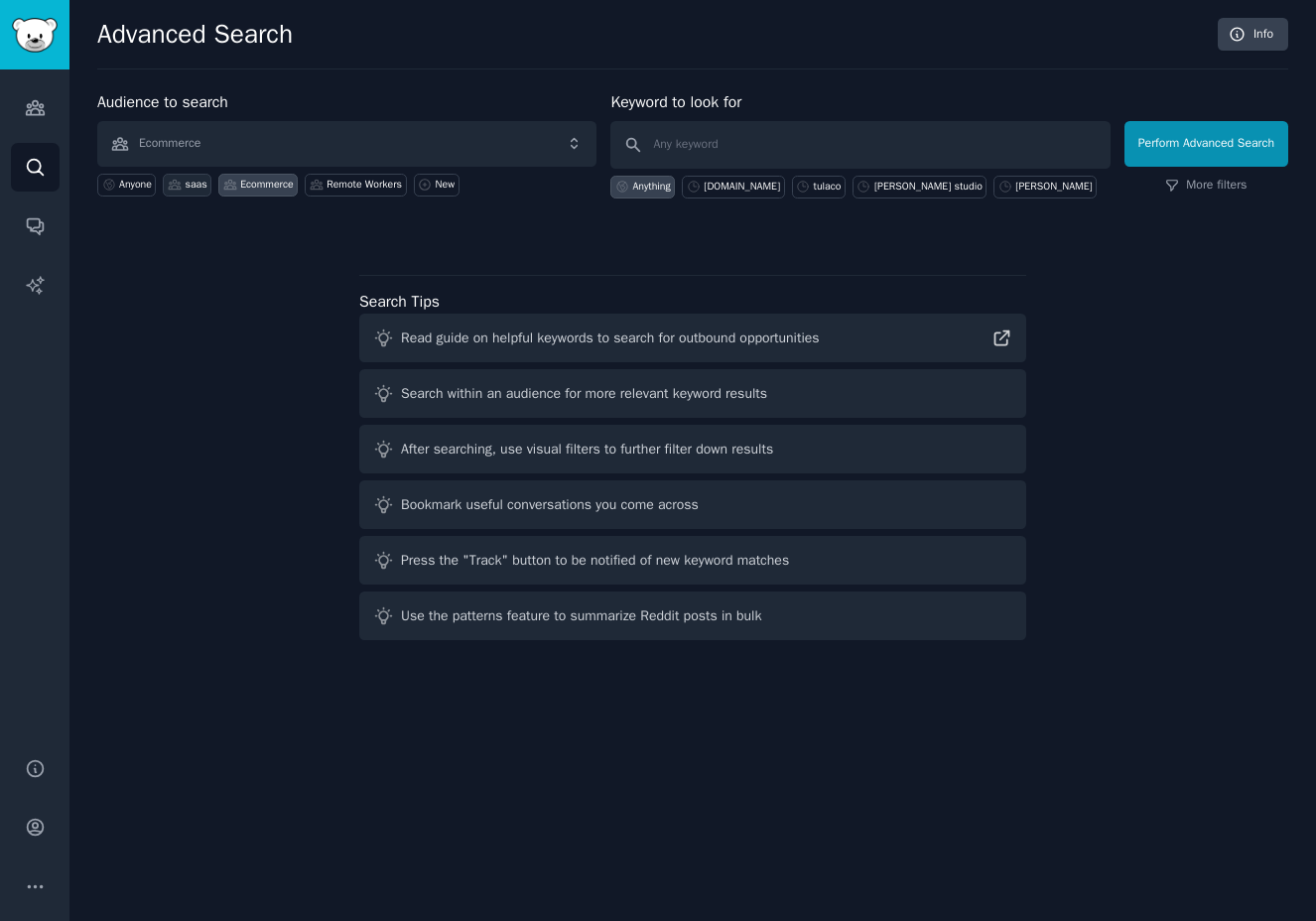 click on "saas" at bounding box center (187, 185) 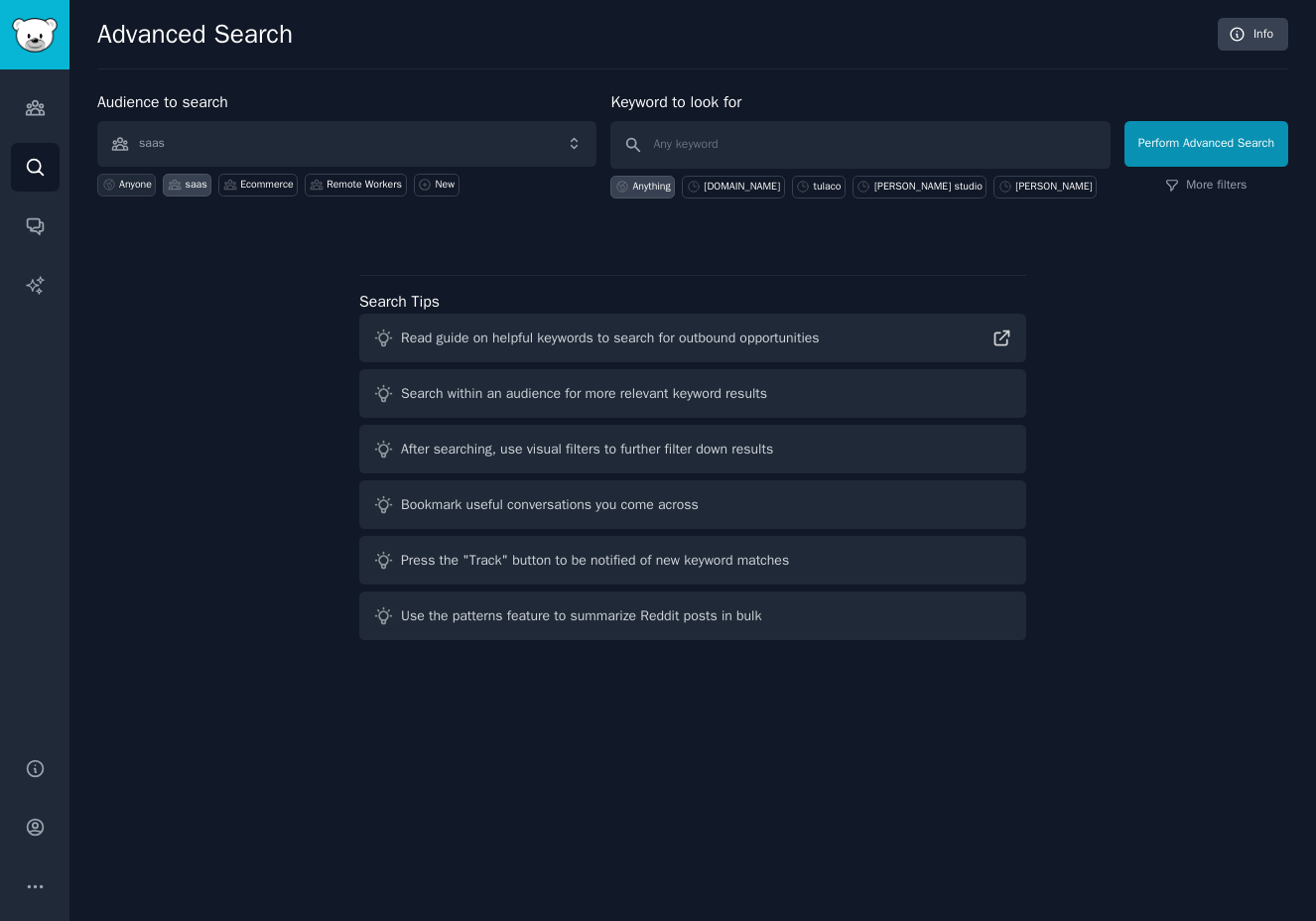click on "Anyone" at bounding box center [135, 185] 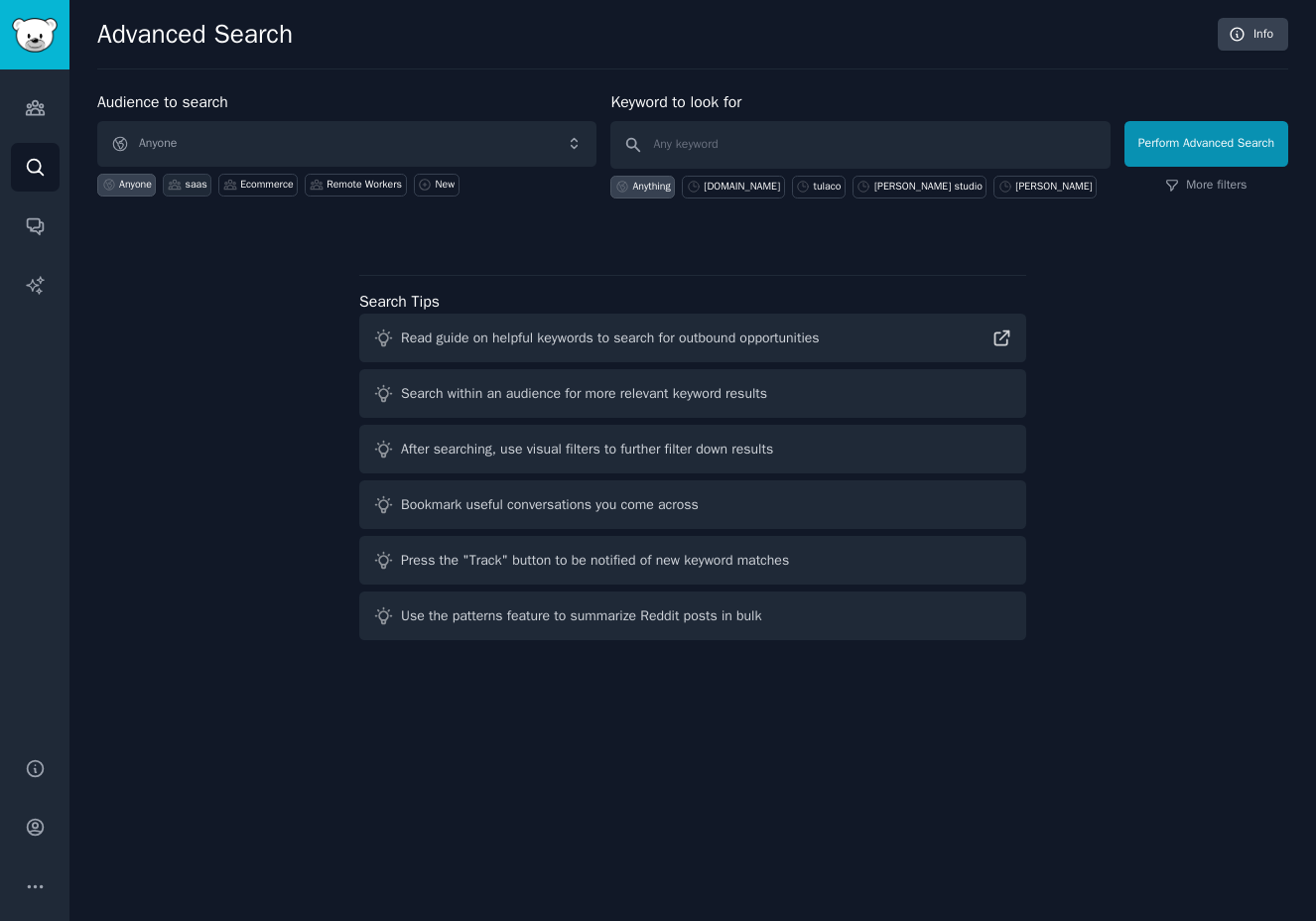 click on "saas" at bounding box center (196, 185) 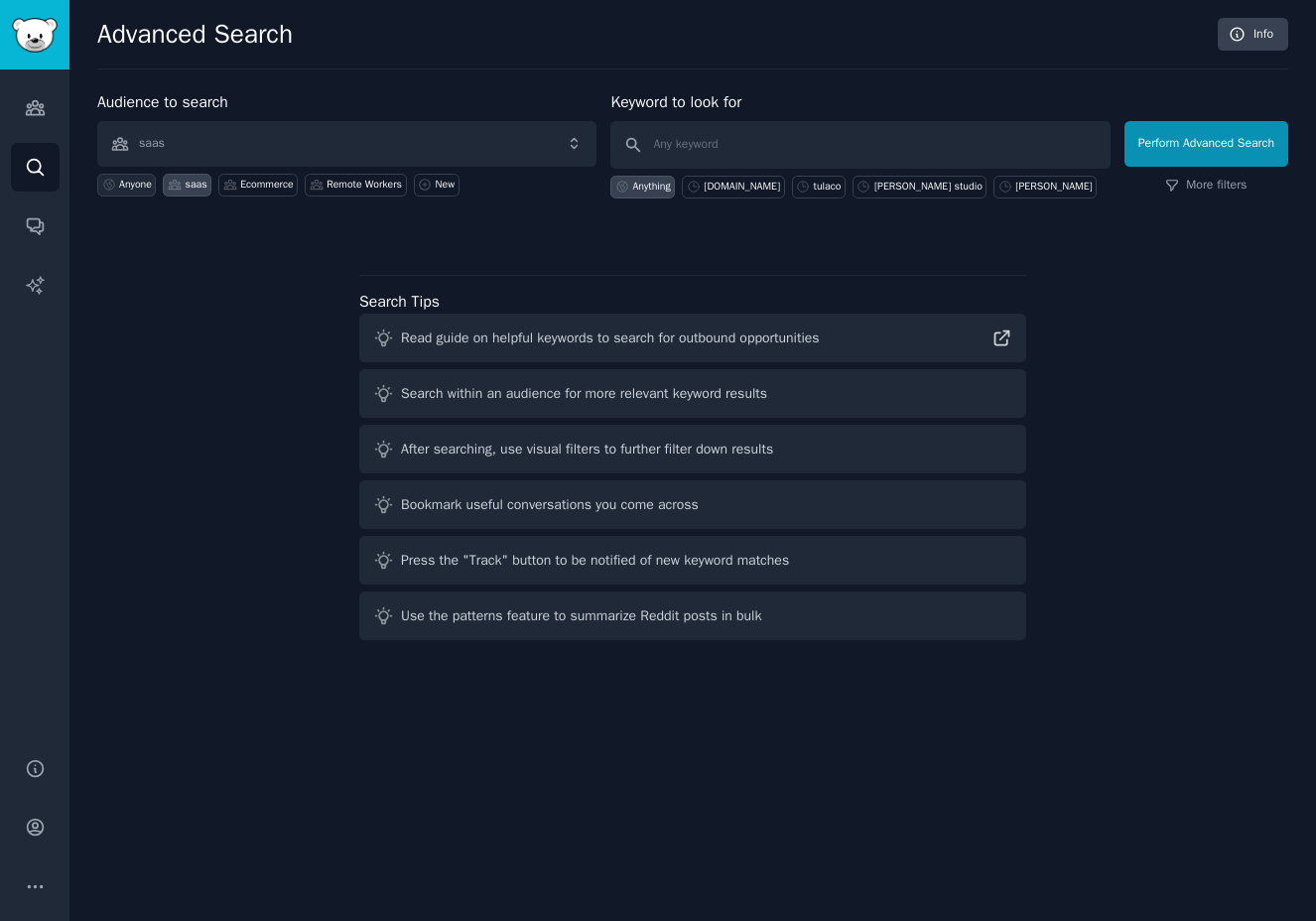 click on "Anyone" at bounding box center [135, 185] 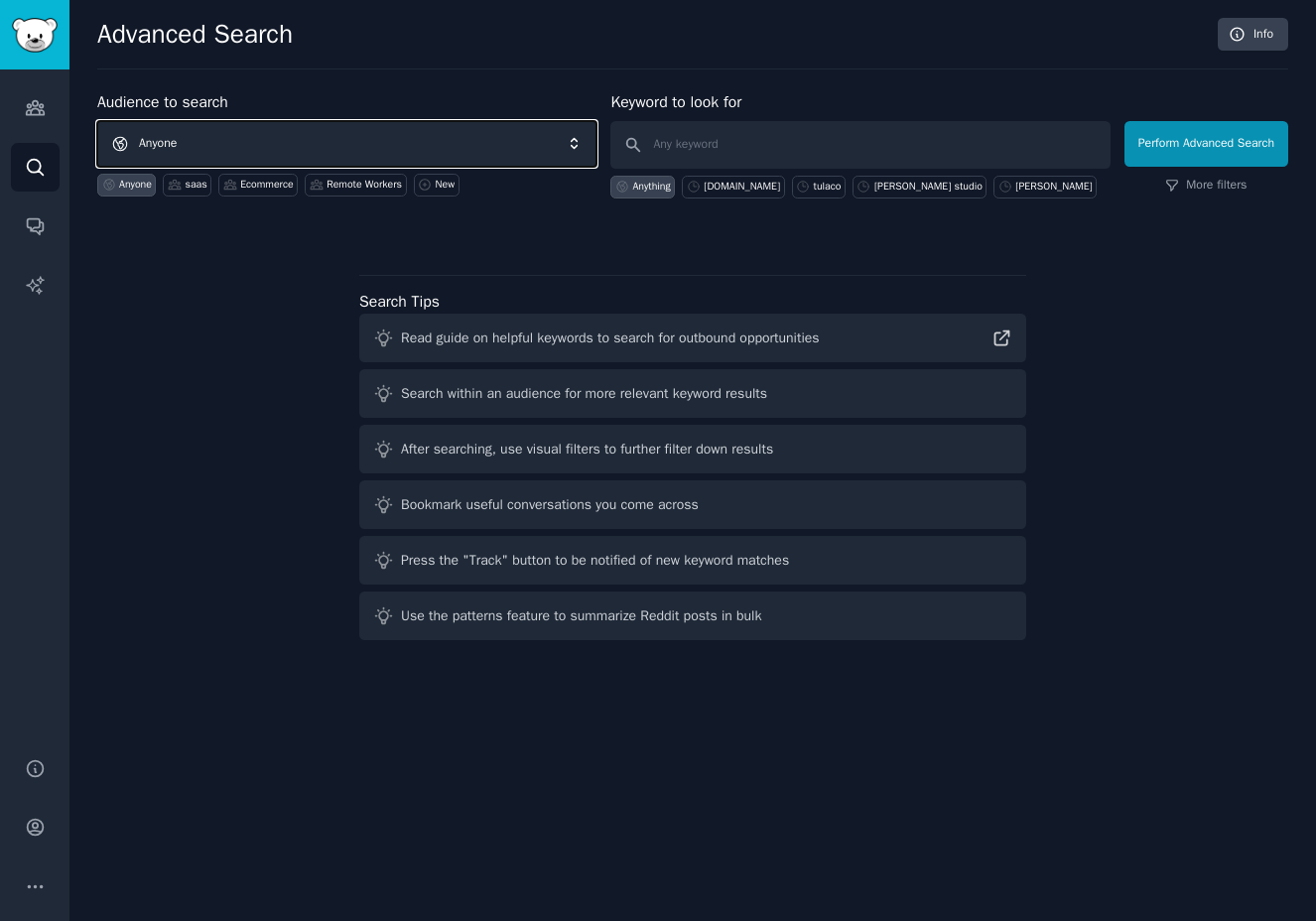 click on "Anyone" at bounding box center [346, 144] 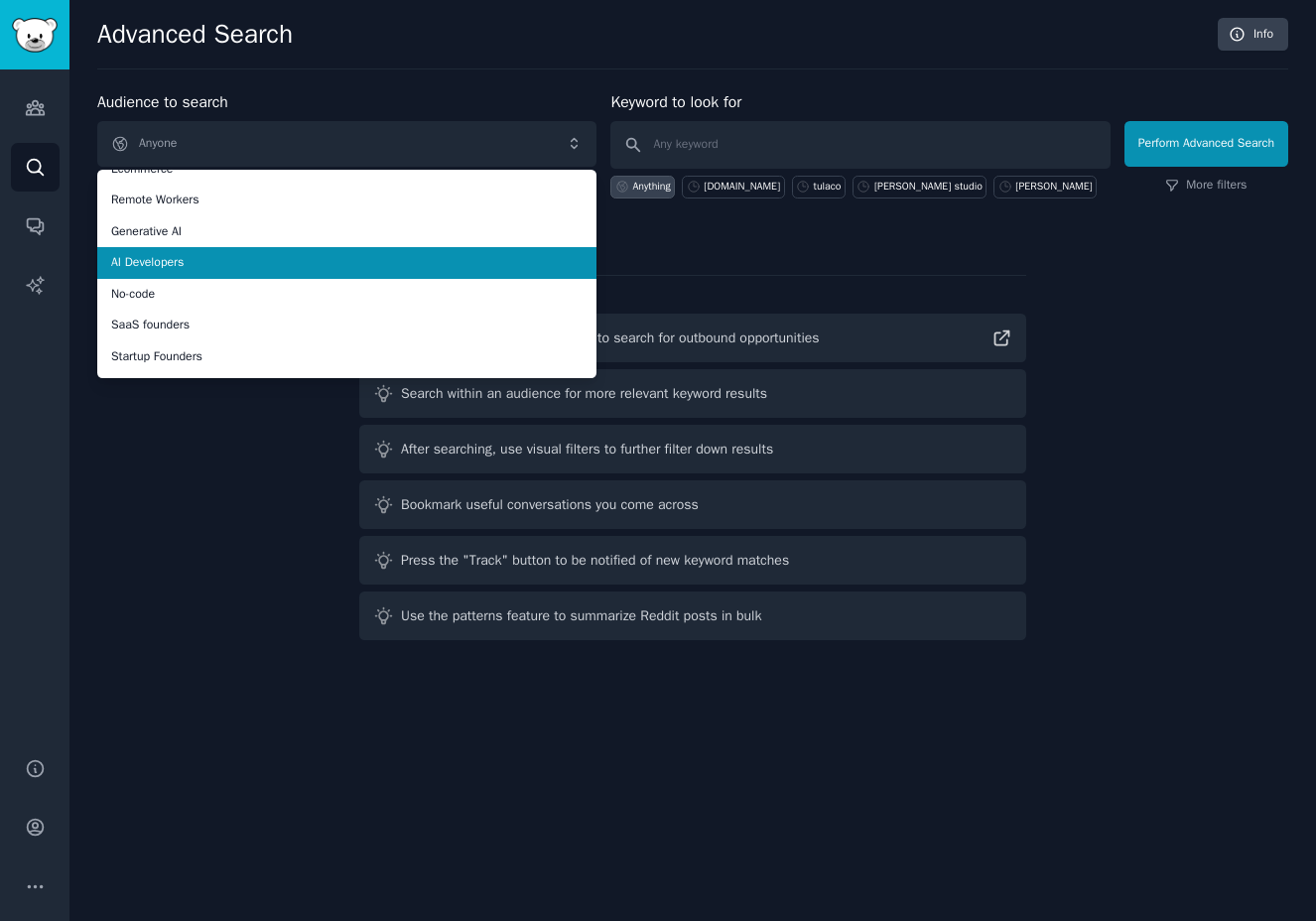 scroll, scrollTop: 142, scrollLeft: 0, axis: vertical 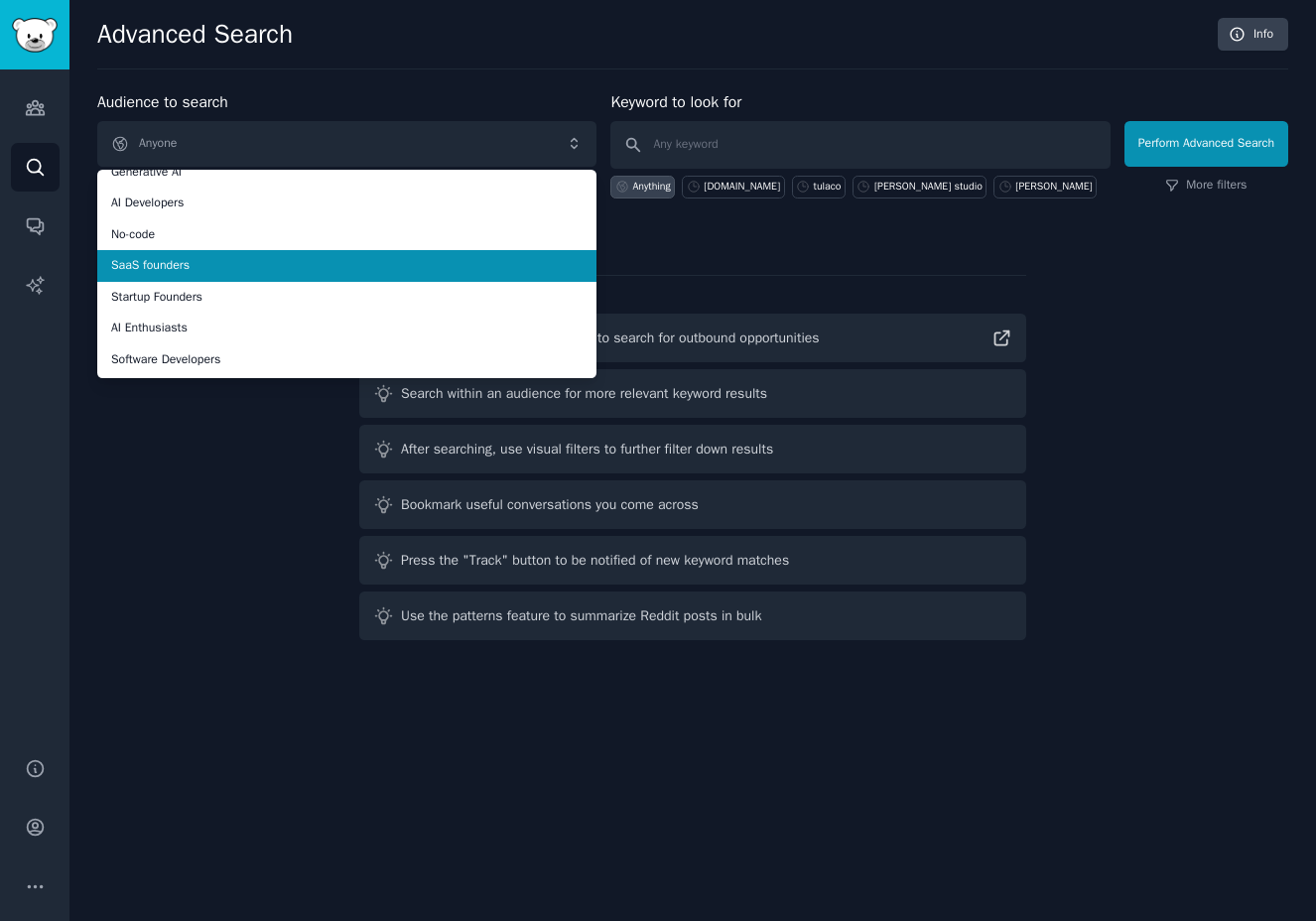 click on "SaaS founders" at bounding box center (346, 266) 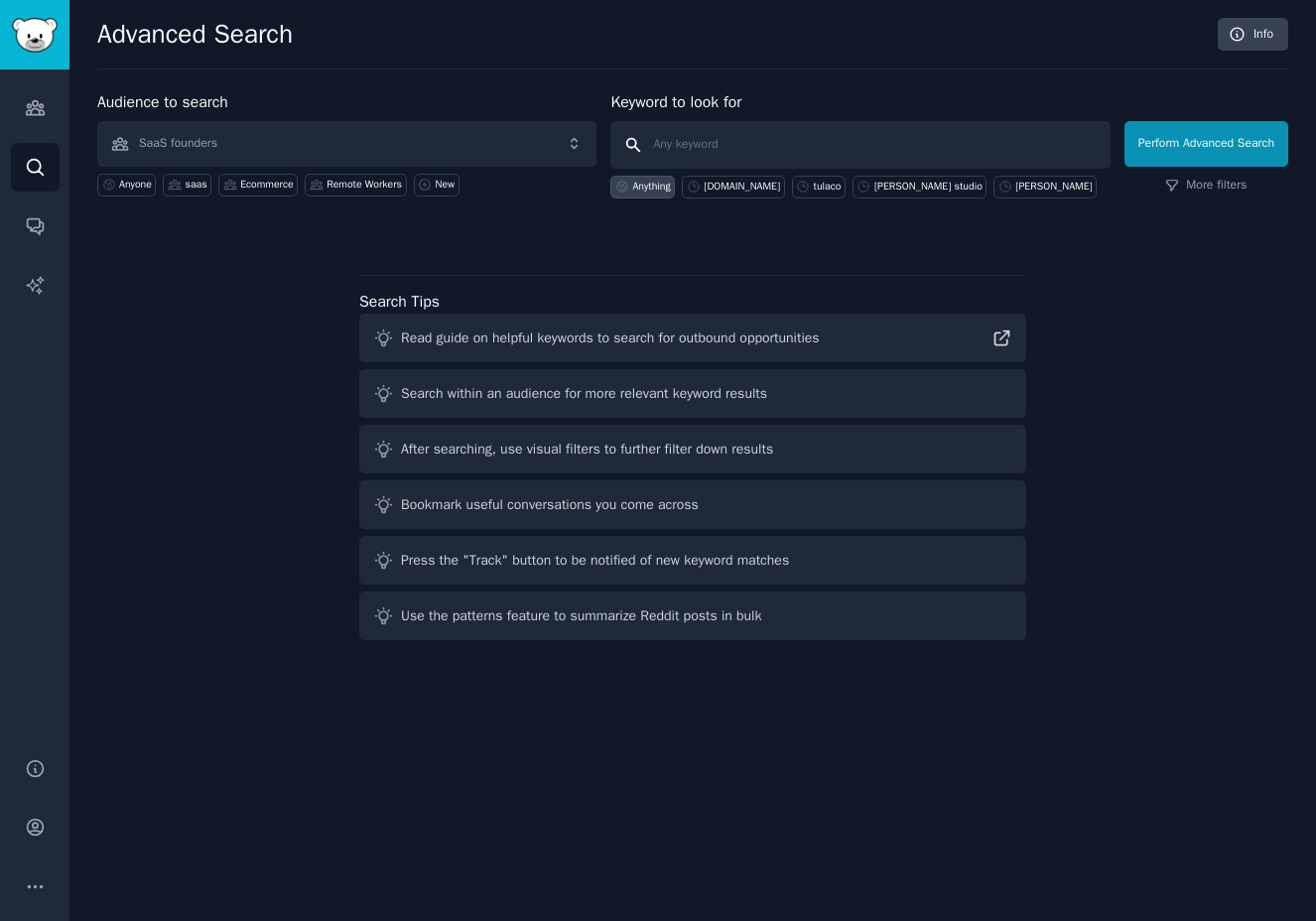 click at bounding box center [859, 145] 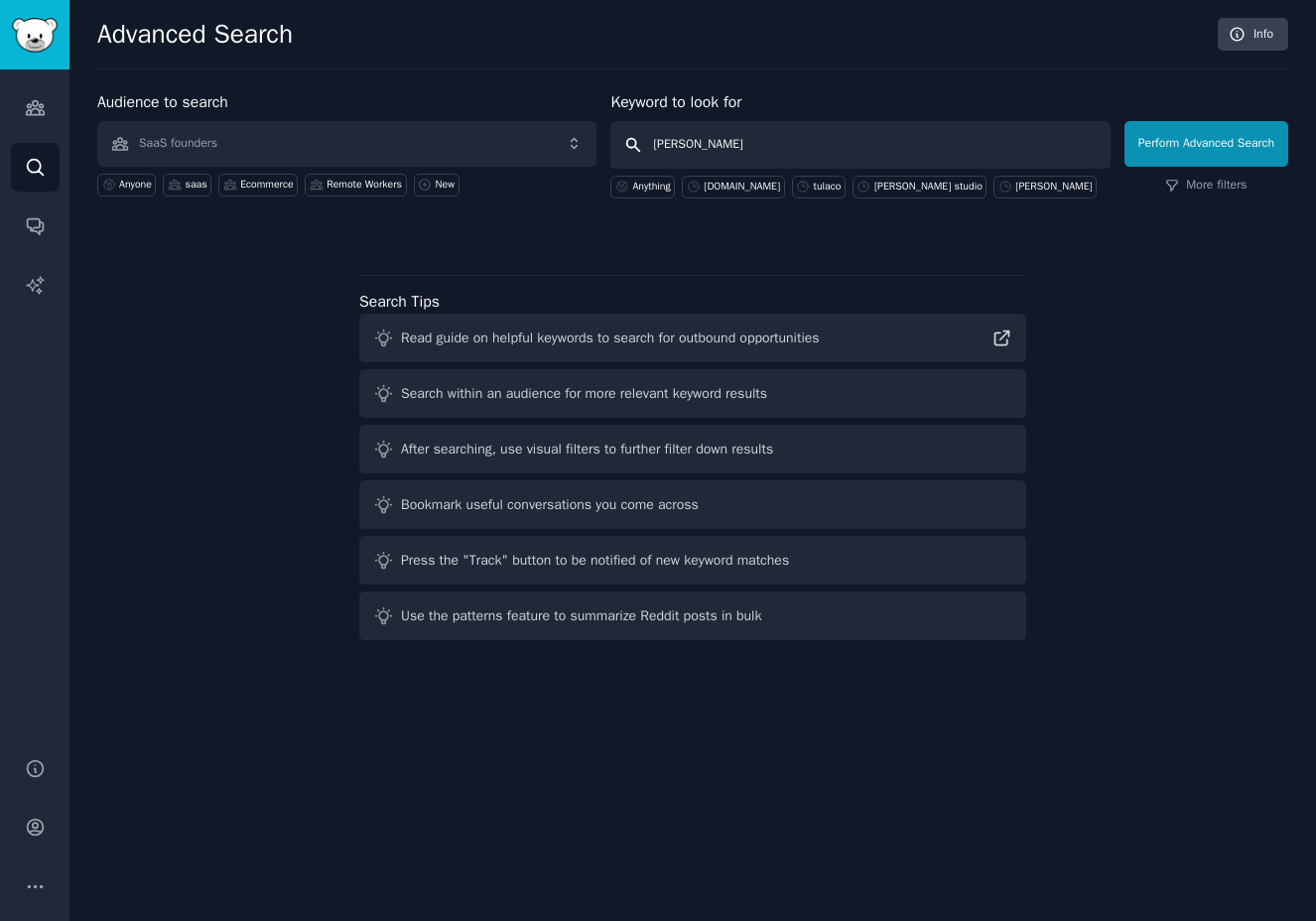 type on "tulaco" 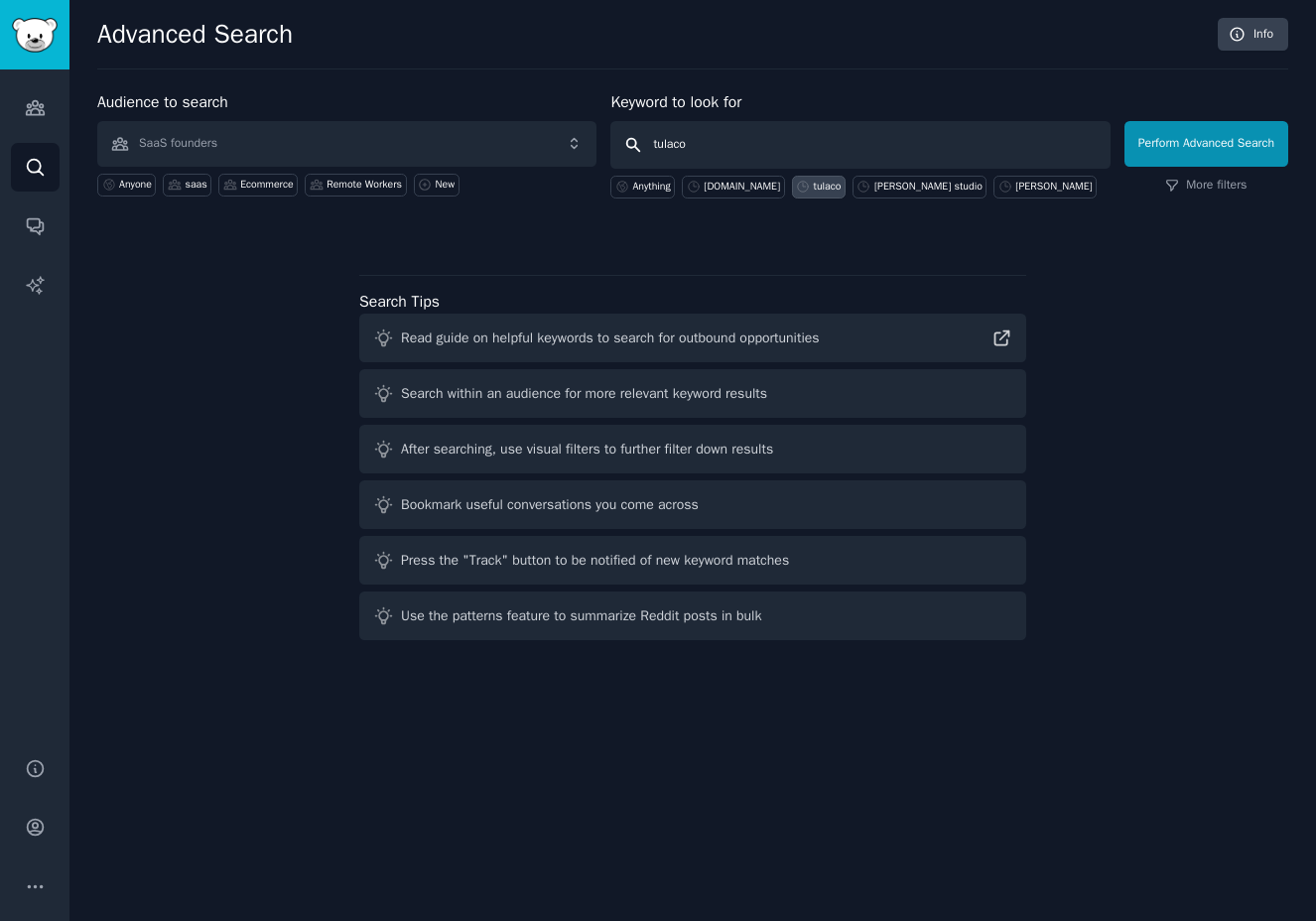 click on "Perform Advanced Search" at bounding box center (1206, 144) 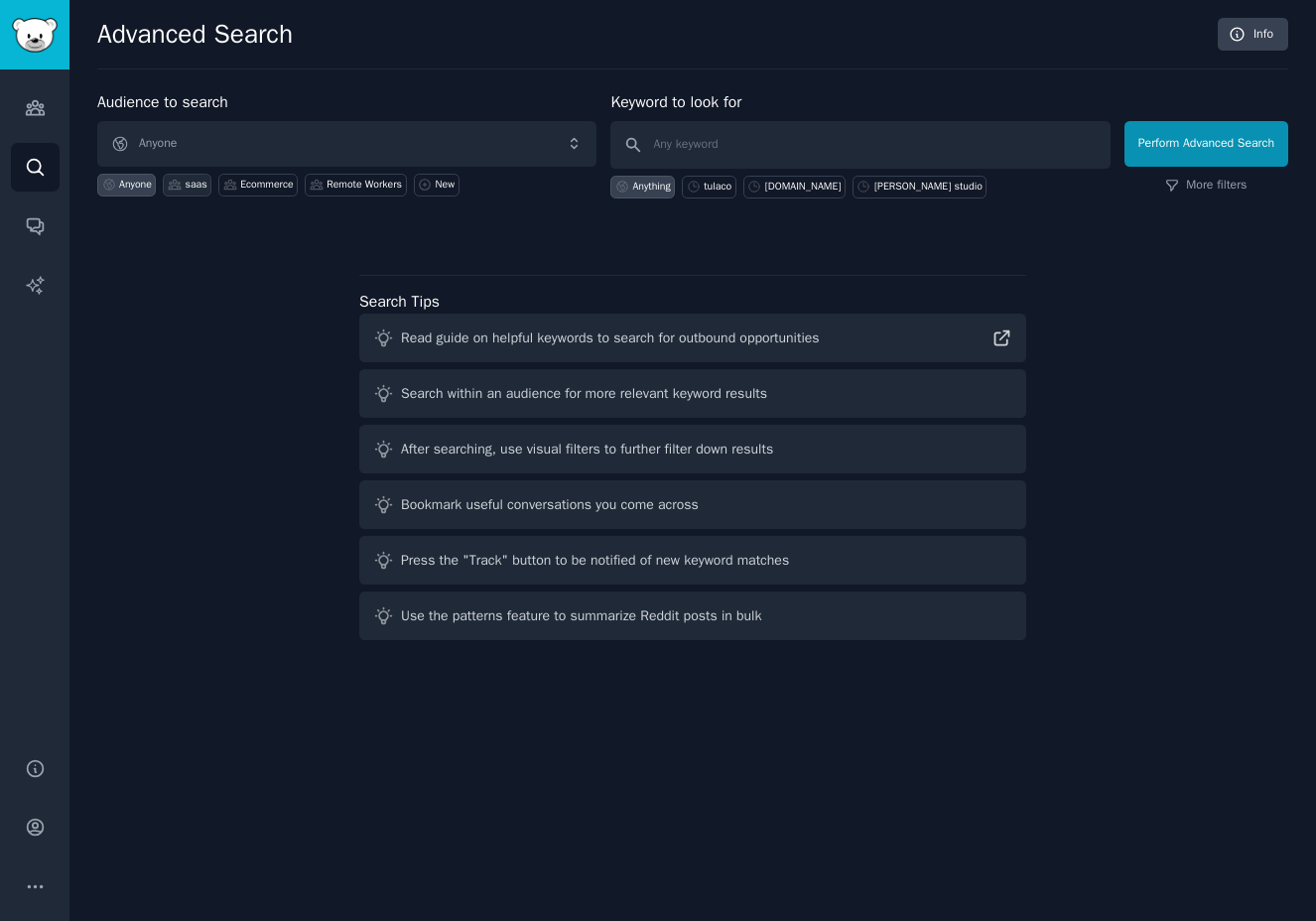 click on "saas" at bounding box center (196, 185) 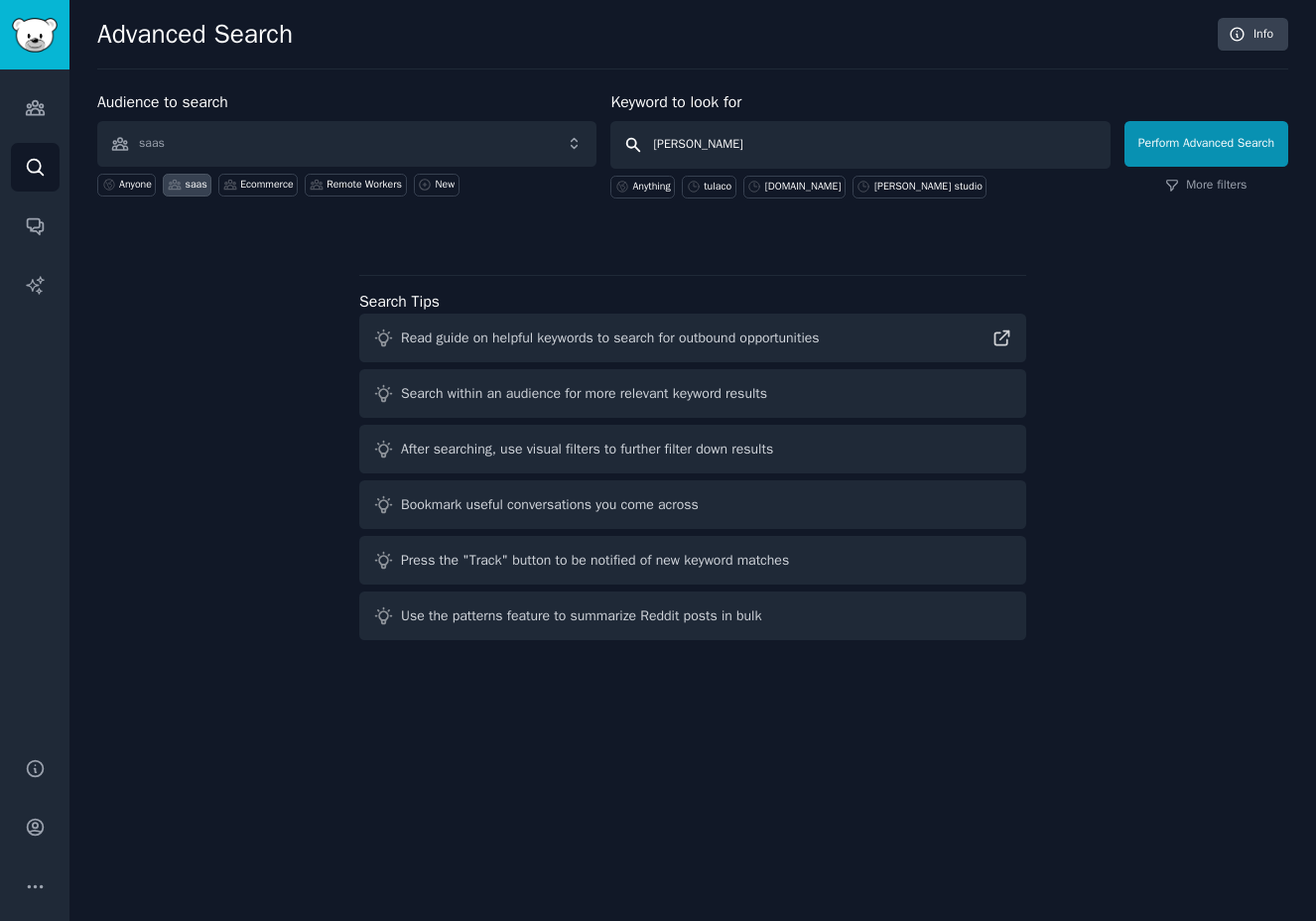 type on "tulaco" 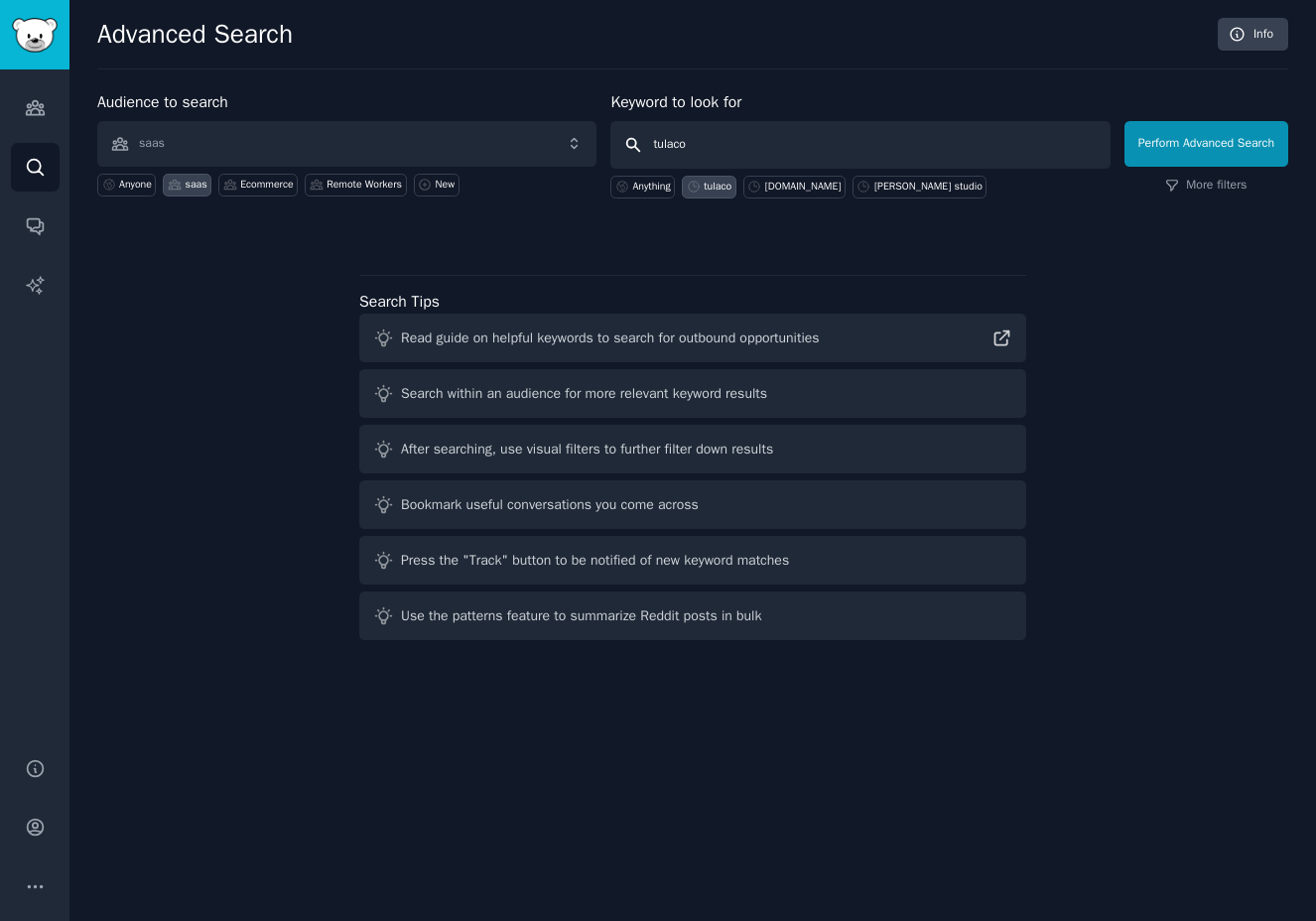 click on "Perform Advanced Search" at bounding box center (1206, 144) 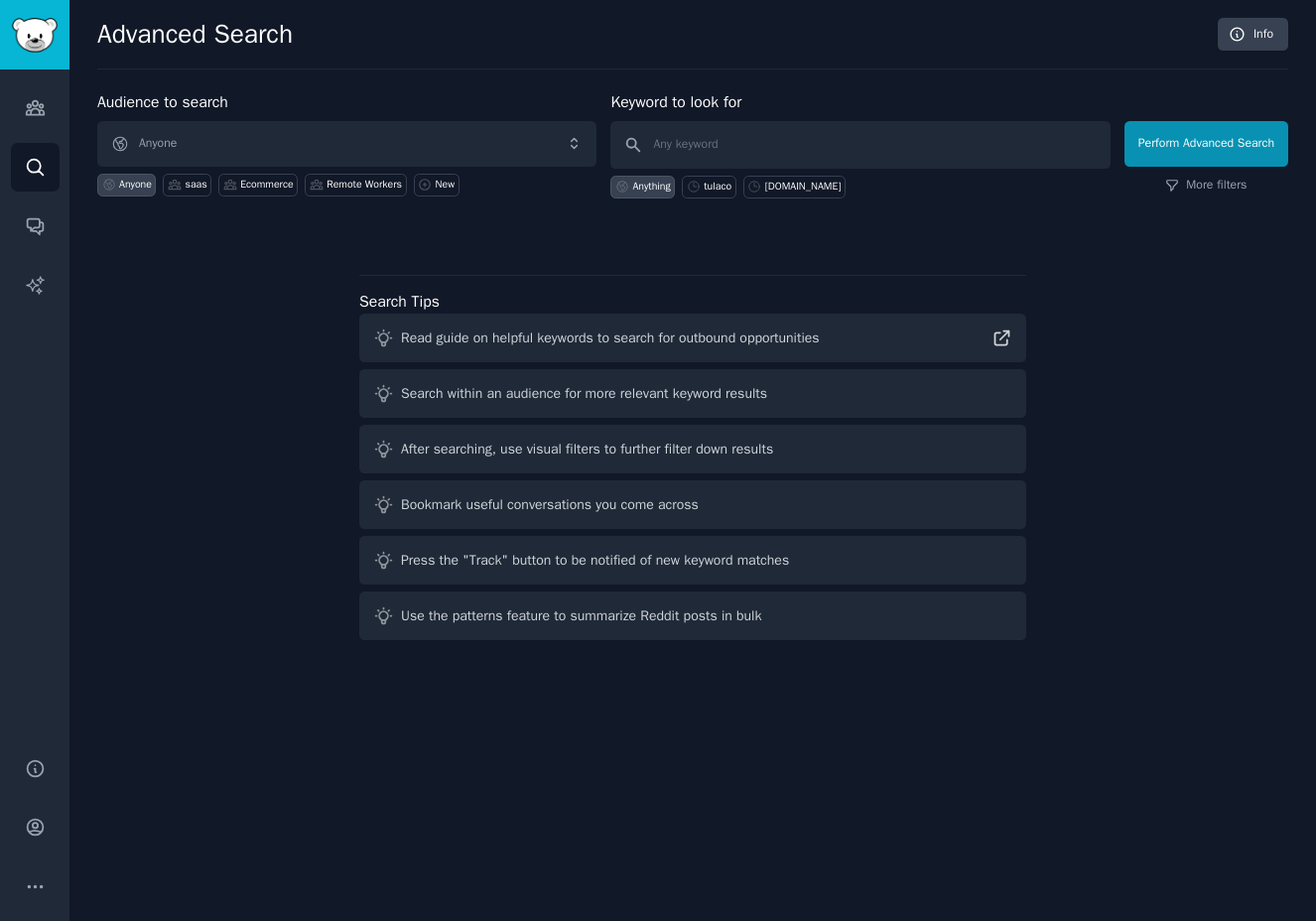 click on "Read guide on helpful keywords to search for outbound opportunities" at bounding box center [610, 337] 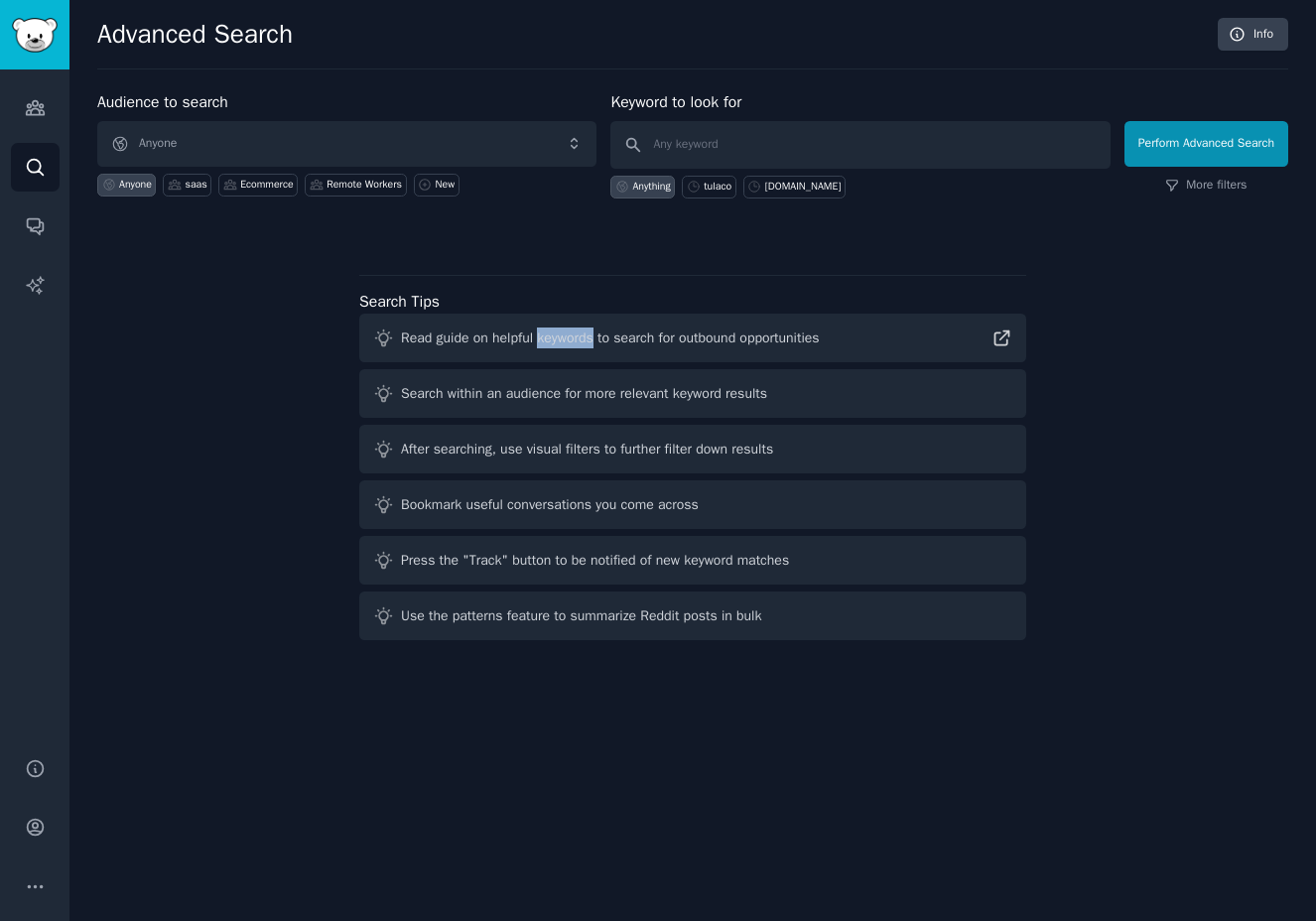click on "Read guide on helpful keywords to search for outbound opportunities" at bounding box center [610, 337] 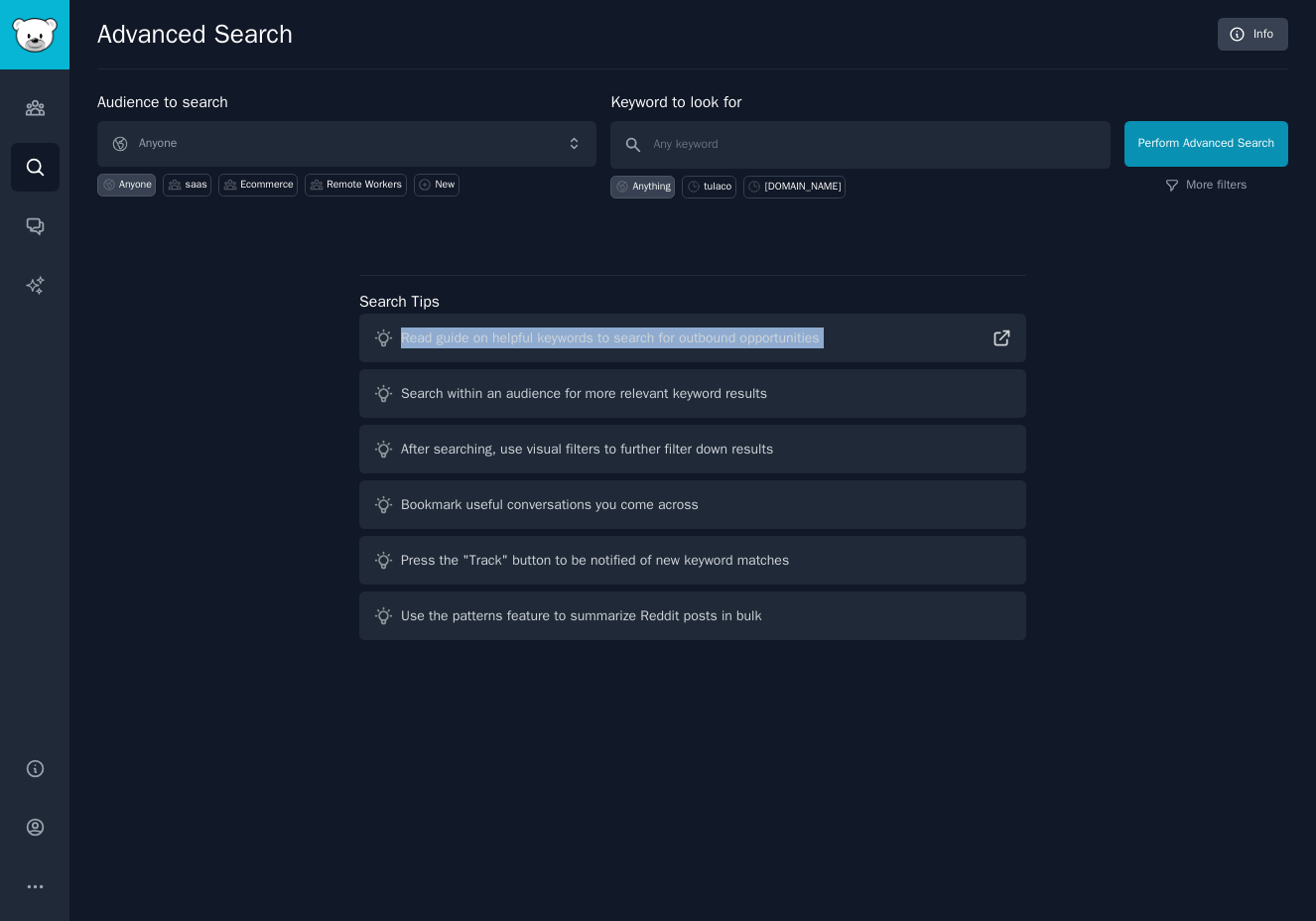 click on "Read guide on helpful keywords to search for outbound opportunities" at bounding box center [610, 337] 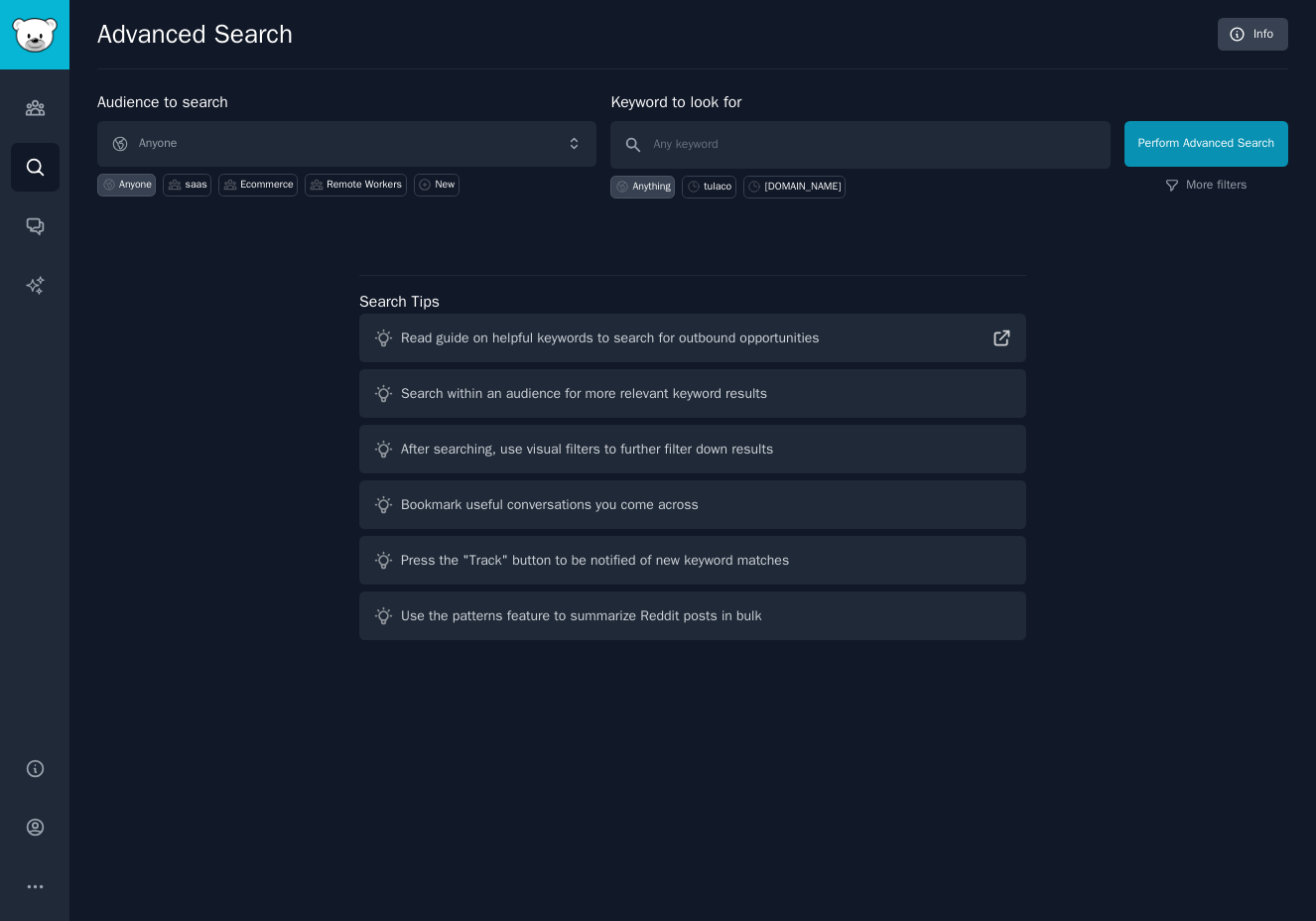 click on "Audience to search Anyone Anyone saas Ecommerce Remote Workers New Keyword to look for Anything tulaco tula.co   Perform Advanced Search More filters Search Tips Read guide on helpful keywords to search for outbound opportunities Search within an audience for more relevant keyword results After searching, use visual filters to further filter down results Bookmark useful conversations you come across Press the "Track" button to be notified of new keyword matches Use the patterns feature to summarize Reddit posts in bulk" at bounding box center (693, 369) 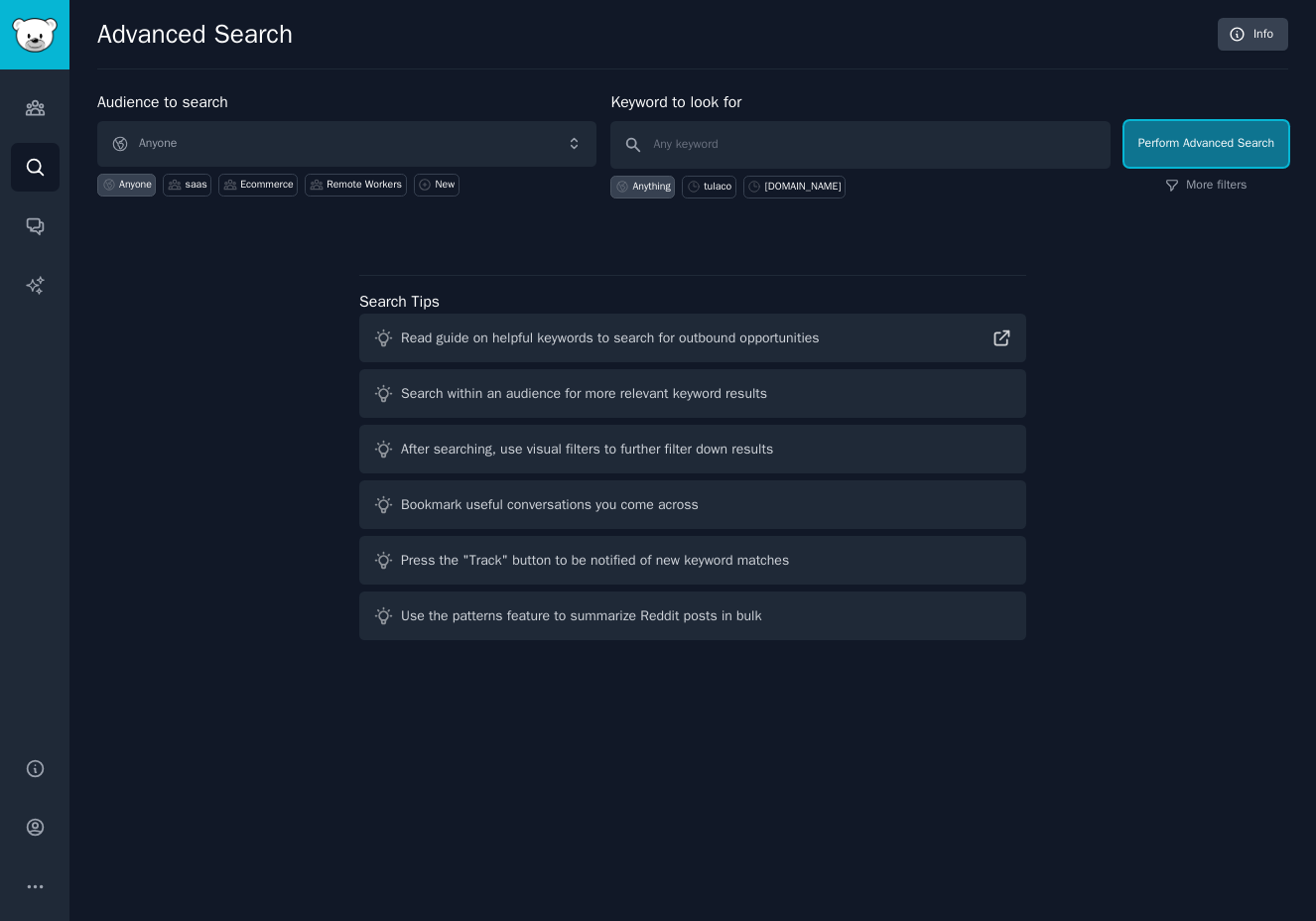 click on "Perform Advanced Search" at bounding box center [1206, 144] 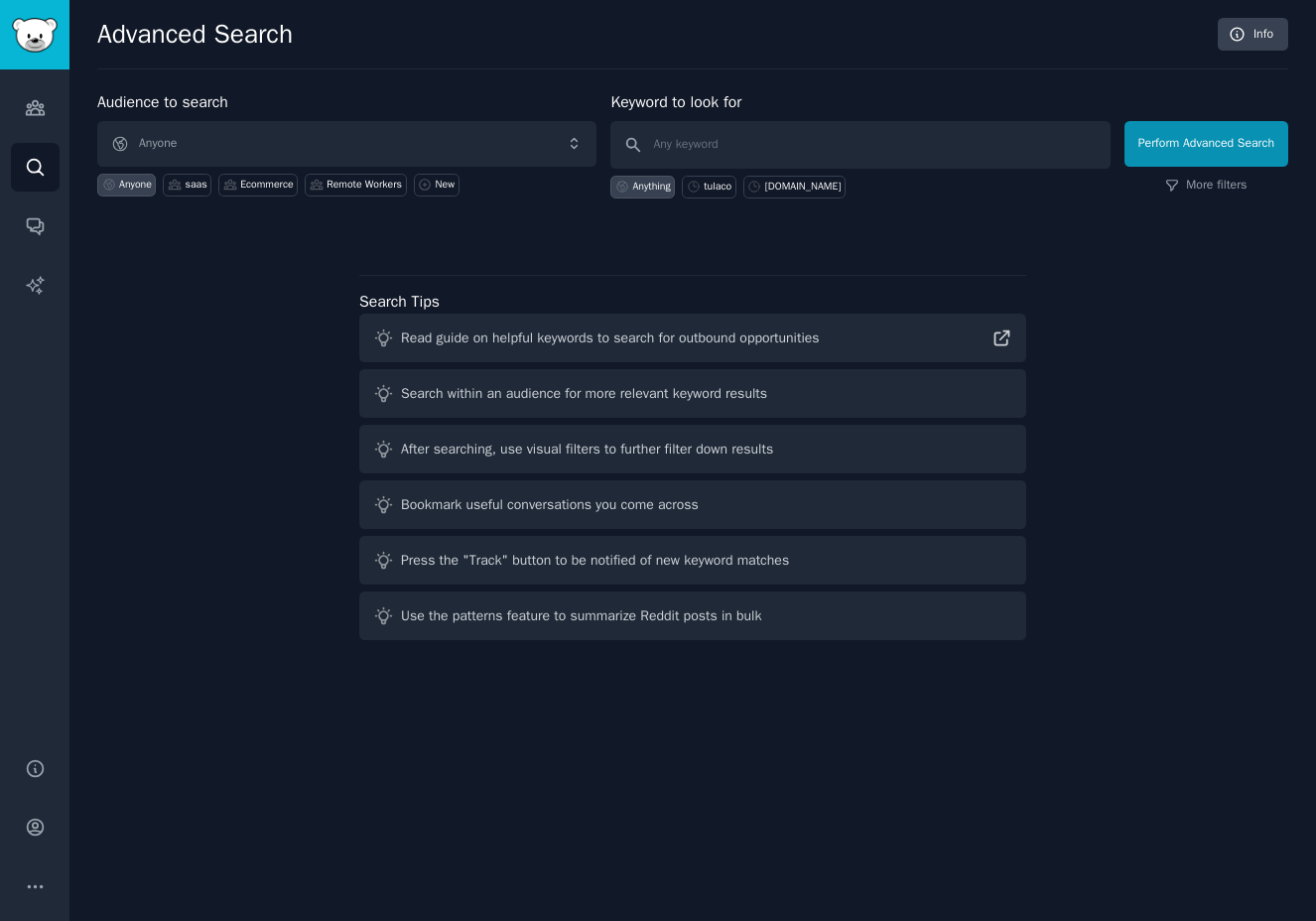 click on "Anything" at bounding box center [642, 187] 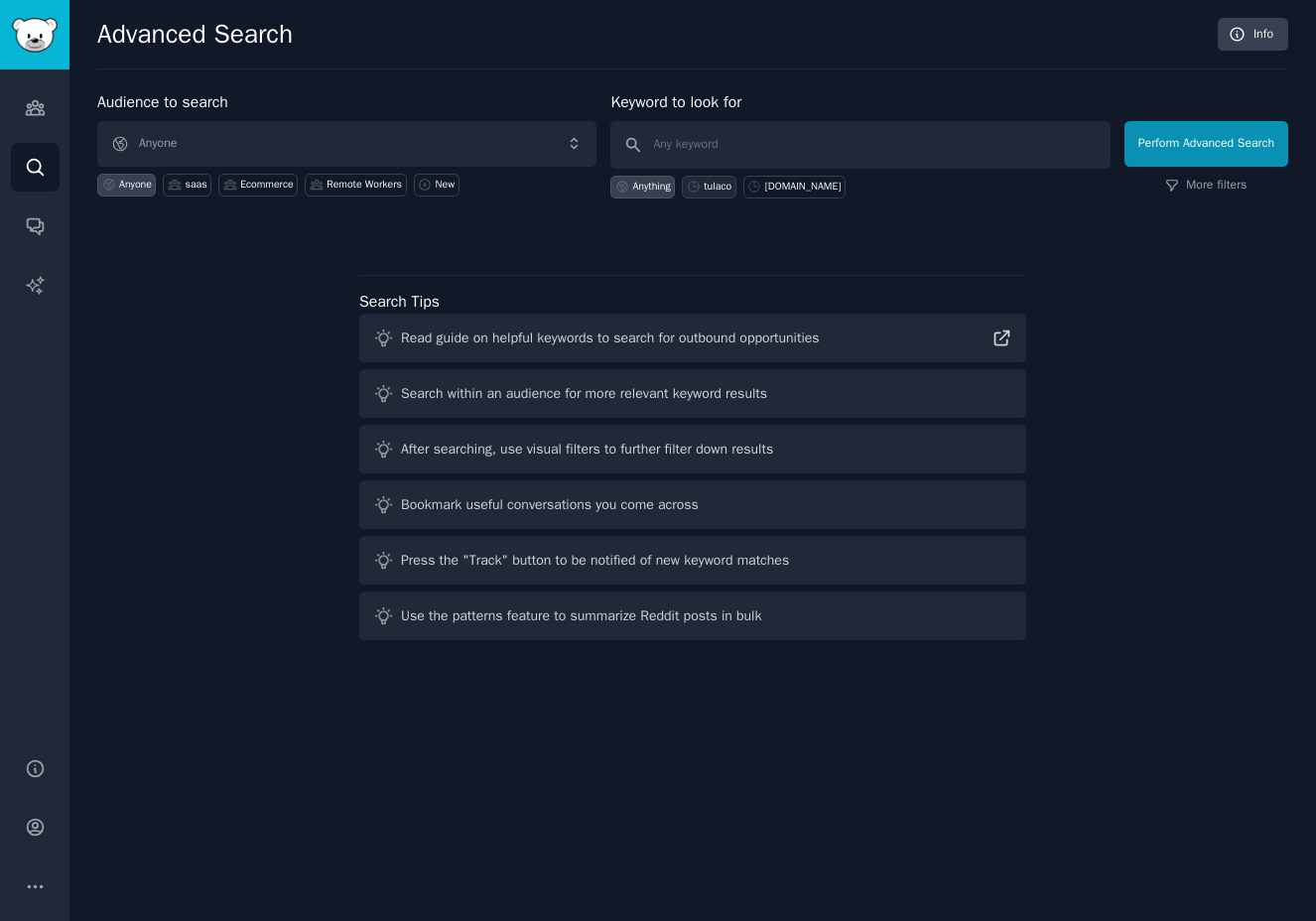 click on "tulaco" at bounding box center (718, 187) 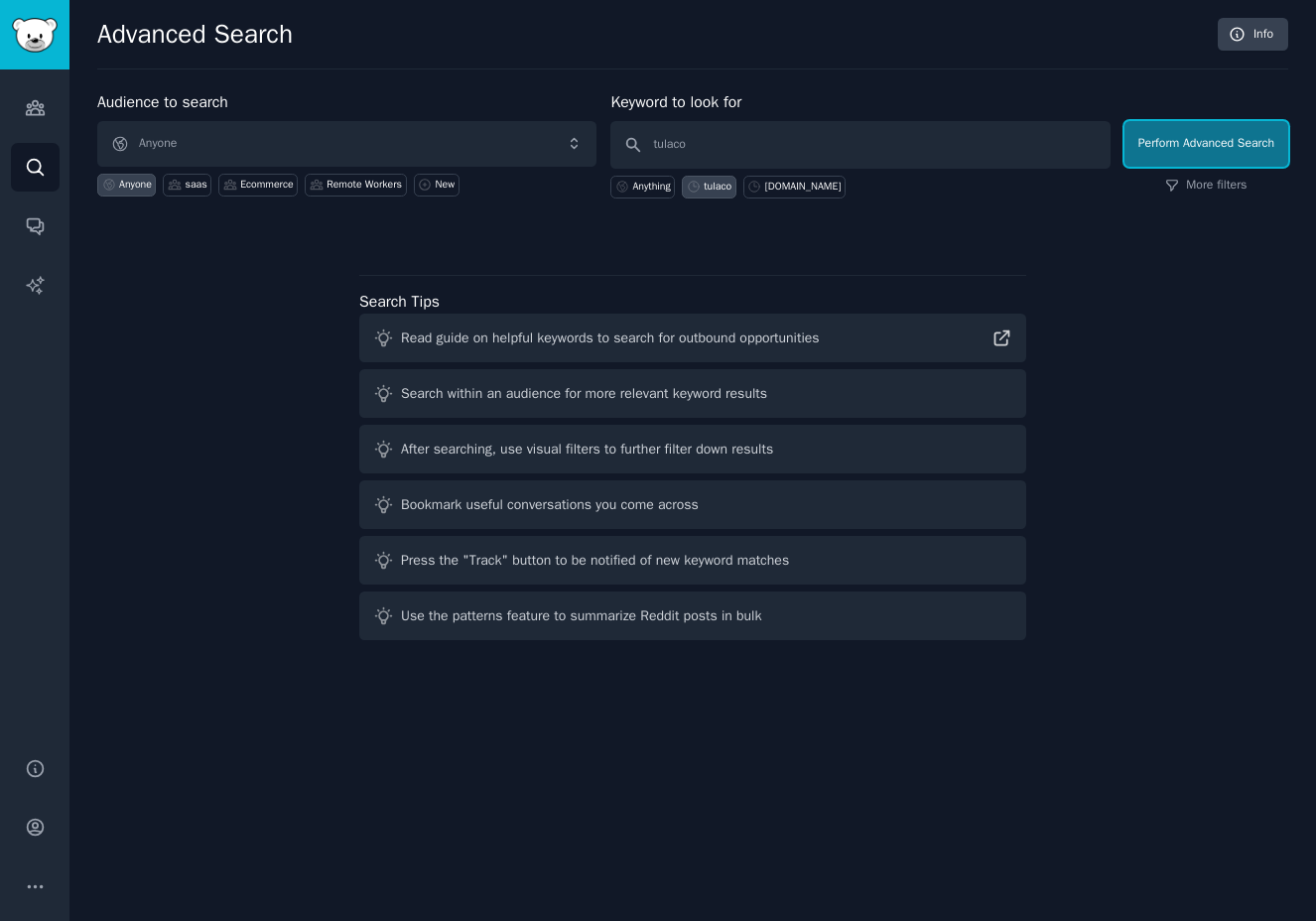 click on "Perform Advanced Search" at bounding box center (1206, 144) 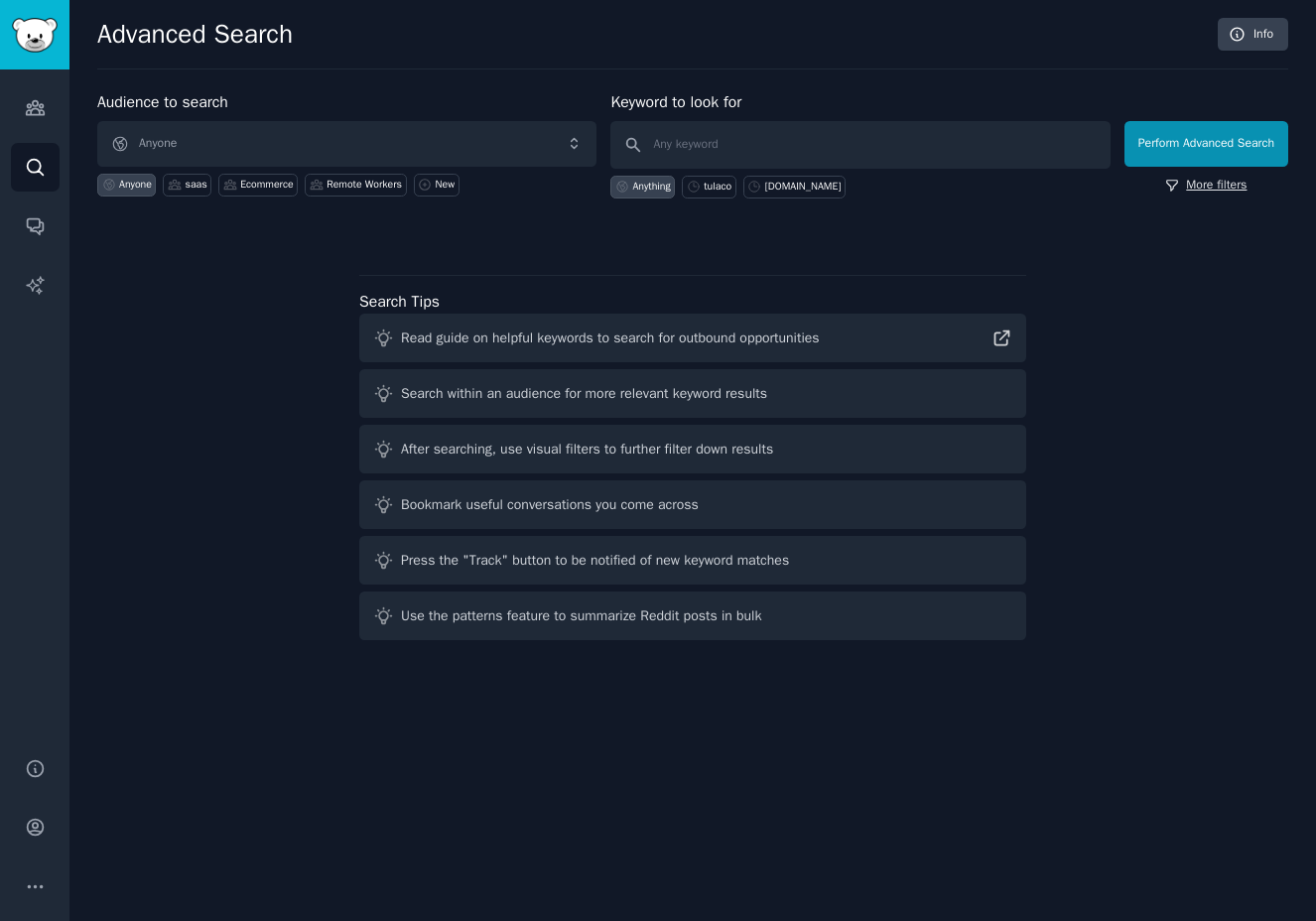 click on "More filters" at bounding box center [1206, 186] 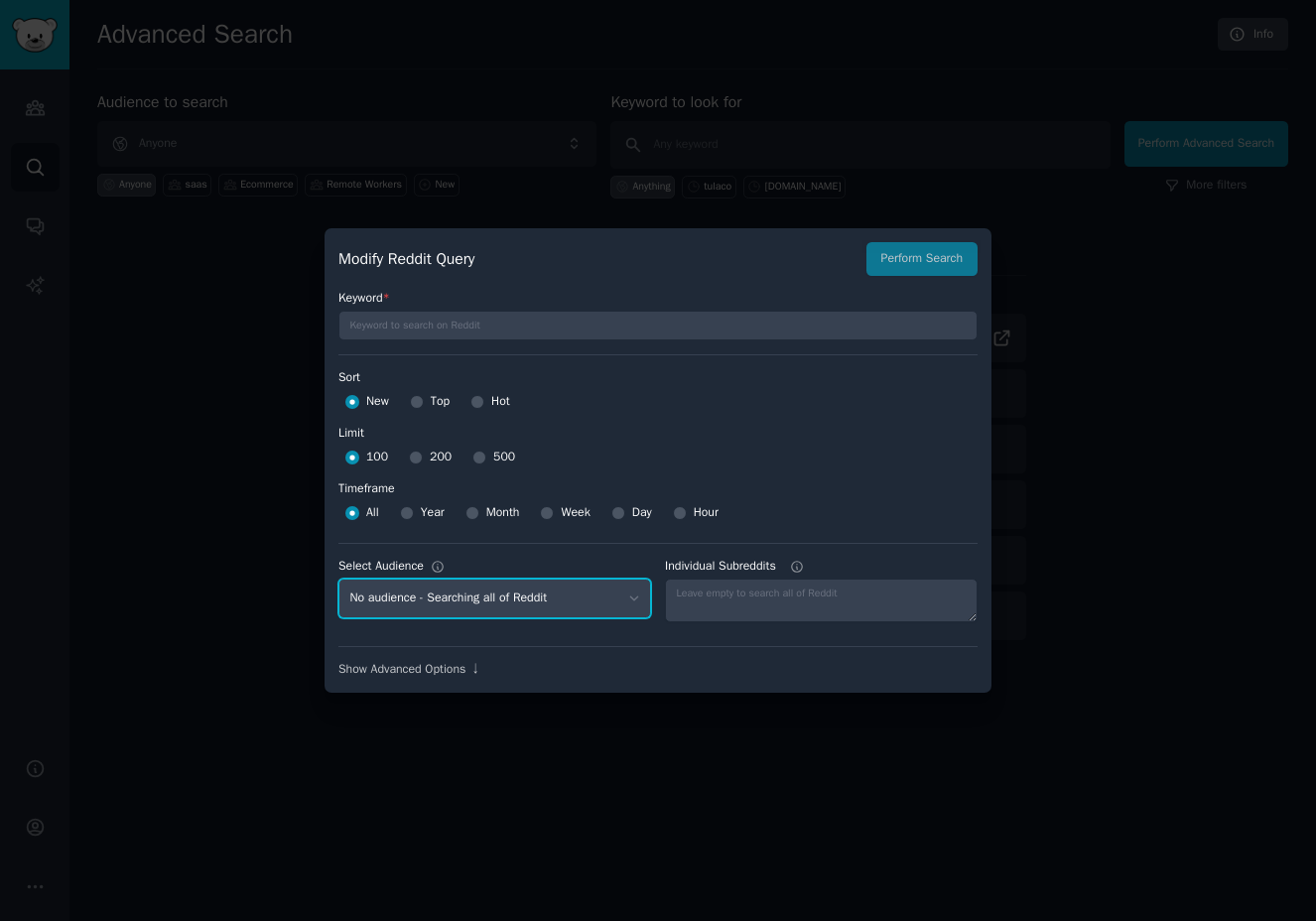 click on "No audience - Searching all of Reddit saas - 3 Subreddits Ecommerce - 10 Subreddits Remote Workers - 6 Subreddits Generative AI - 16 Subreddits AI Developers - 15 Subreddits No-code - 9 Subreddits SaaS founders - 6 Subreddits Startup Founders - 16 Subreddits AI Enthusiasts - 25 Subreddits Software Developers - 26 Subreddits" at bounding box center (494, 598) 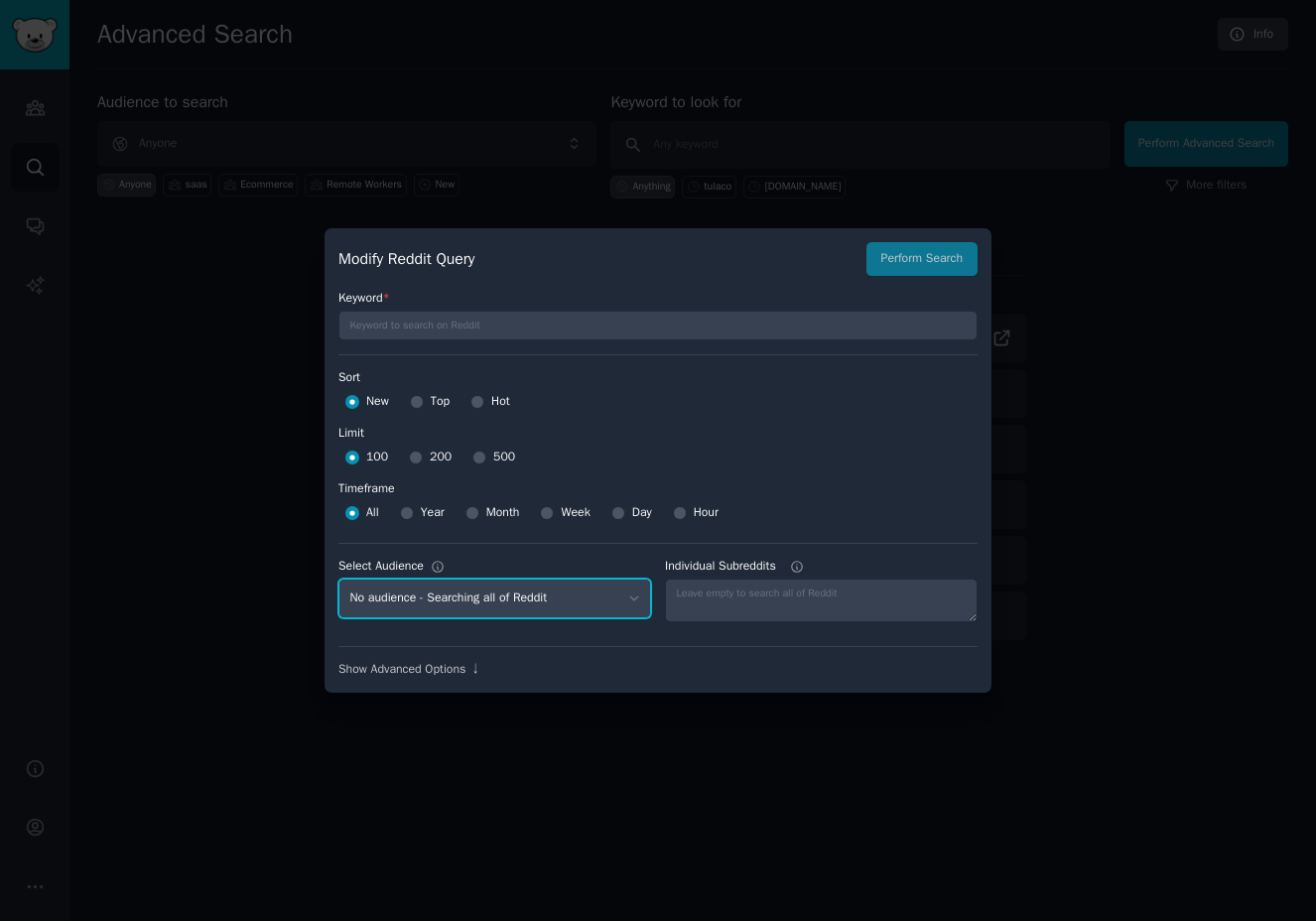 select on "e07e5c5146" 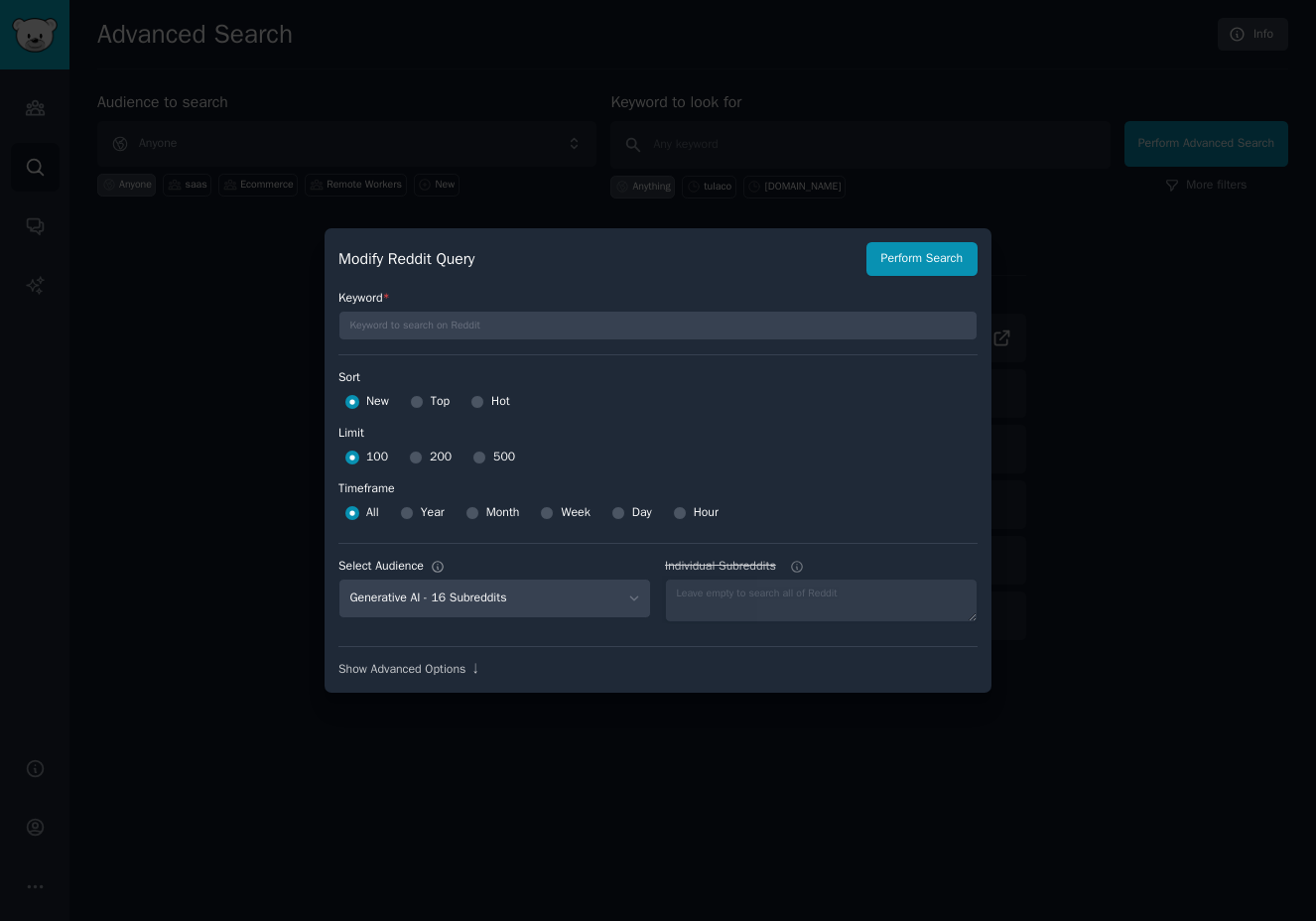 click on "Keyword  * Sort Sort New Top Hot Limit Limit 100 200 500 Timeframe Timeframe All Year Month Week Day Hour Select Audience No audience - Searching all of Reddit saas - 3 Subreddits Ecommerce - 10 Subreddits Remote Workers - 6 Subreddits Generative AI - 16 Subreddits AI Developers - 15 Subreddits No-code - 9 Subreddits SaaS founders - 6 Subreddits Startup Founders - 16 Subreddits AI Enthusiasts - 25 Subreddits Software Developers - 26 Subreddits Individual Subreddits Show Advanced Options ↓" at bounding box center [658, 477] 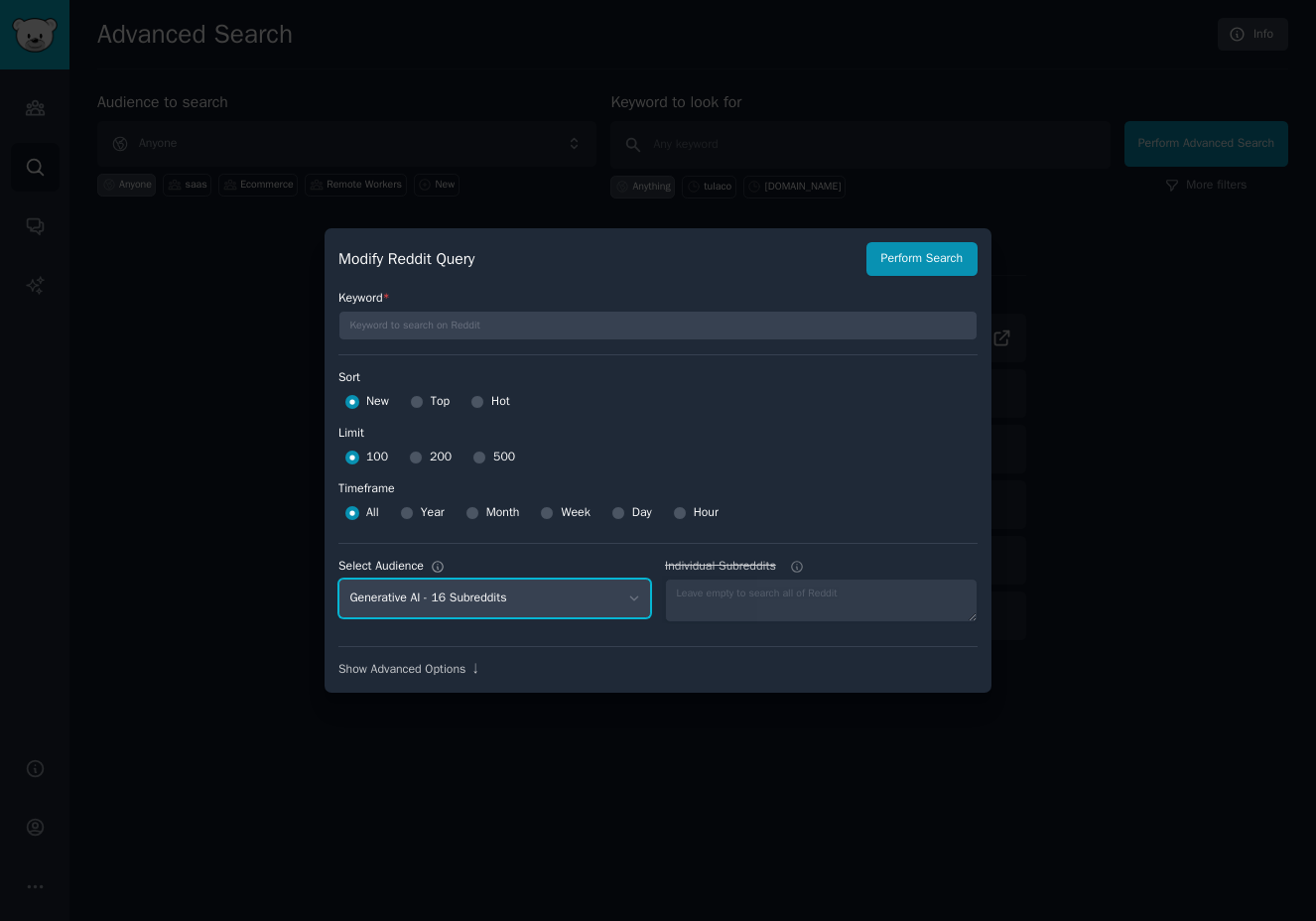 click on "No audience - Searching all of Reddit saas - 3 Subreddits Ecommerce - 10 Subreddits Remote Workers - 6 Subreddits Generative AI - 16 Subreddits AI Developers - 15 Subreddits No-code - 9 Subreddits SaaS founders - 6 Subreddits Startup Founders - 16 Subreddits AI Enthusiasts - 25 Subreddits Software Developers - 26 Subreddits" at bounding box center (494, 598) 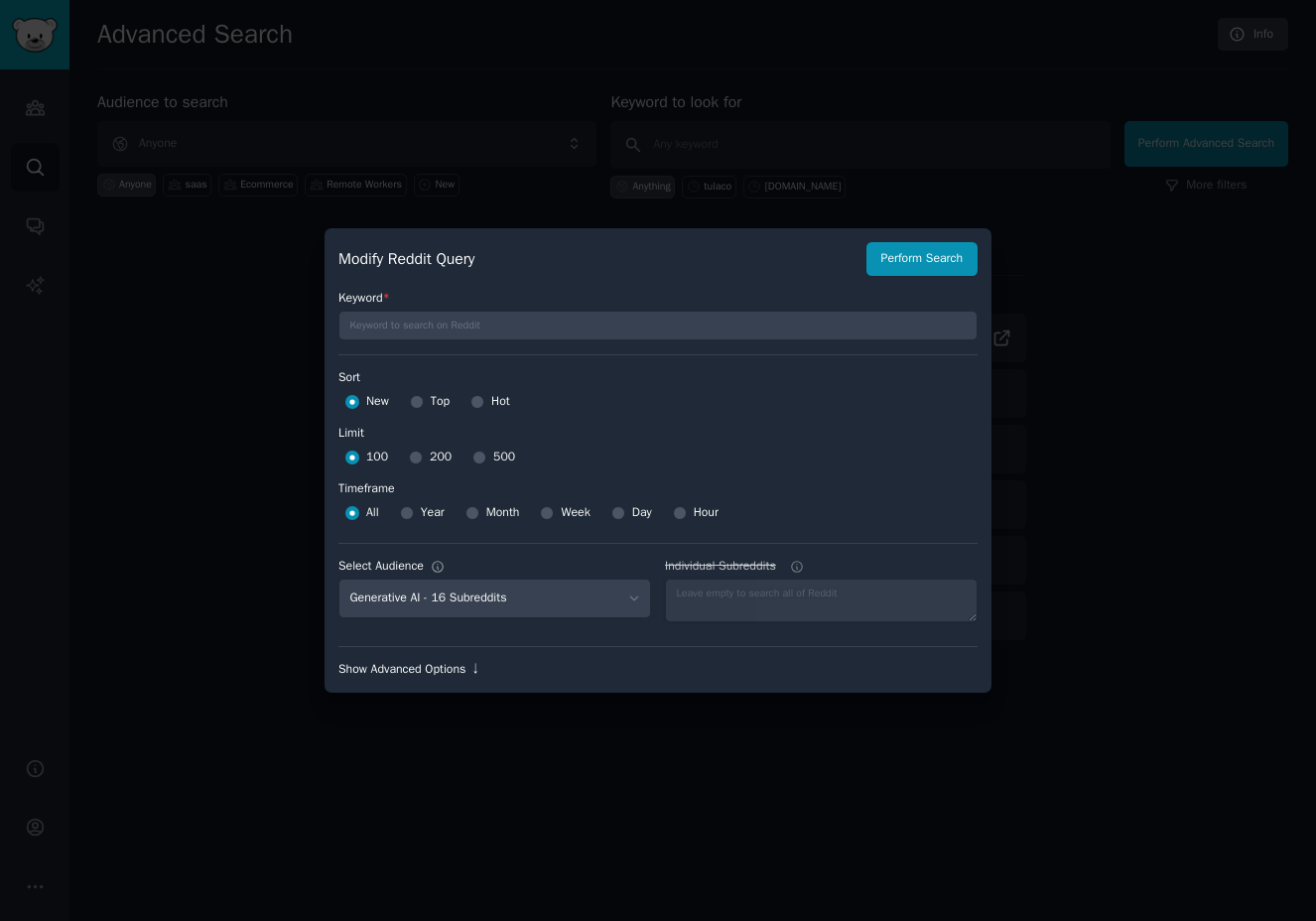 click on "Show Advanced Options ↓" at bounding box center [658, 670] 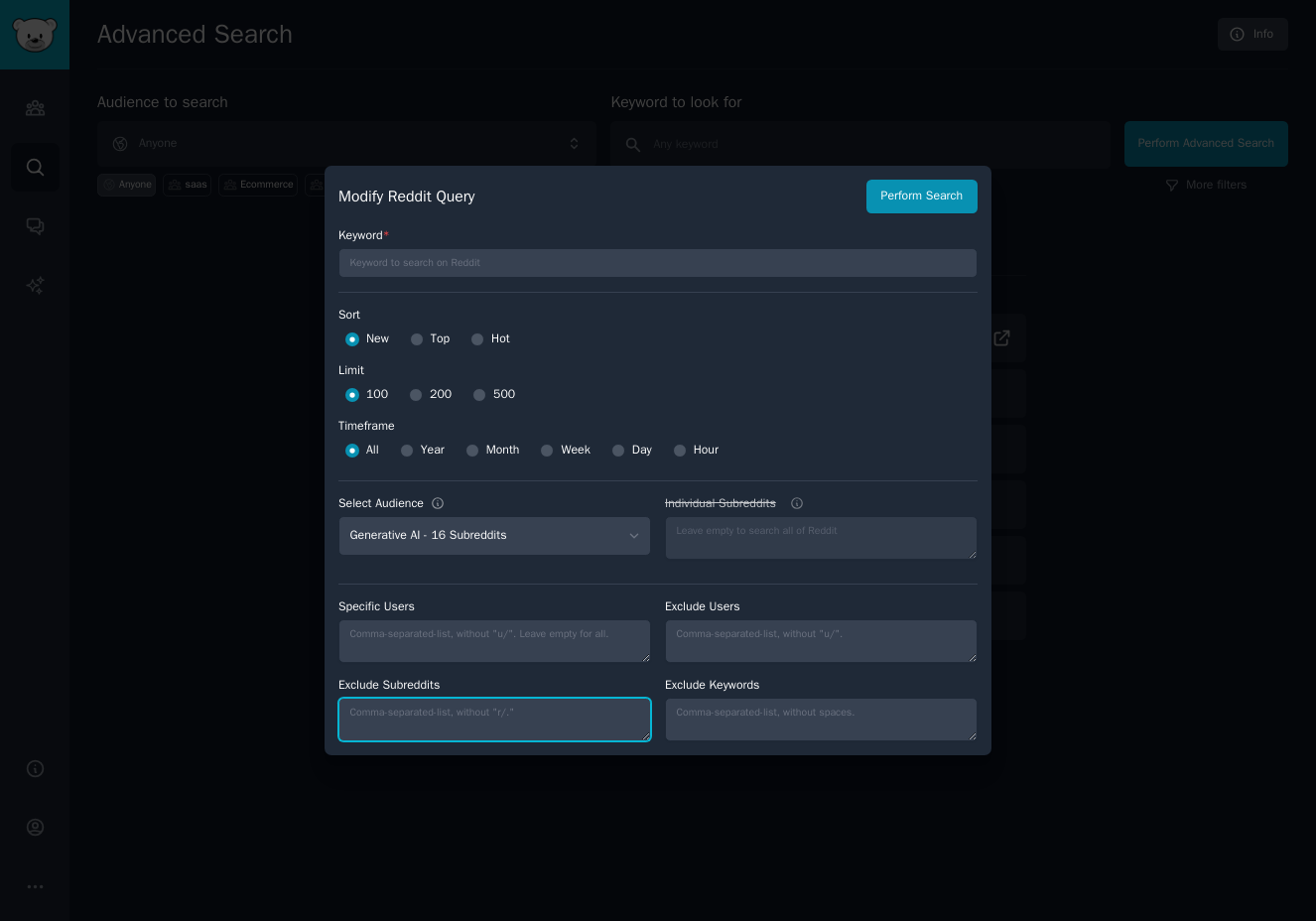 click on "Exclude Subreddits" at bounding box center [494, 720] 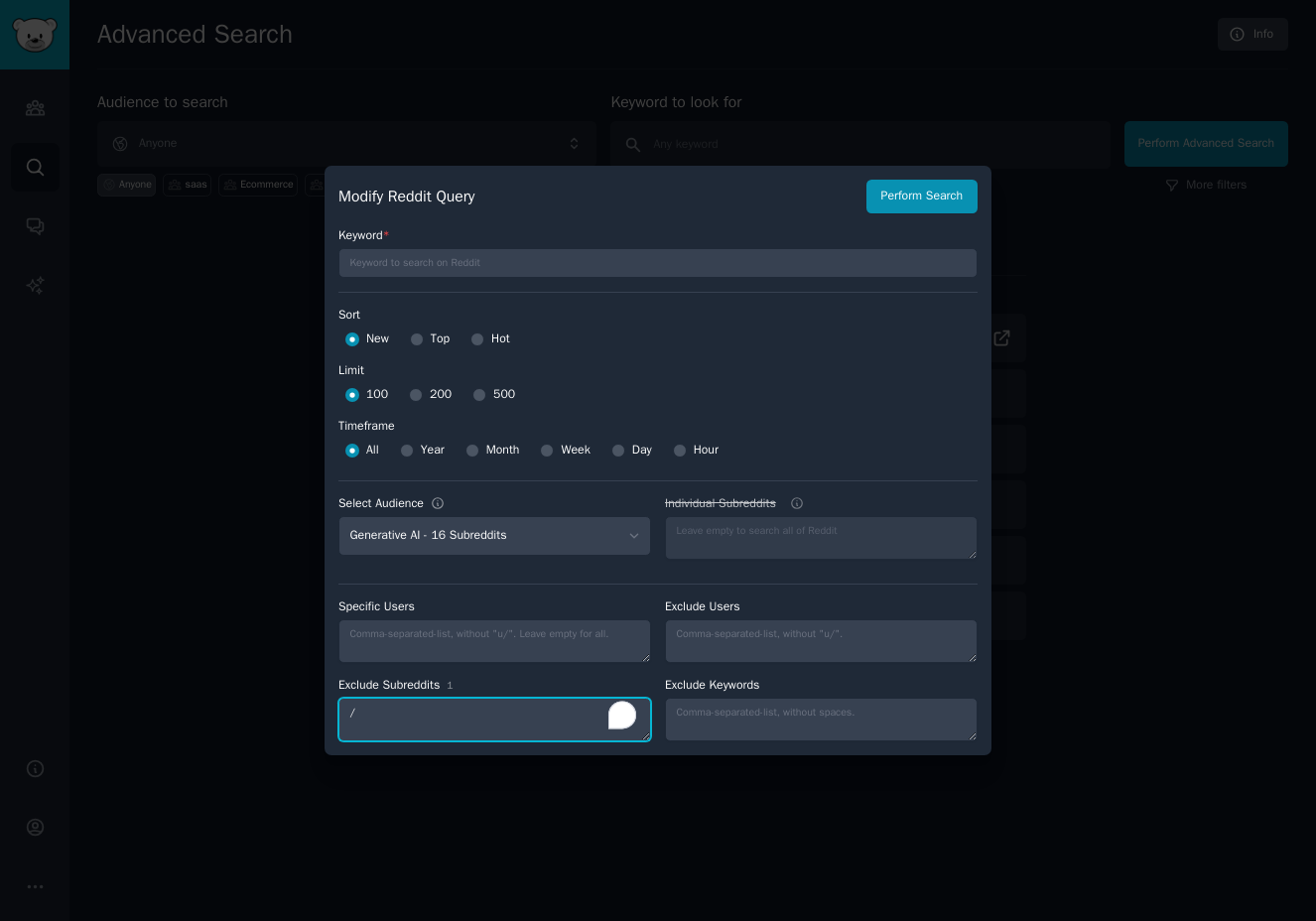 type on "/" 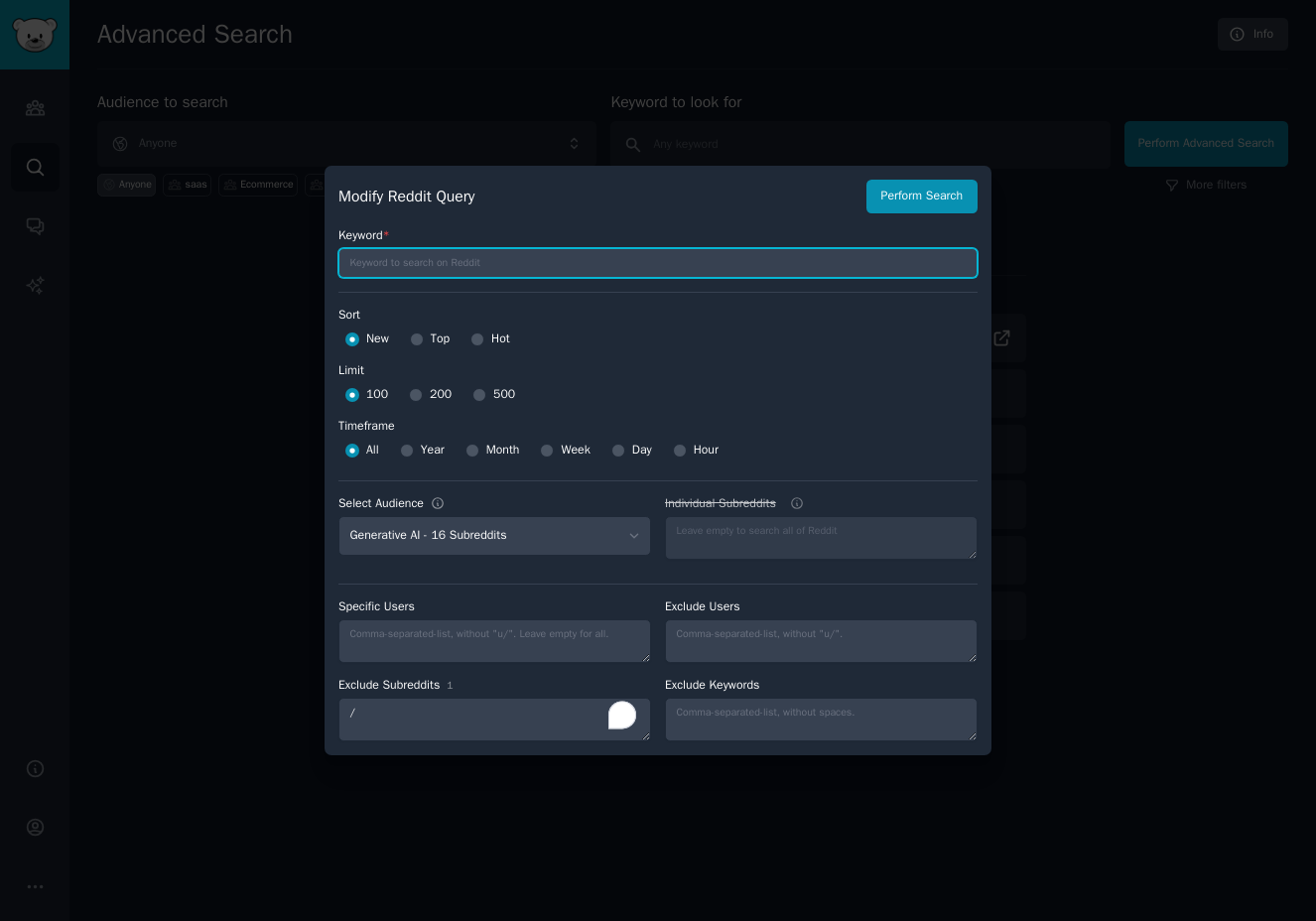 click at bounding box center [658, 263] 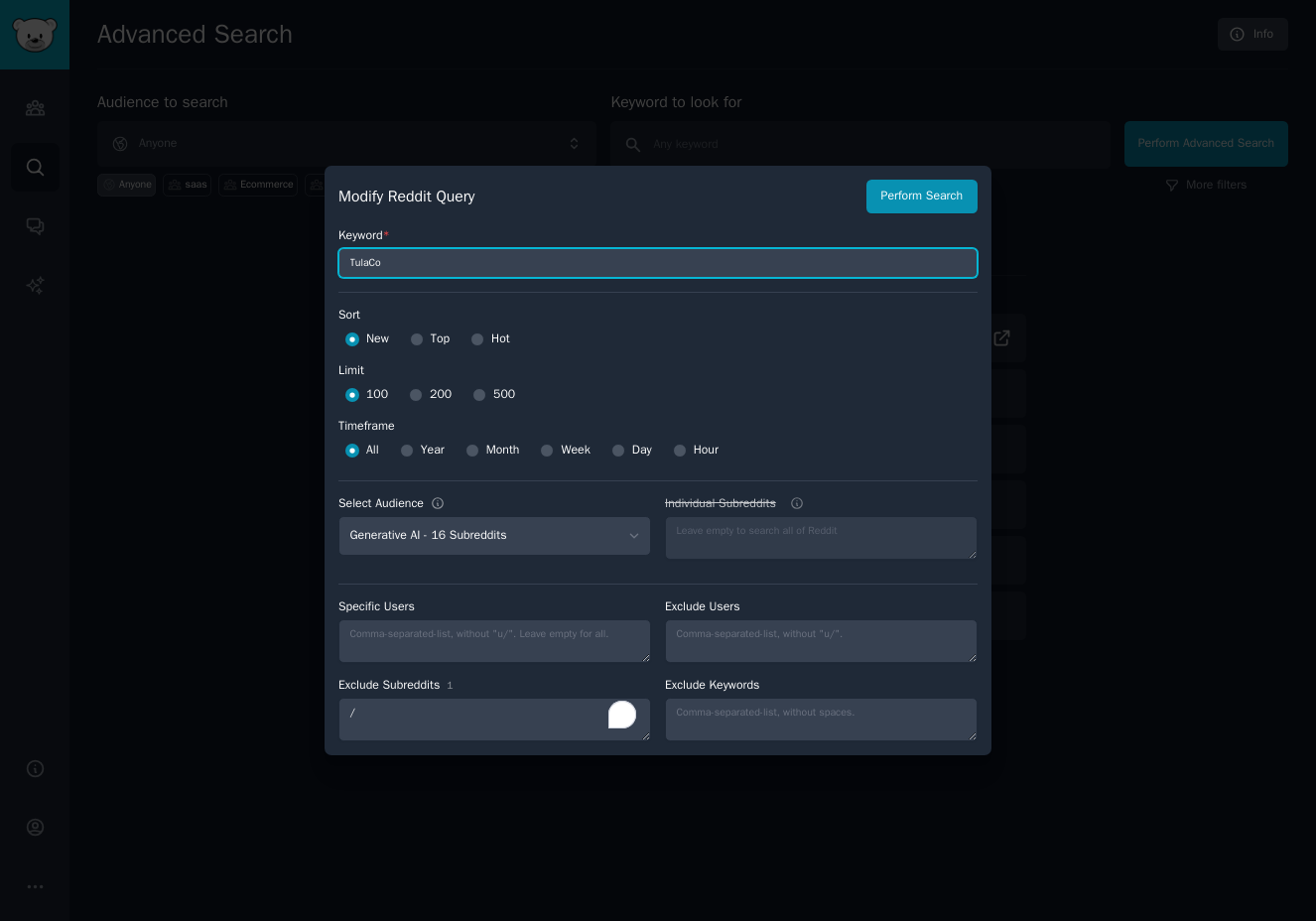 type on "TulaCo" 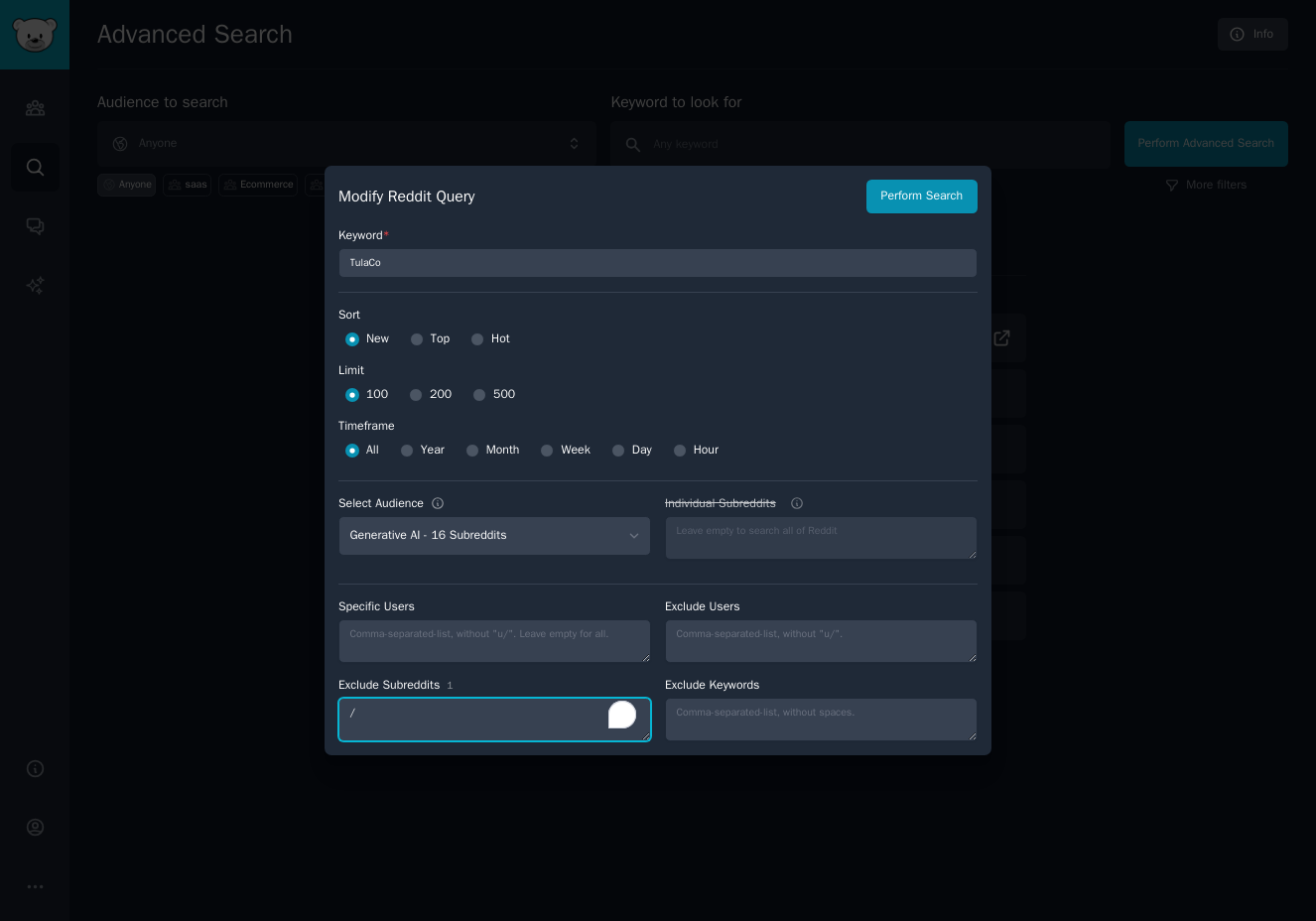 click on "/" at bounding box center (494, 720) 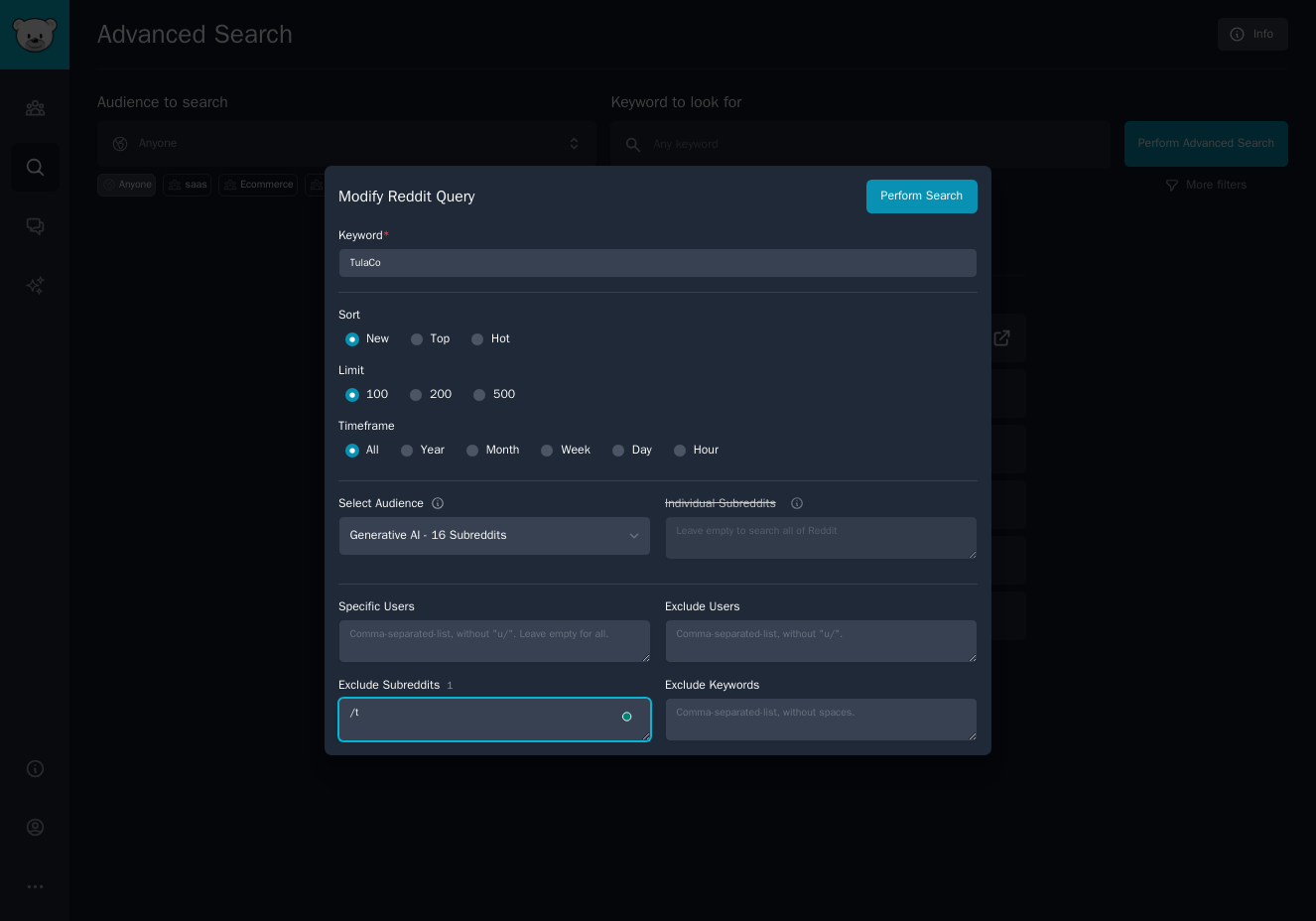 type on "/" 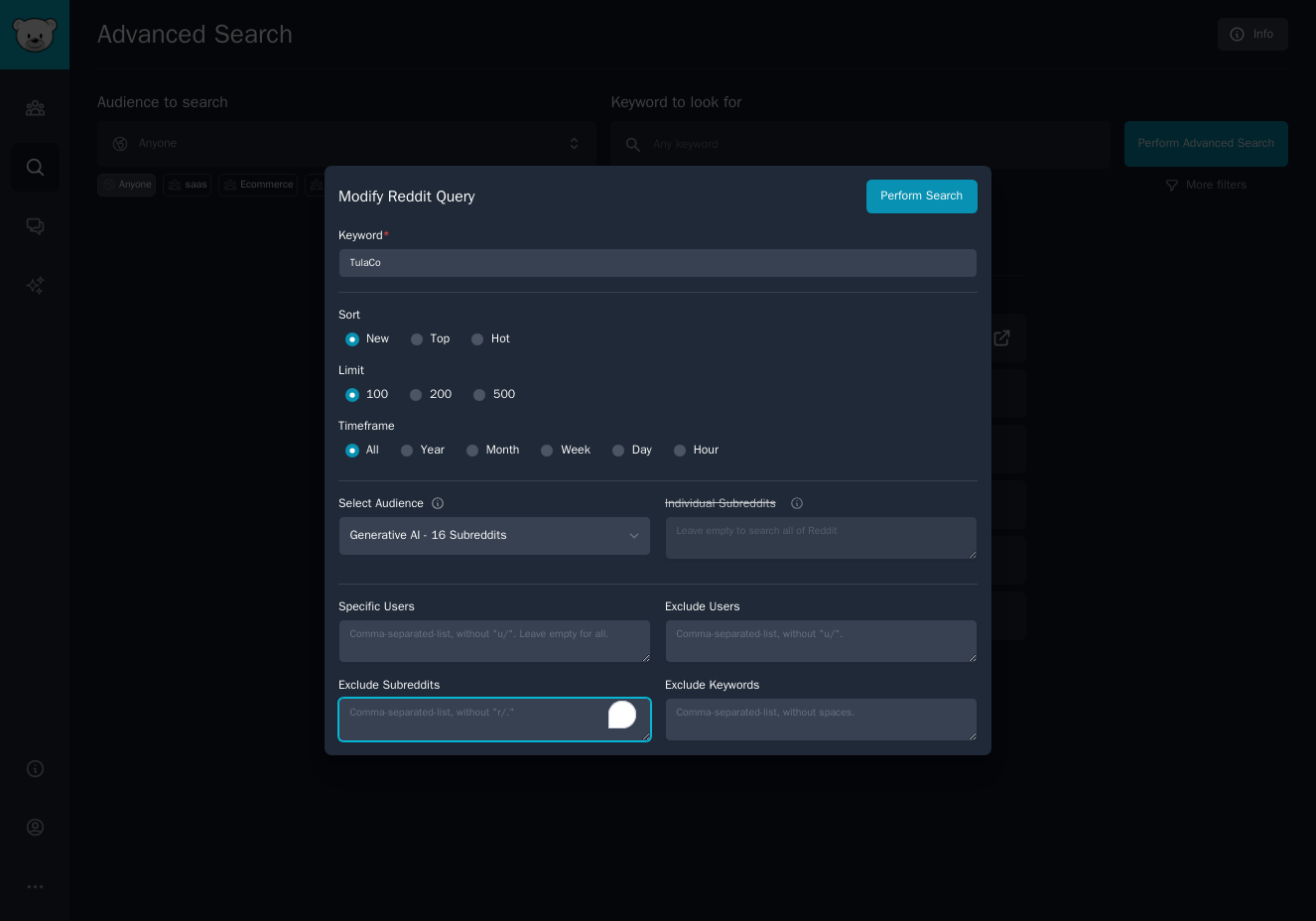 type on """ 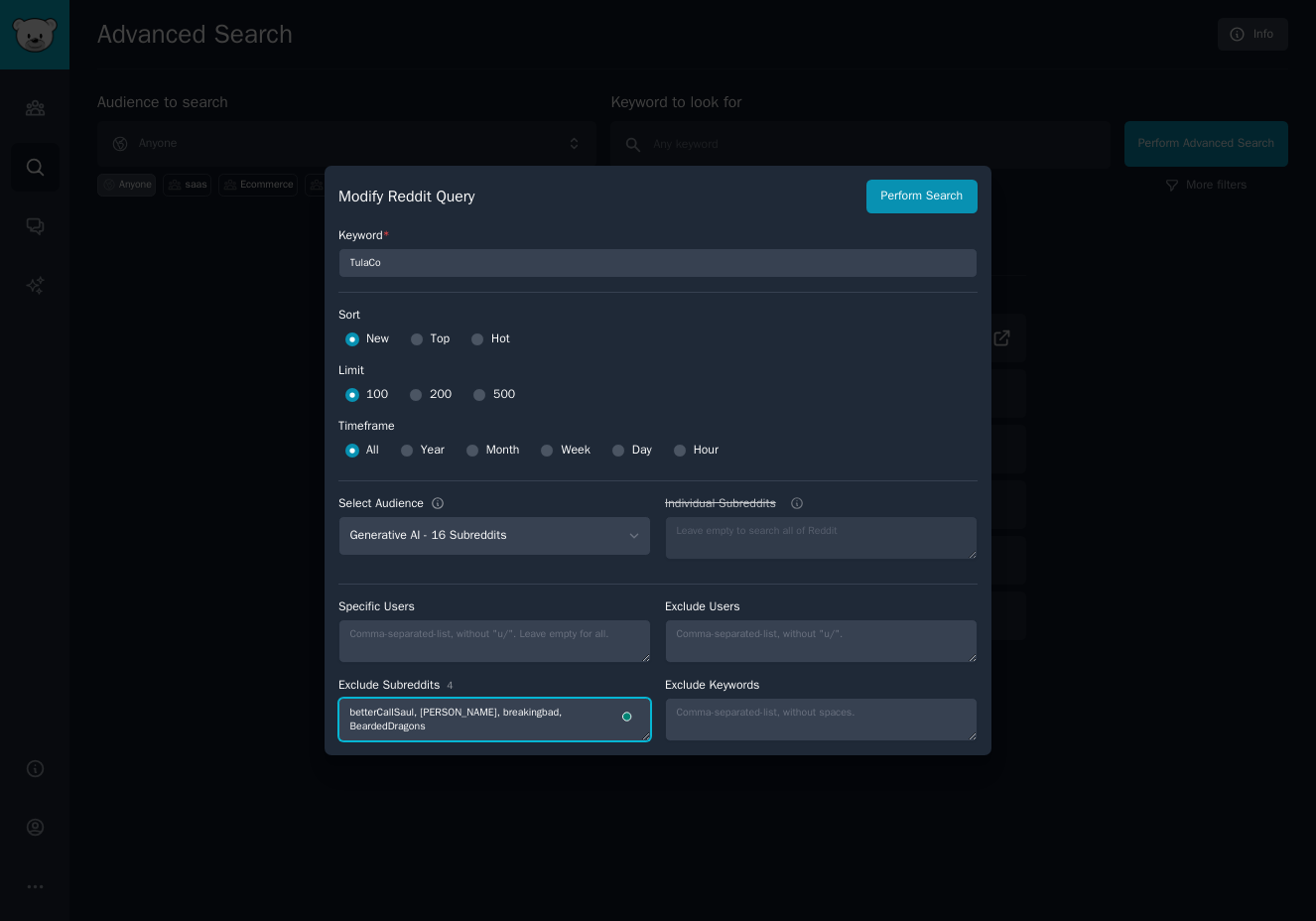 type on "betterCallSaul, tutanota, breakingbad, BeardedDragons" 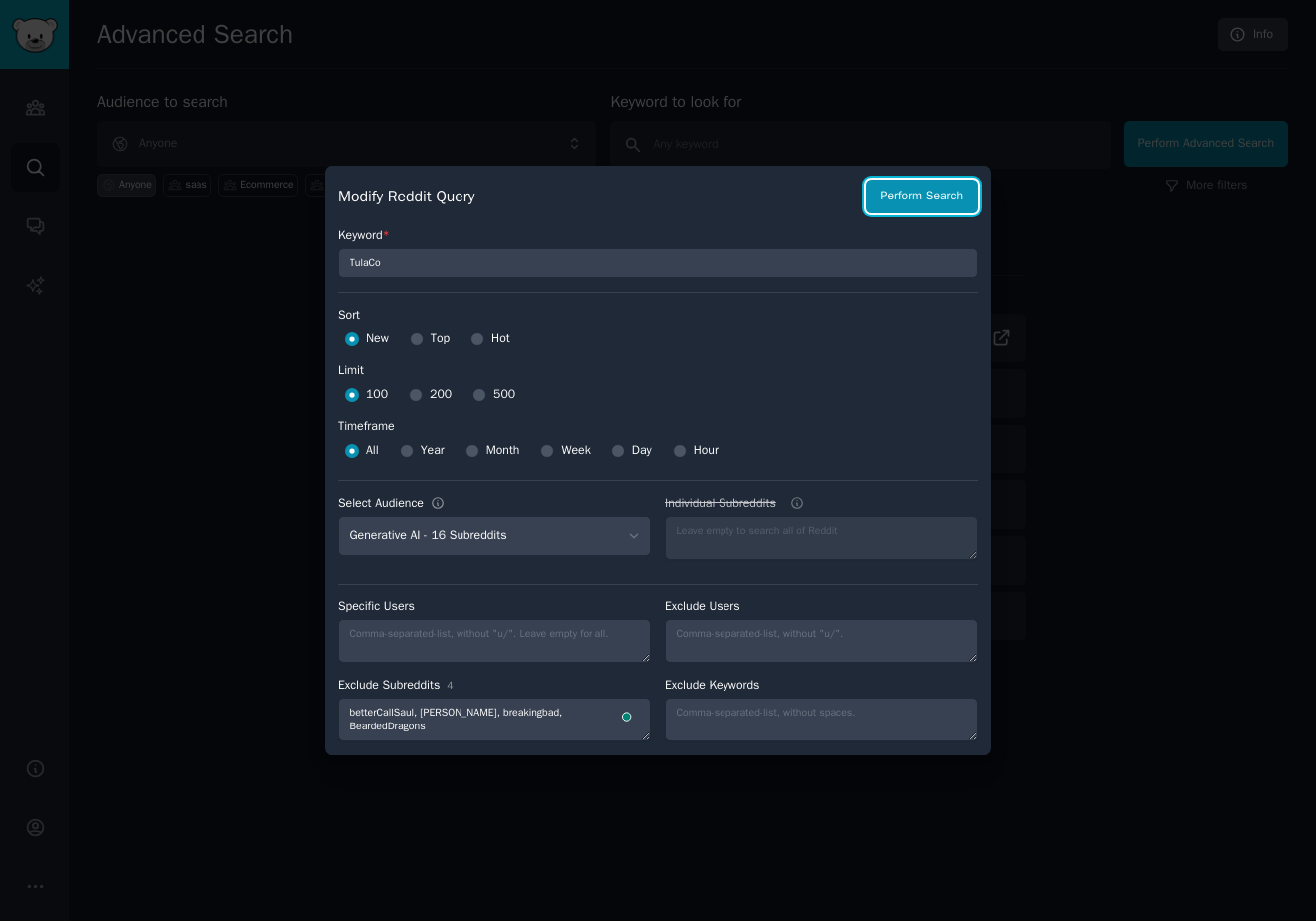 drag, startPoint x: 927, startPoint y: 197, endPoint x: 556, endPoint y: 741, distance: 658.46564 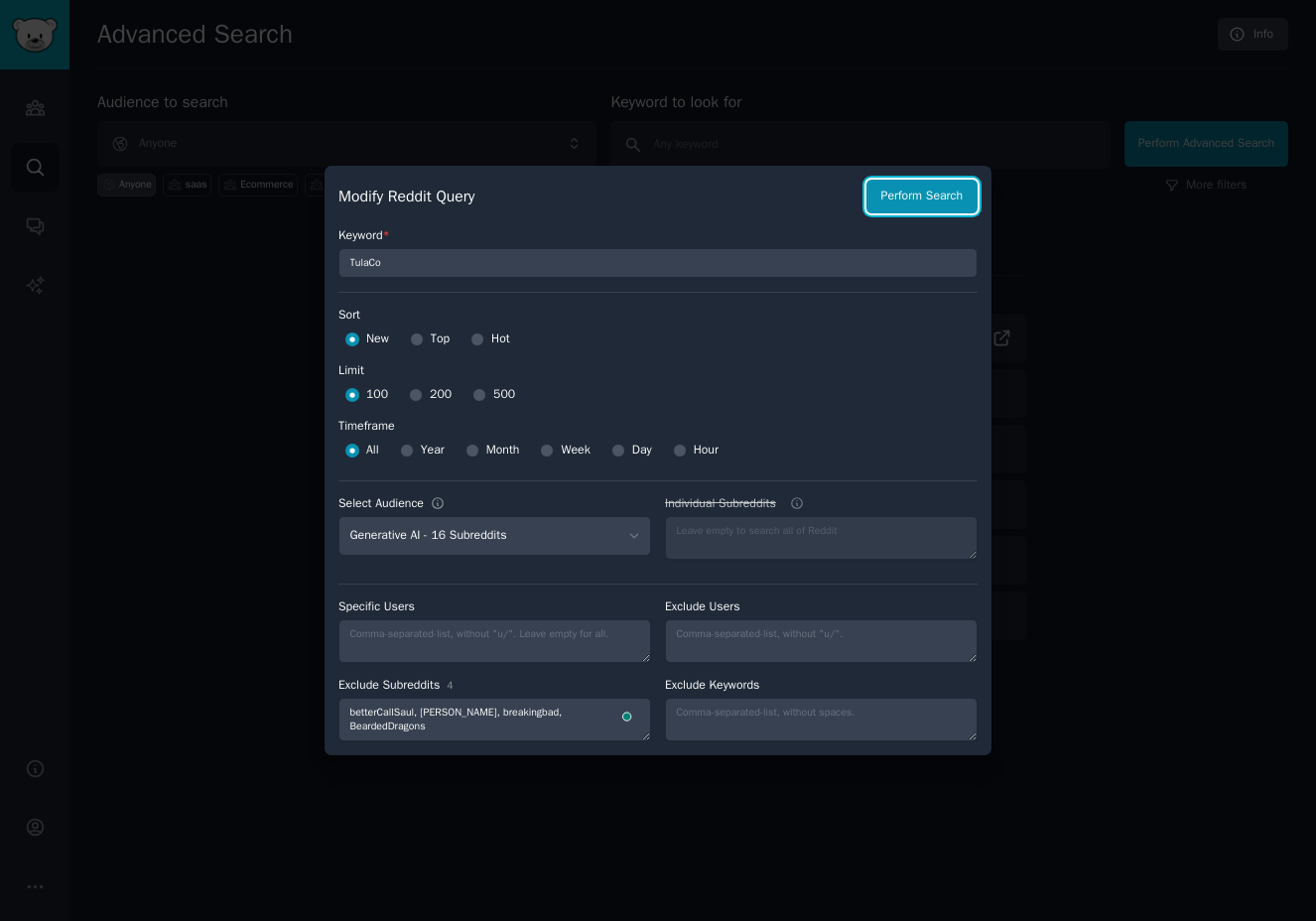 click on "Modify Reddit Query Perform Search Keyword  * TulaCo Sort Sort New Top Hot Limit Limit 100 200 500 Timeframe Timeframe All Year Month Week Day Hour Select Audience No audience - Searching all of Reddit saas - 3 Subreddits Ecommerce - 10 Subreddits Remote Workers - 6 Subreddits Generative AI - 16 Subreddits AI Developers - 15 Subreddits No-code - 9 Subreddits SaaS founders - 6 Subreddits Startup Founders - 16 Subreddits AI Enthusiasts - 25 Subreddits Software Developers - 26 Subreddits Individual Subreddits Specific Users Exclude Users Exclude Subreddits 4 betterCallSaul, tutanota, breakingbad, BeardedDragons Exclude Keywords" at bounding box center (658, 460) 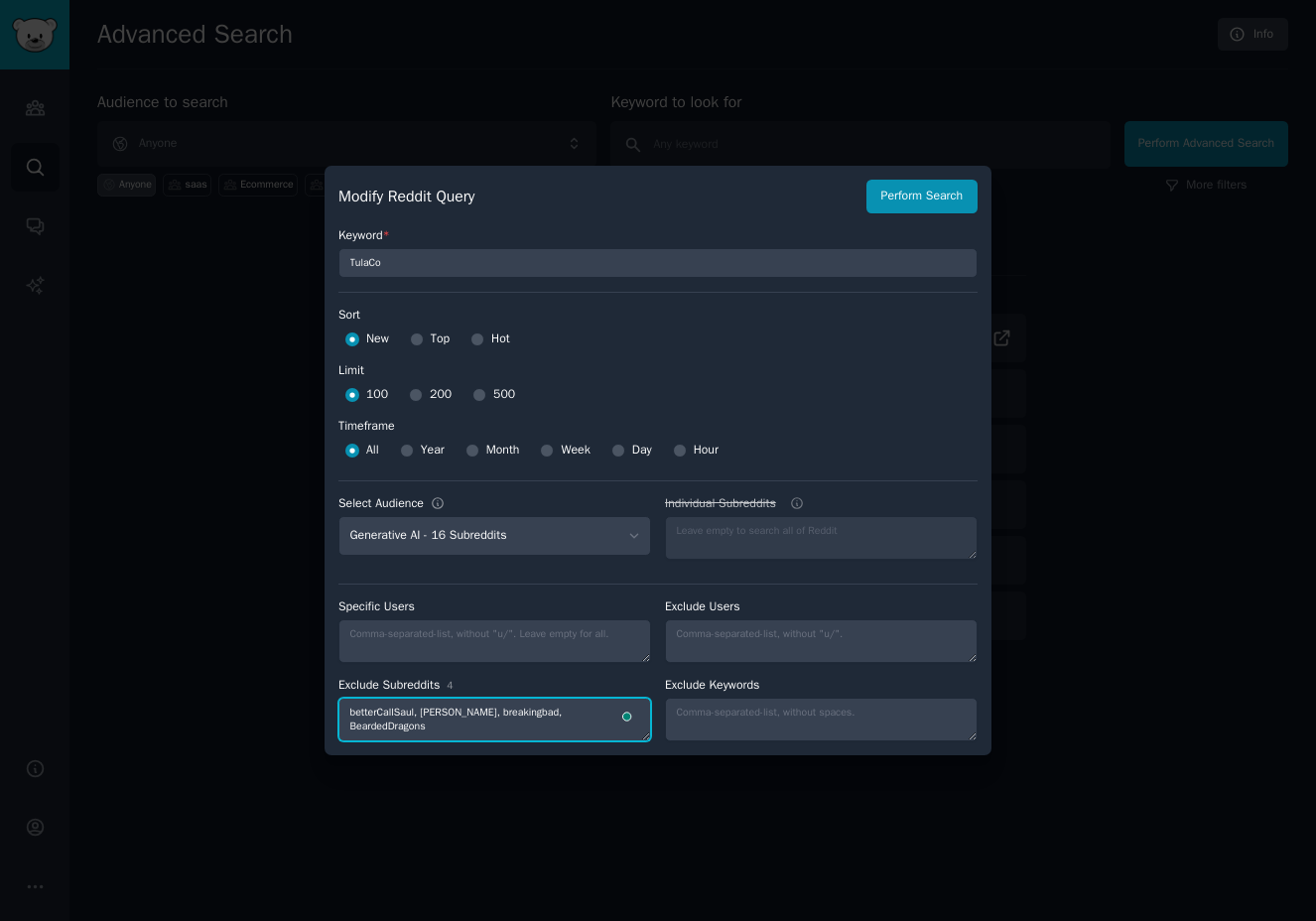 click on "betterCallSaul, tutanota, breakingbad, BeardedDragons" at bounding box center (494, 720) 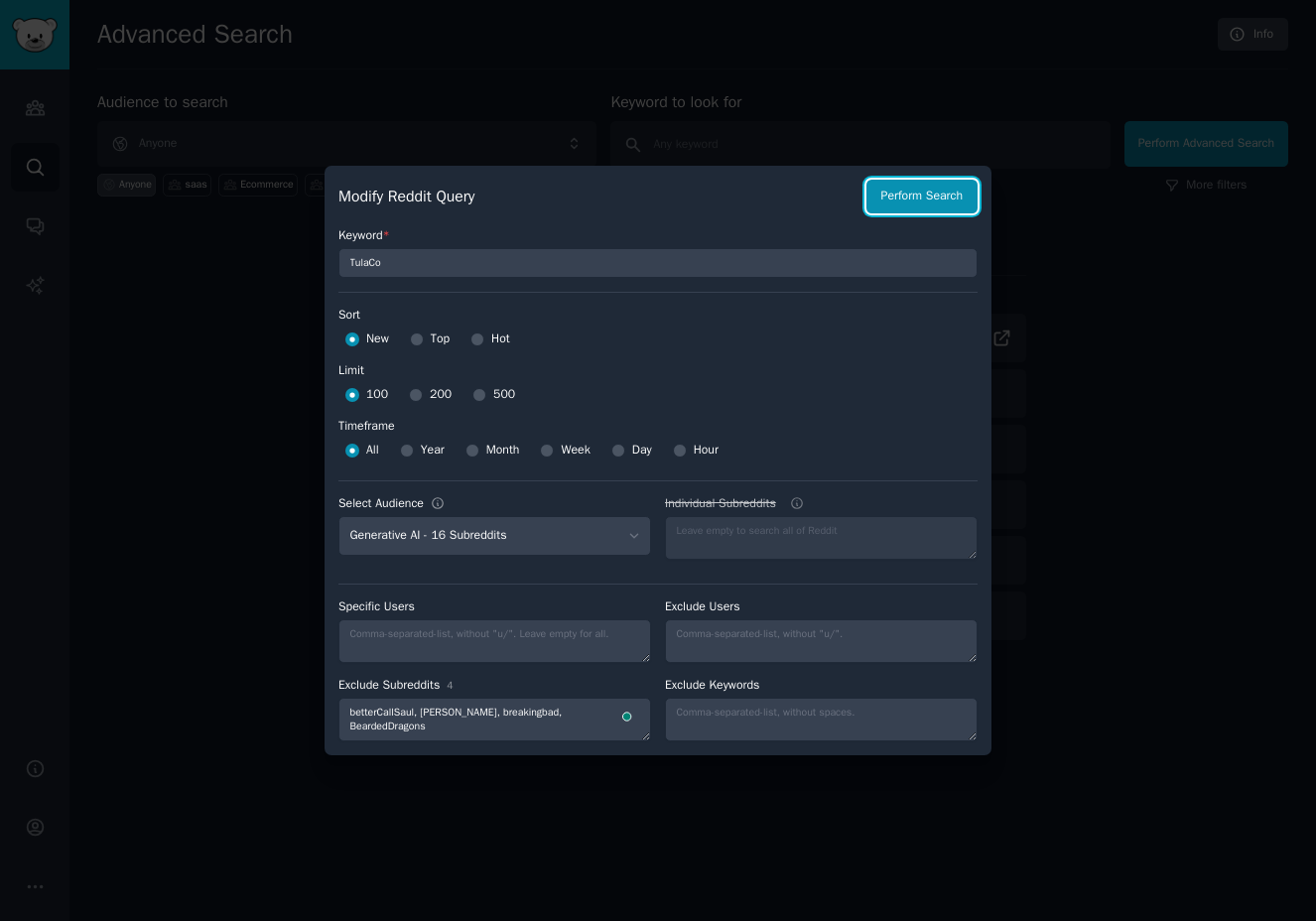 drag, startPoint x: 933, startPoint y: 197, endPoint x: 586, endPoint y: 570, distance: 509.4487 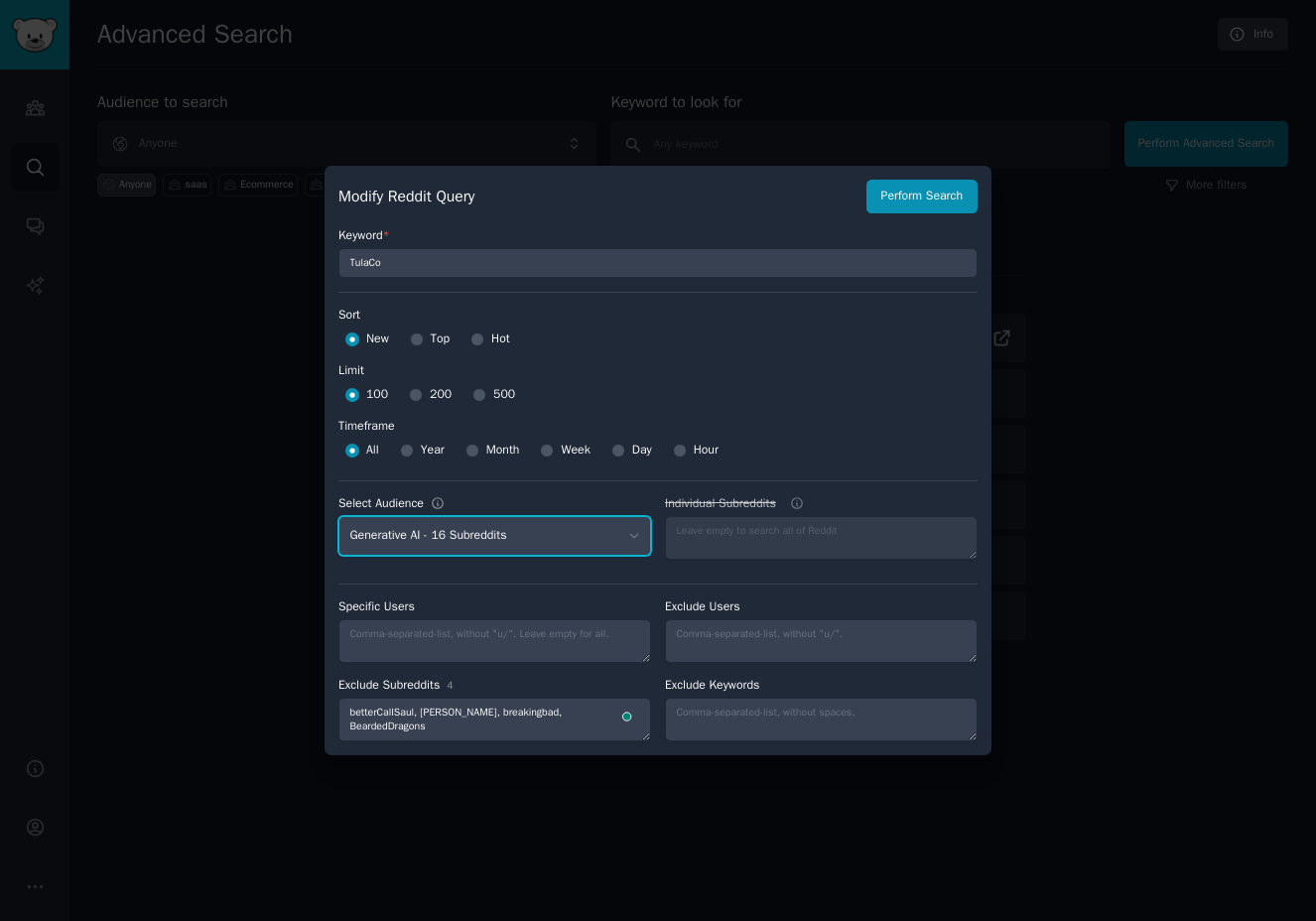 click on "No audience - Searching all of Reddit saas - 3 Subreddits Ecommerce - 10 Subreddits Remote Workers - 6 Subreddits Generative AI - 16 Subreddits AI Developers - 15 Subreddits No-code - 9 Subreddits SaaS founders - 6 Subreddits Startup Founders - 16 Subreddits AI Enthusiasts - 25 Subreddits Software Developers - 26 Subreddits" at bounding box center (494, 536) 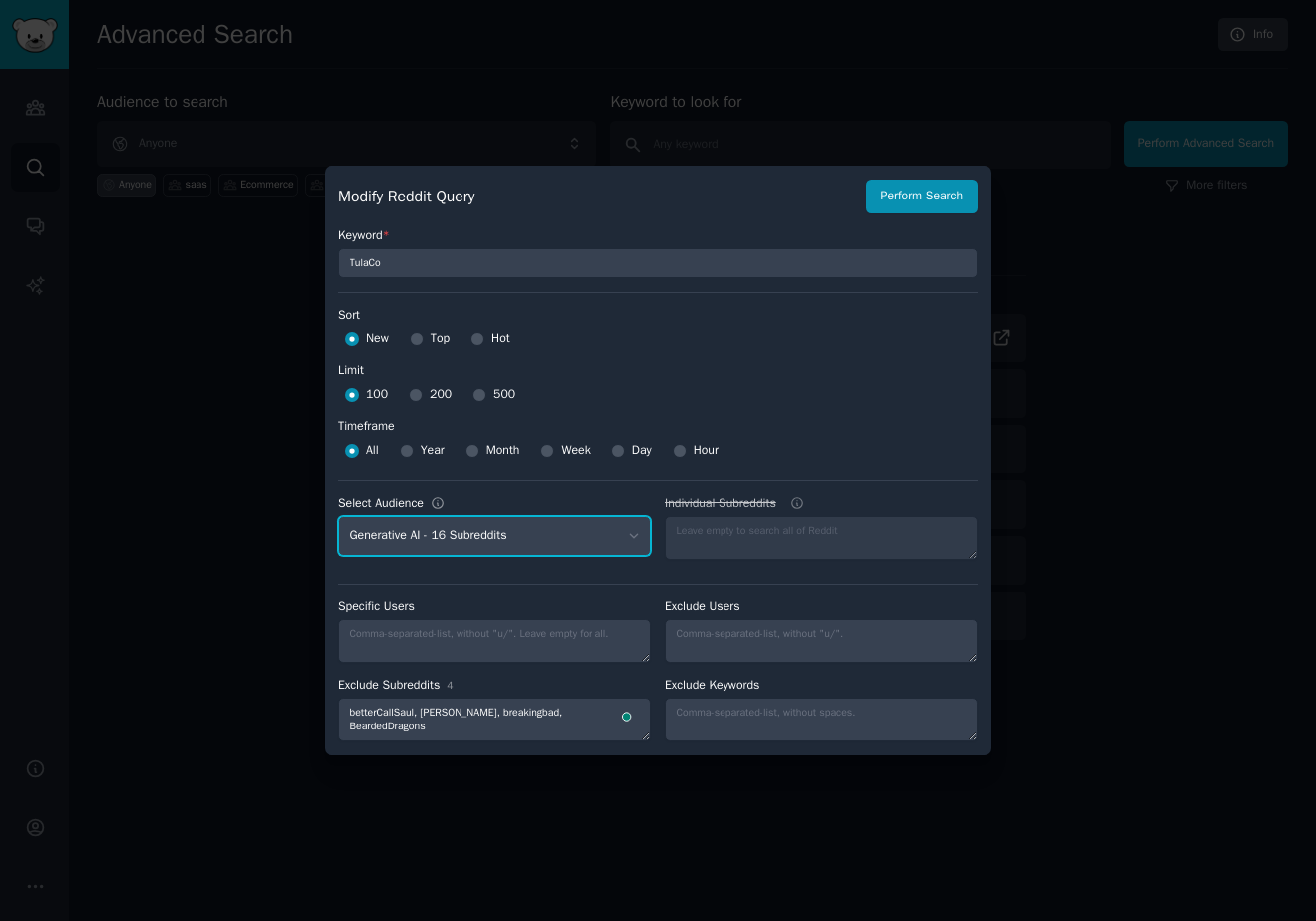 select 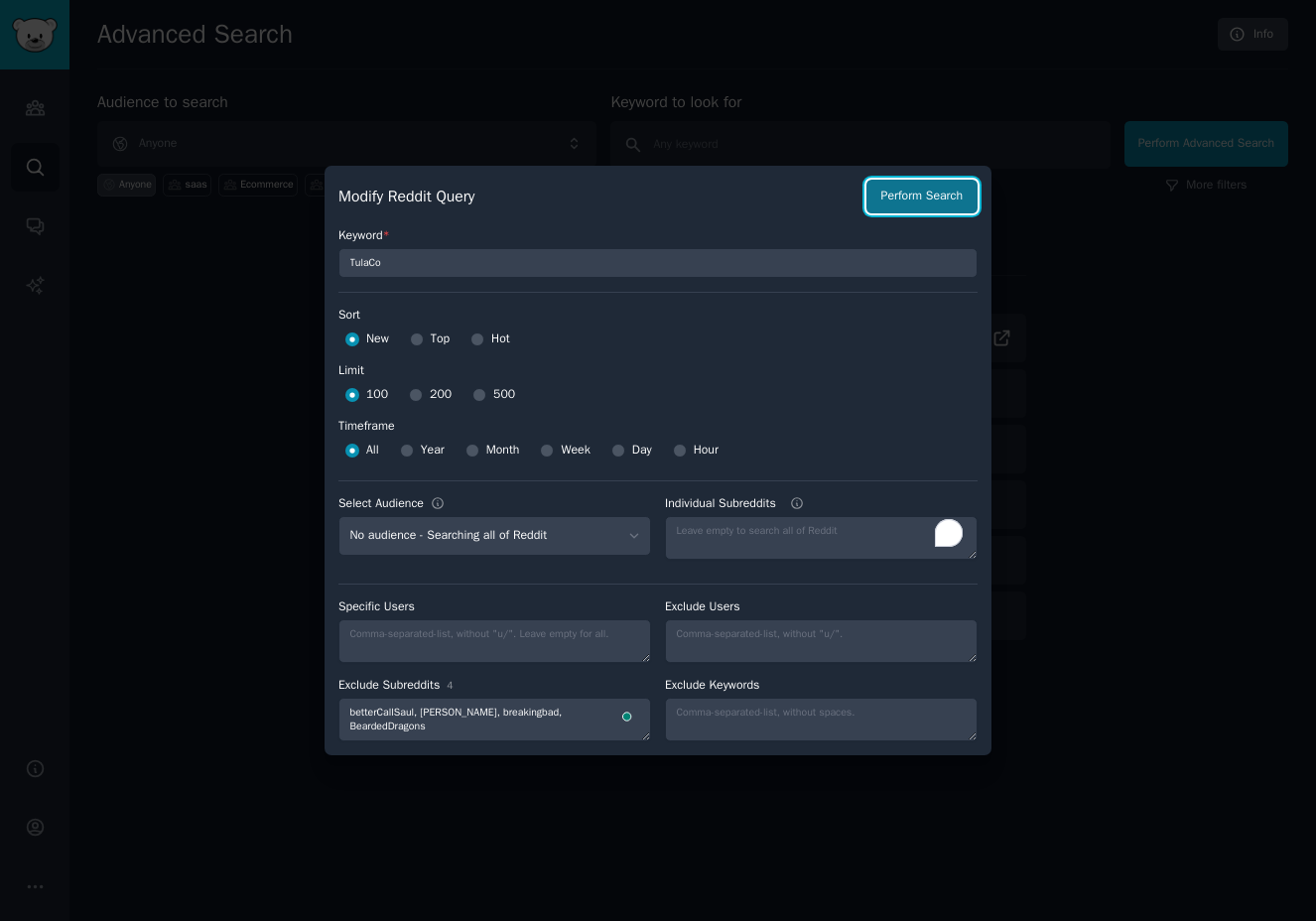click on "Perform Search" at bounding box center (922, 197) 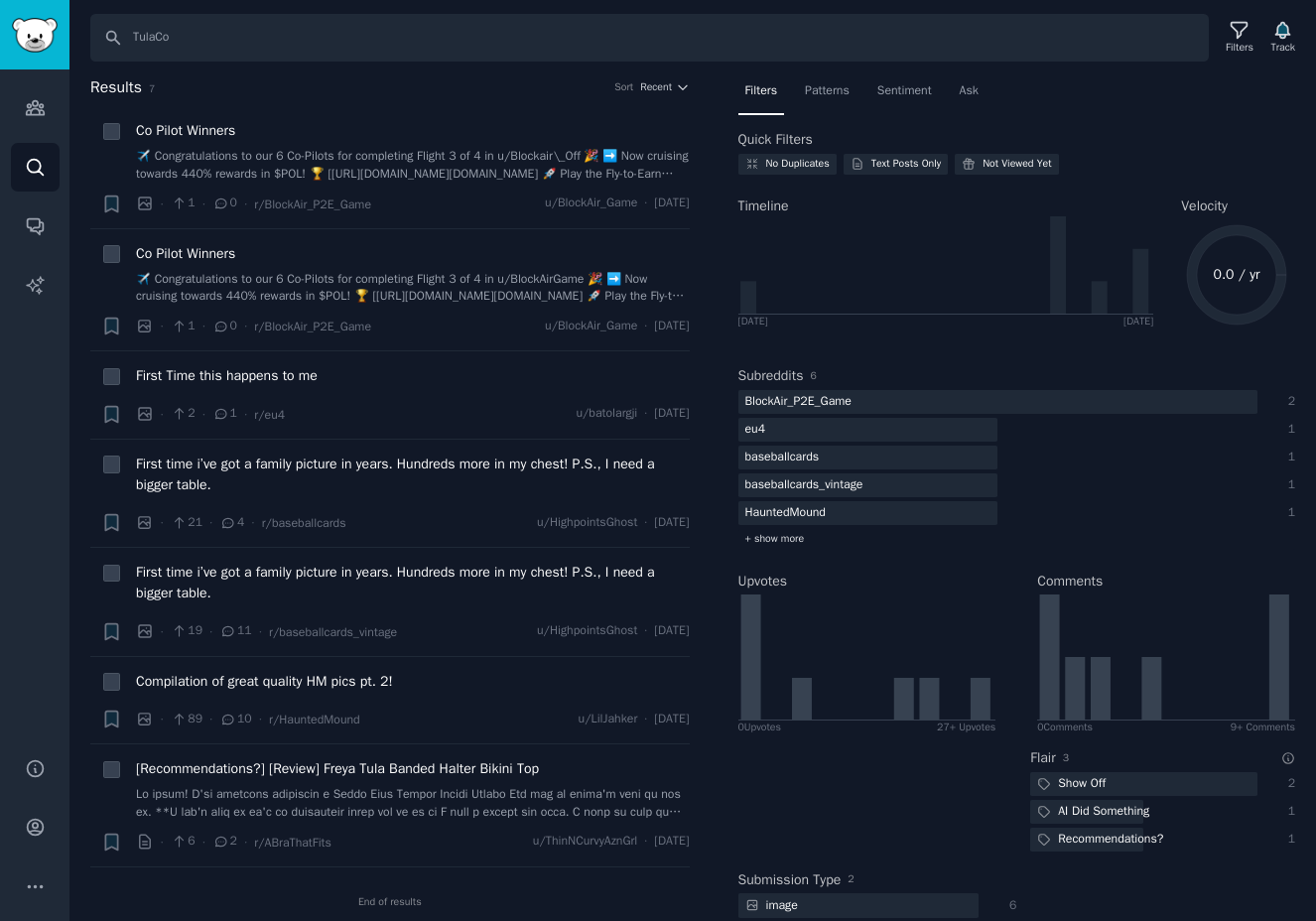 click on "+ show more" at bounding box center [775, 539] 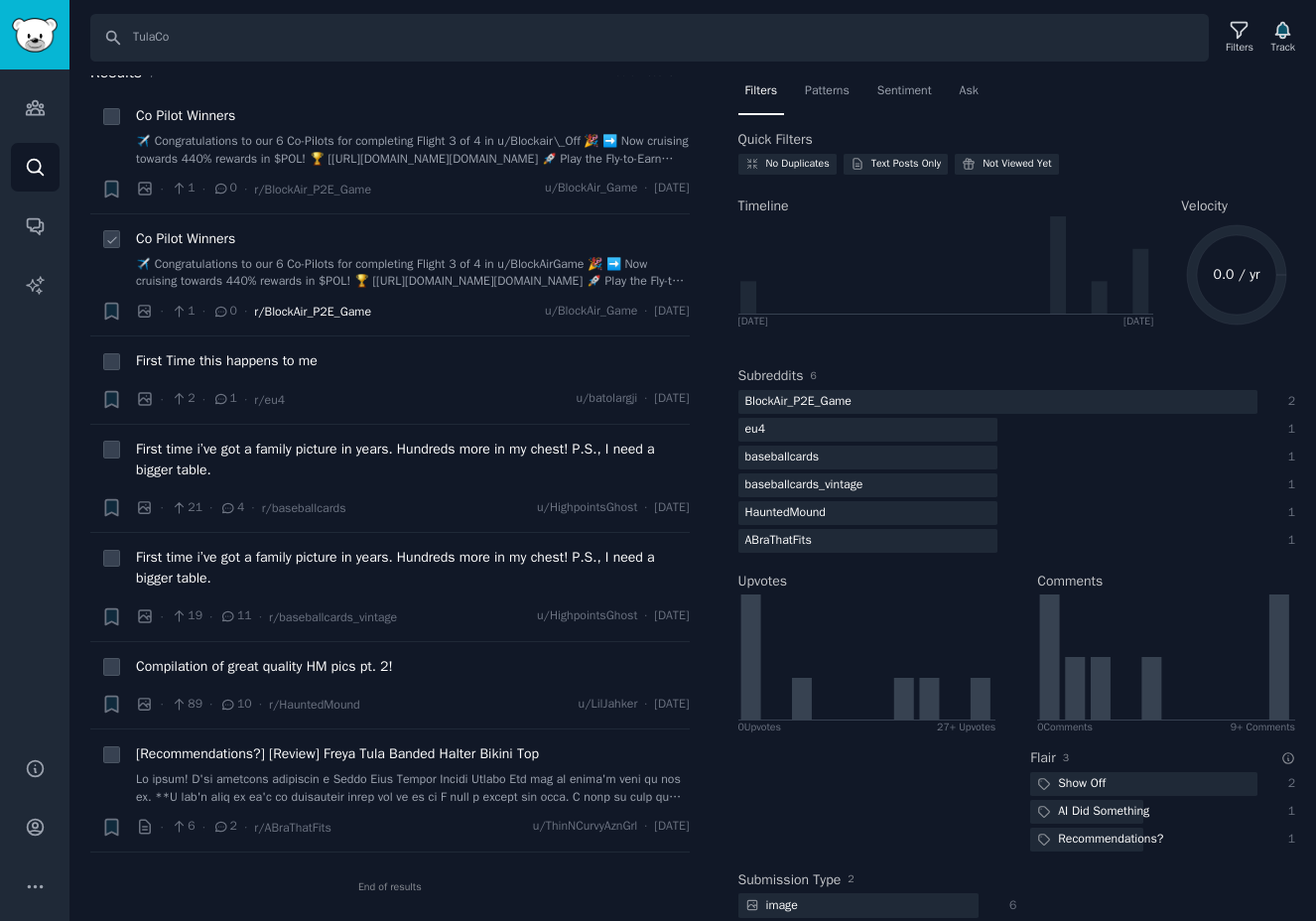 scroll, scrollTop: 0, scrollLeft: 0, axis: both 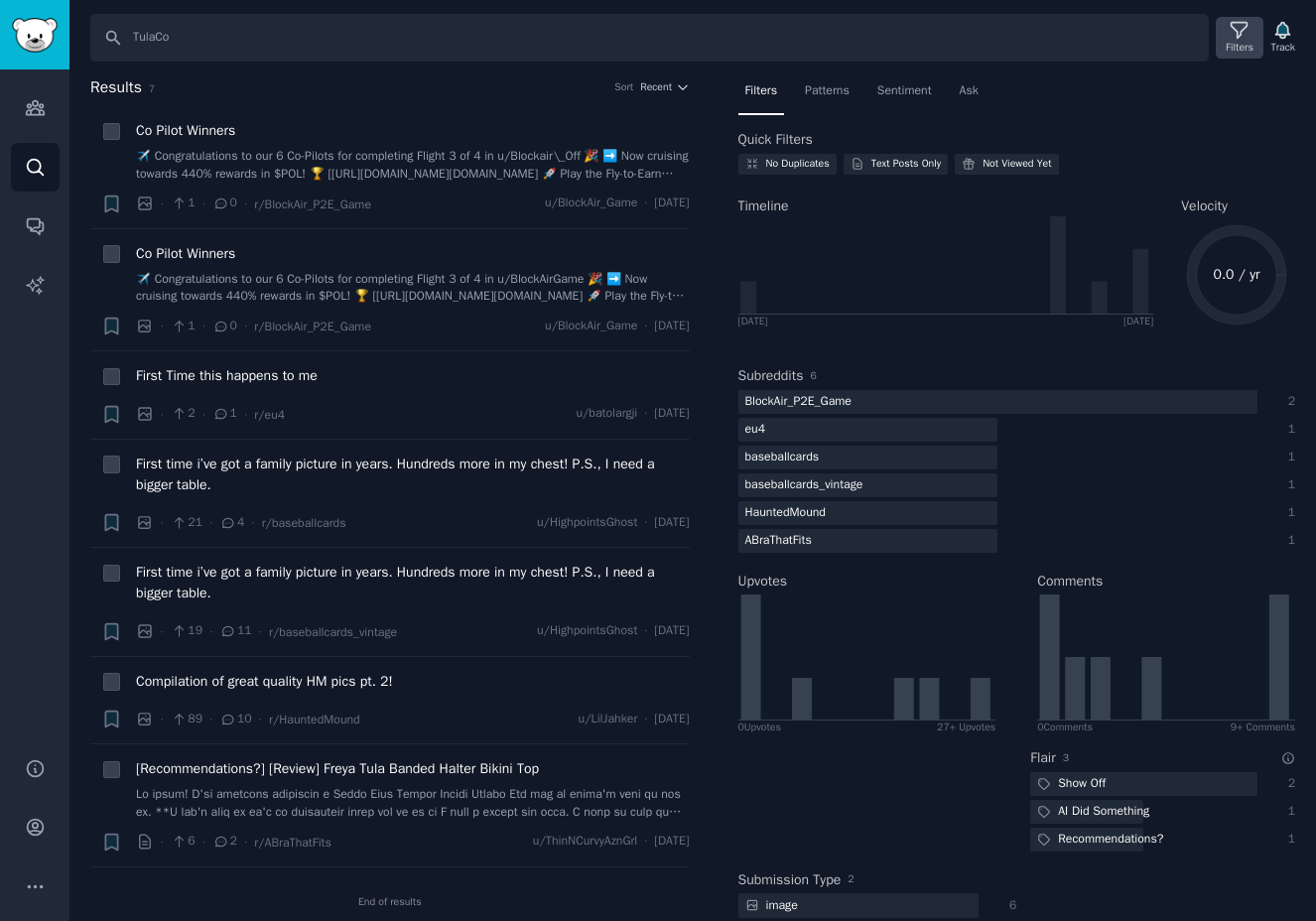 click 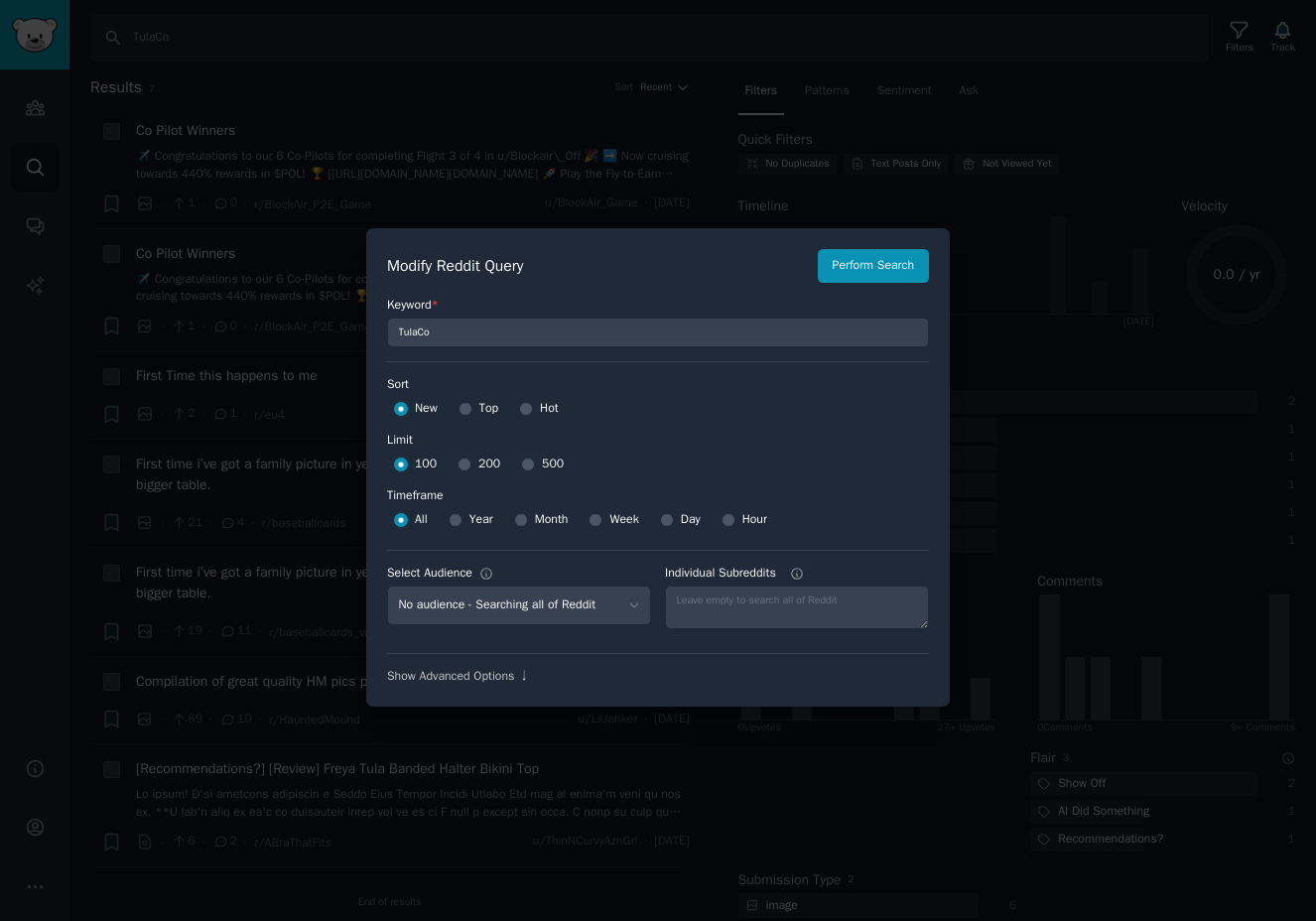 scroll, scrollTop: 14, scrollLeft: 0, axis: vertical 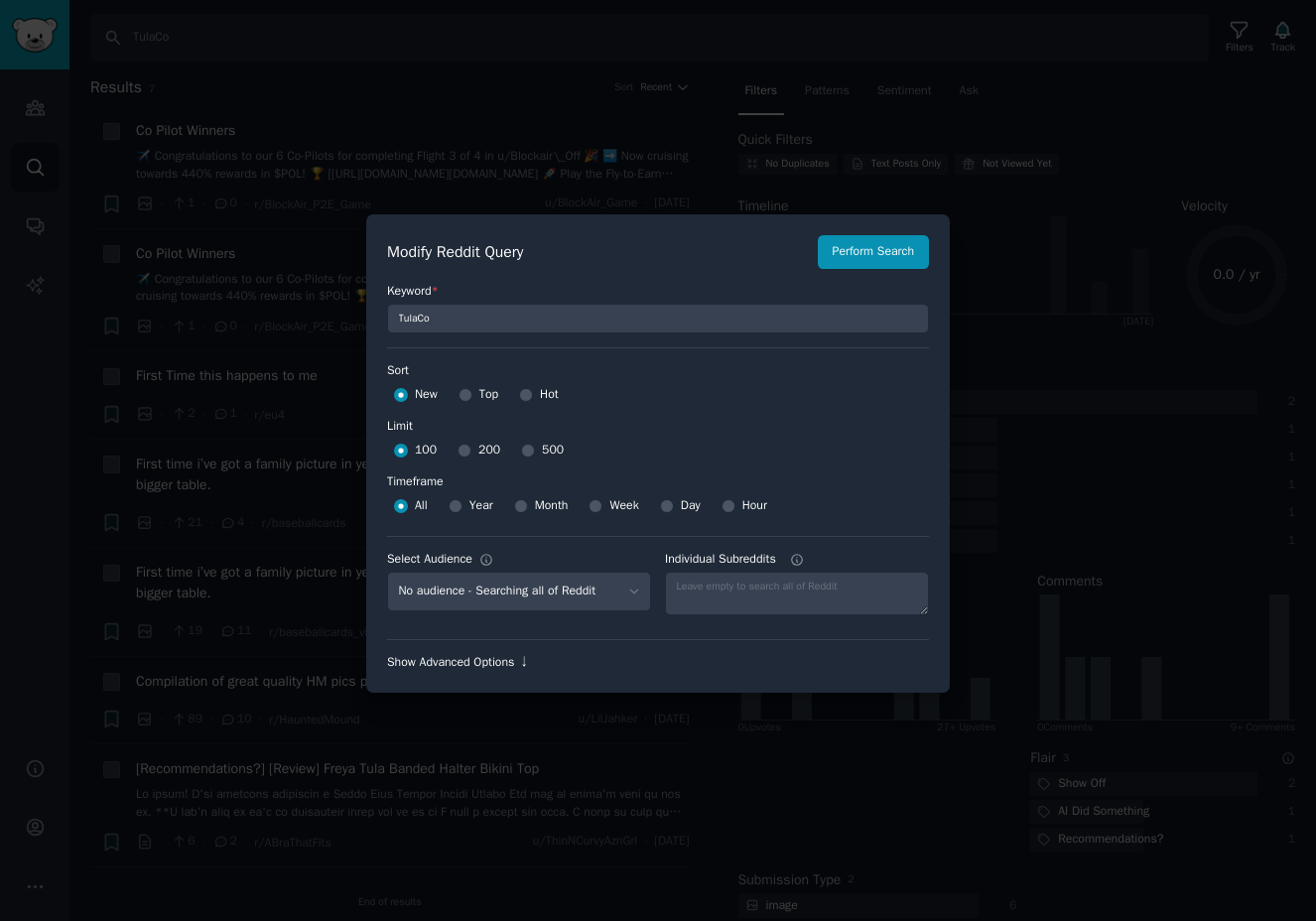click on "Show Advanced Options ↓" at bounding box center (658, 663) 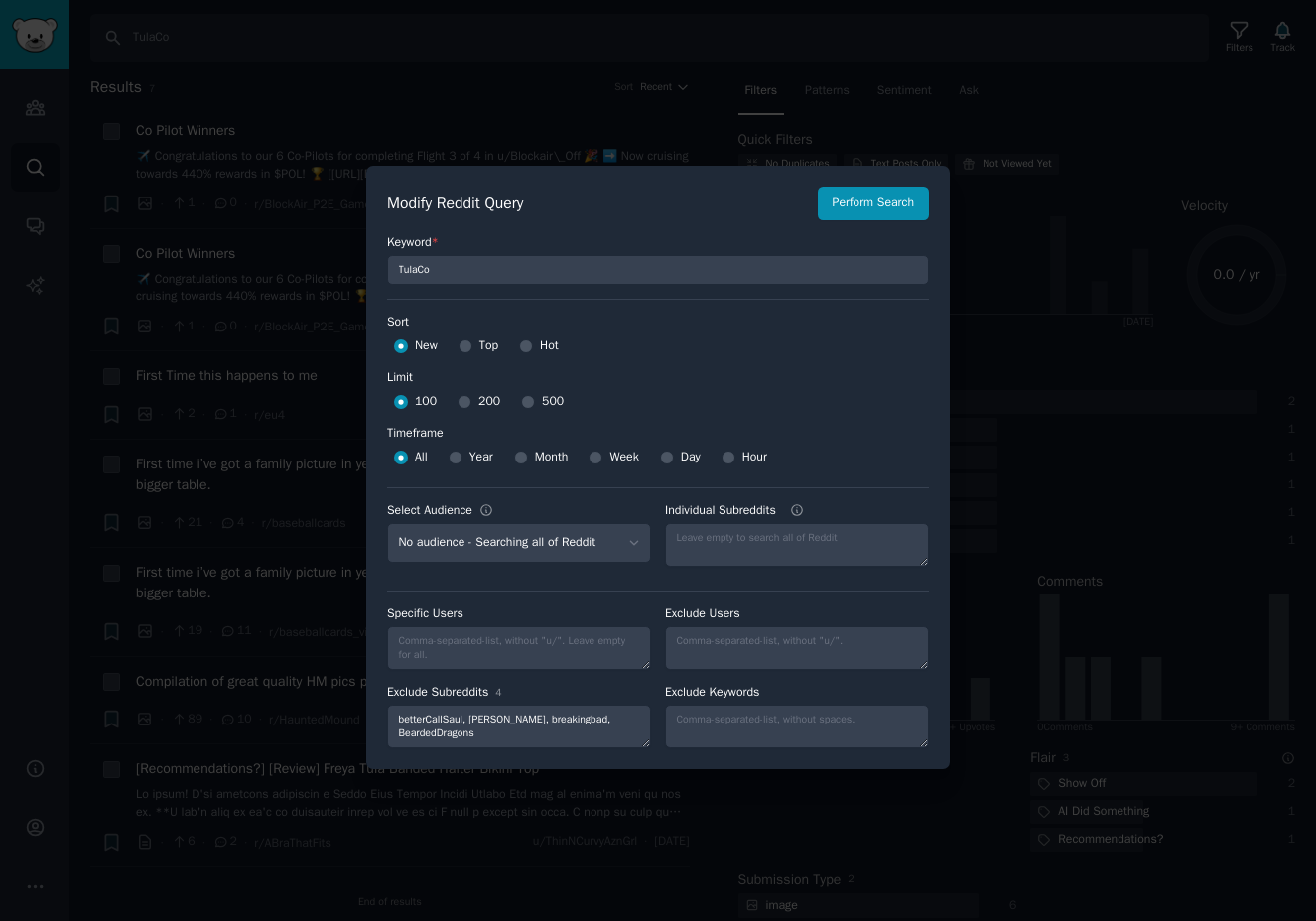 scroll, scrollTop: 14, scrollLeft: 0, axis: vertical 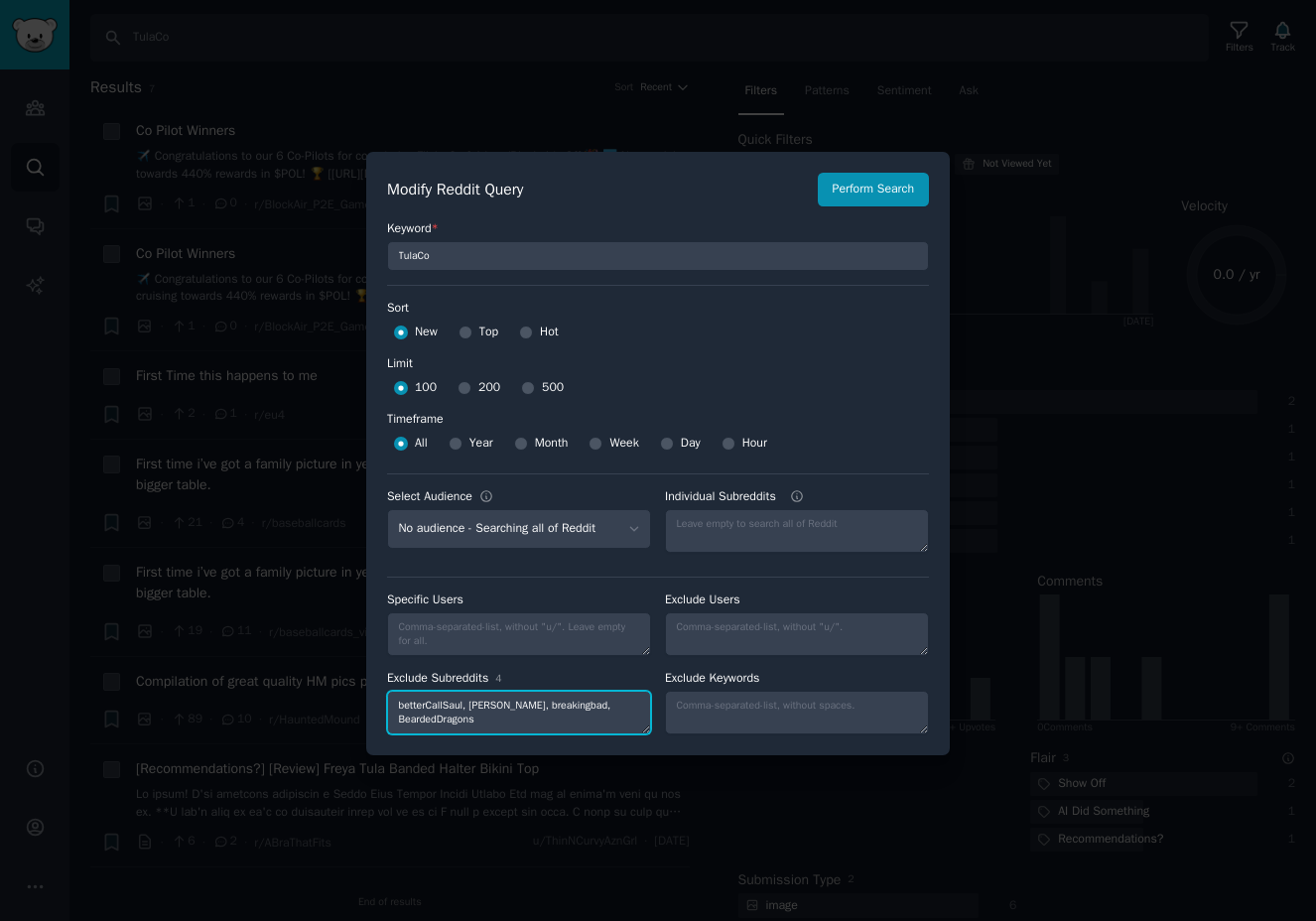 click on "betterCallSaul, tutanota, breakingbad, BeardedDragons" at bounding box center [519, 713] 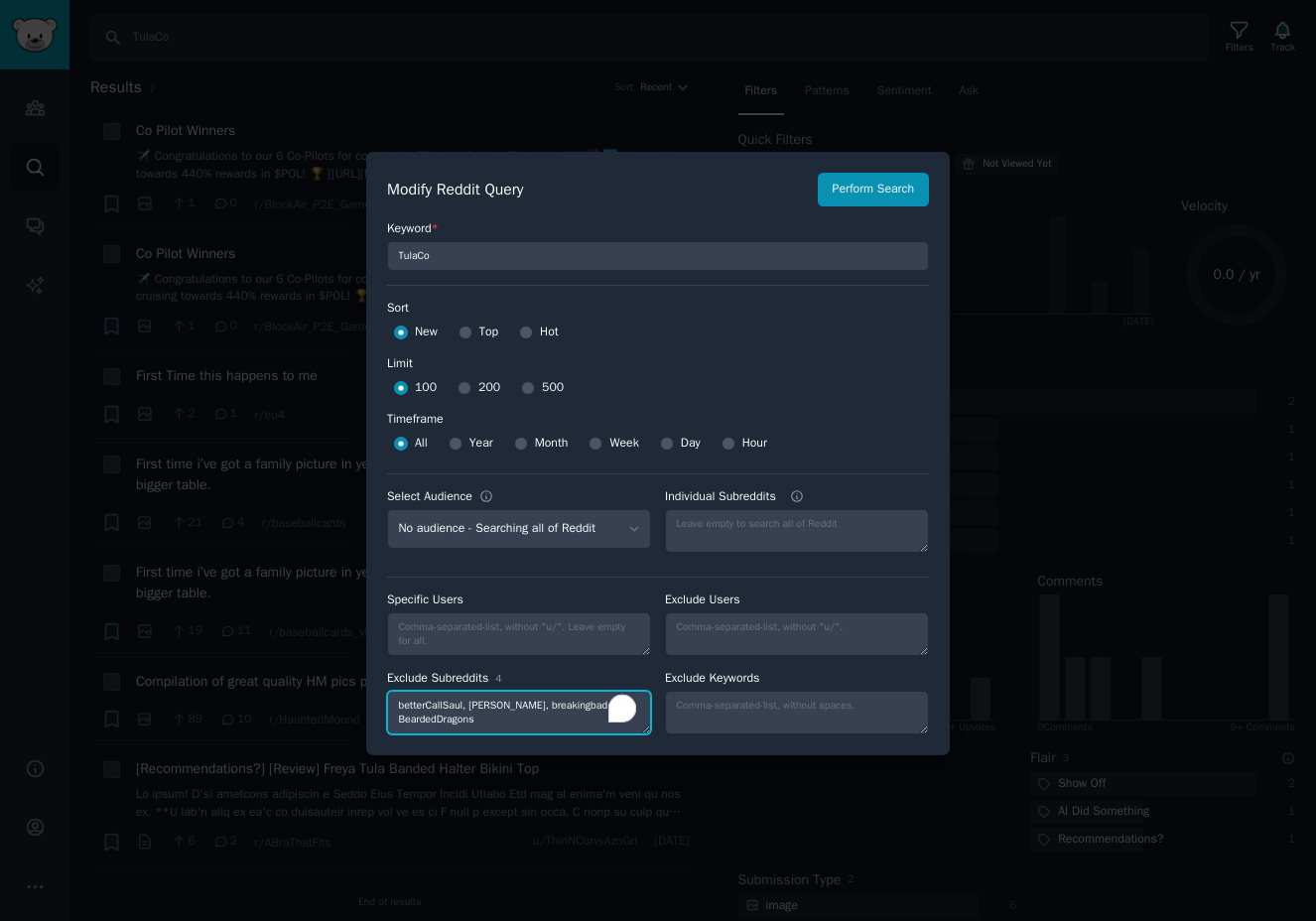 click on "betterCallSaul, tutanota, breakingbad, BeardedDragons" at bounding box center [519, 713] 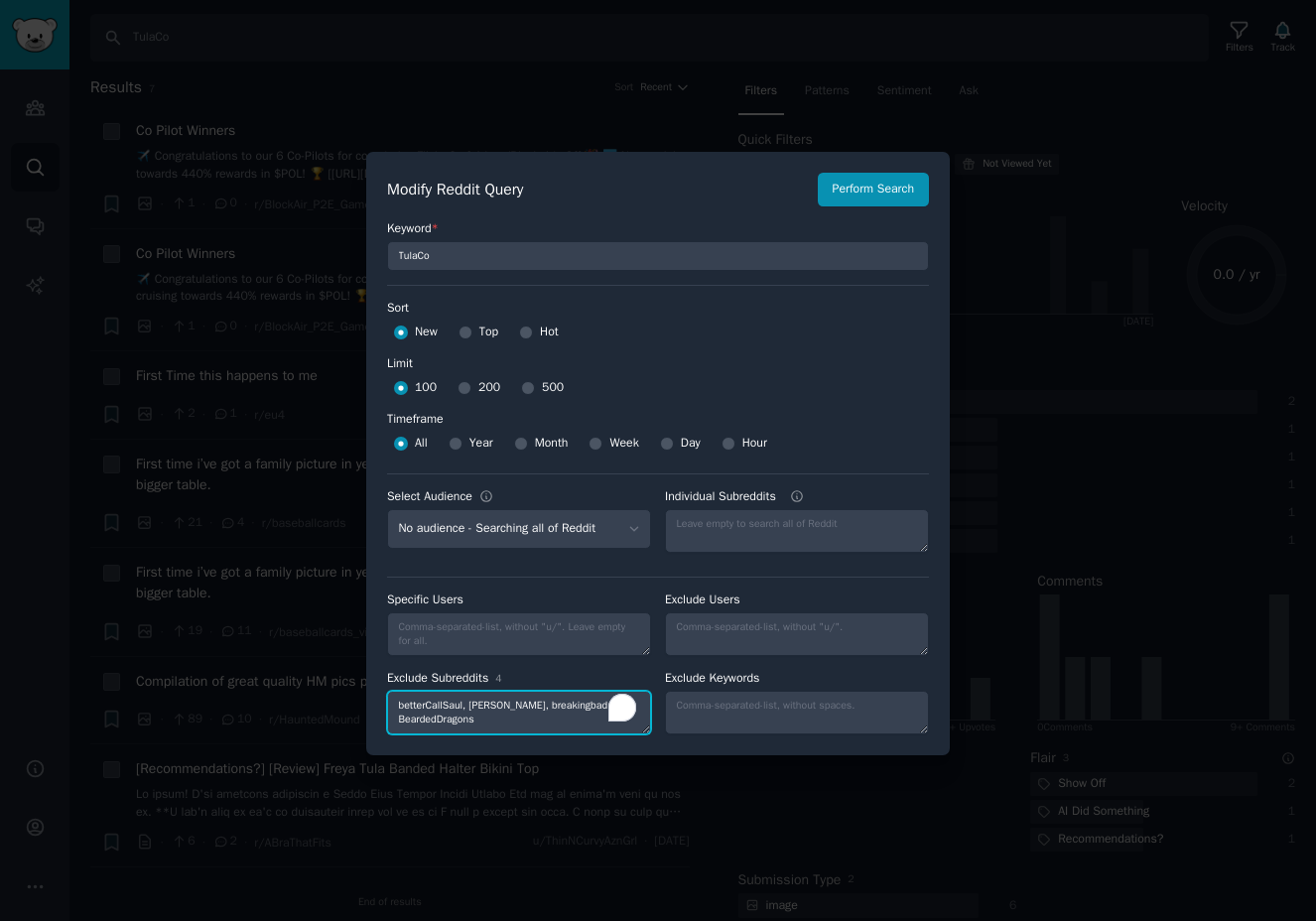 click on "betterCallSaul, tutanota, breakingbad, BeardedDragons" at bounding box center (519, 713) 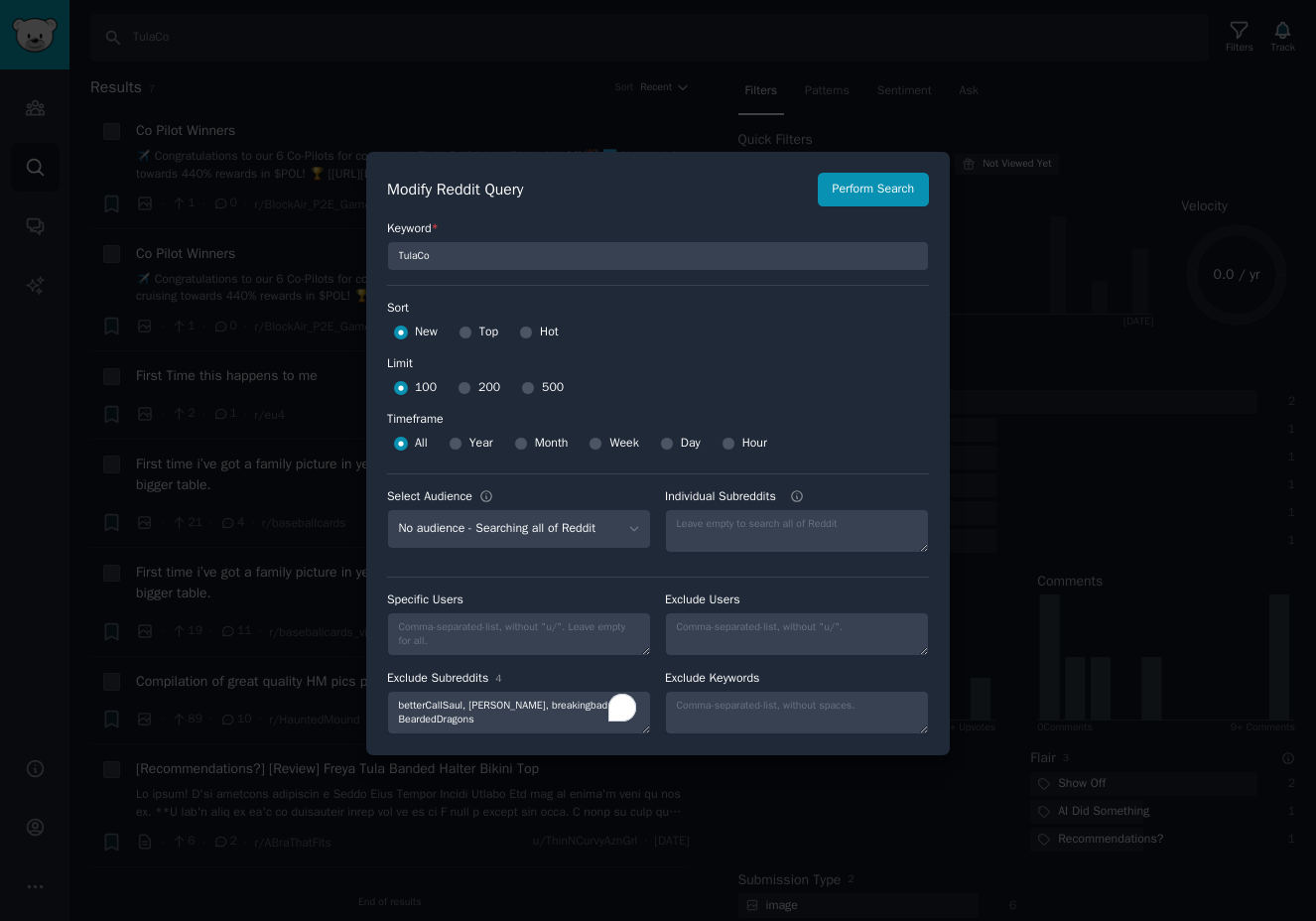 click at bounding box center (658, 460) 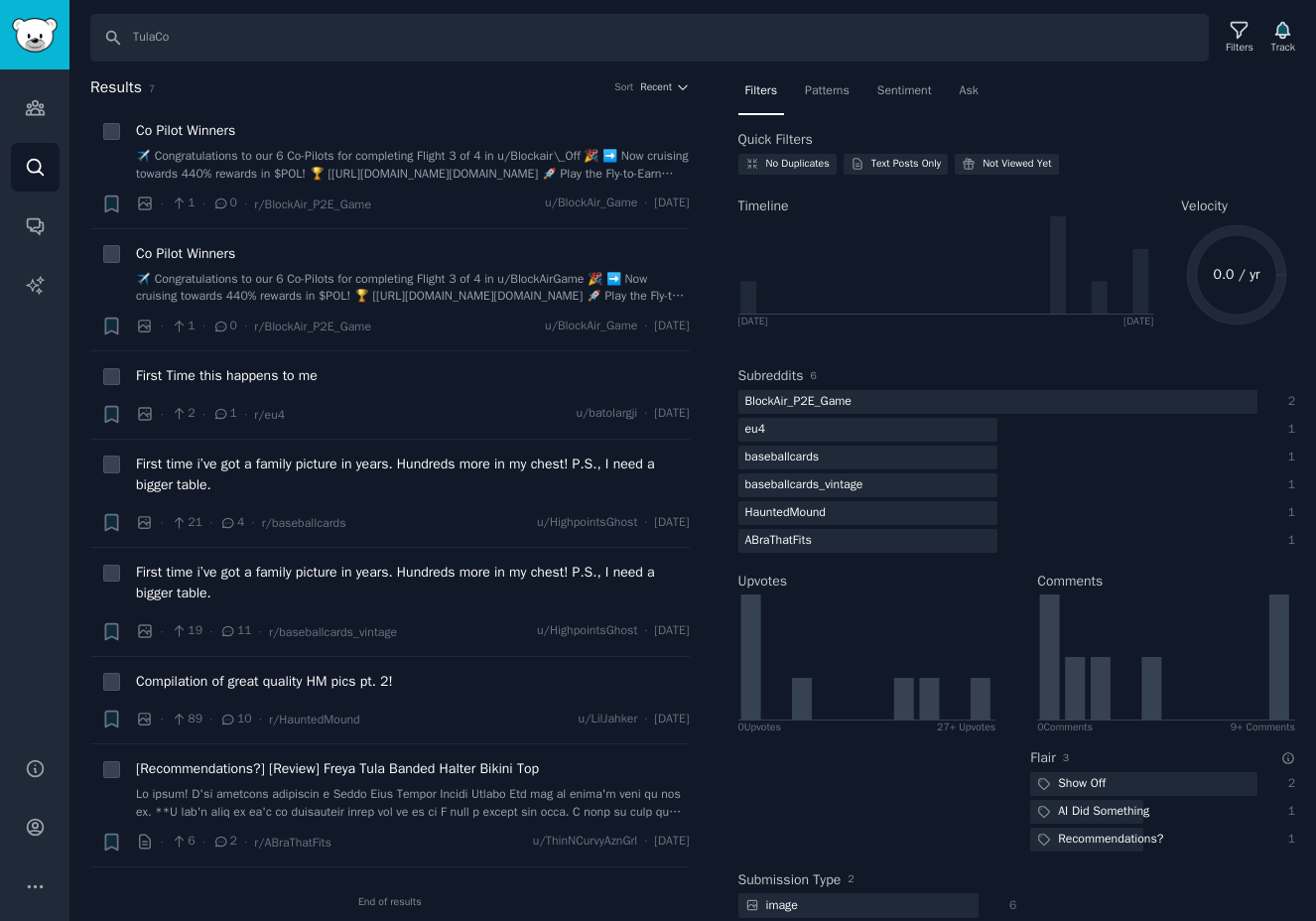 click on "Subreddits 6 BlockAir_P2E_Game 2 eu4 1 baseballcards 1 baseballcards_vintage 1 HauntedMound 1 ABraThatFits 1" at bounding box center (1017, 454) 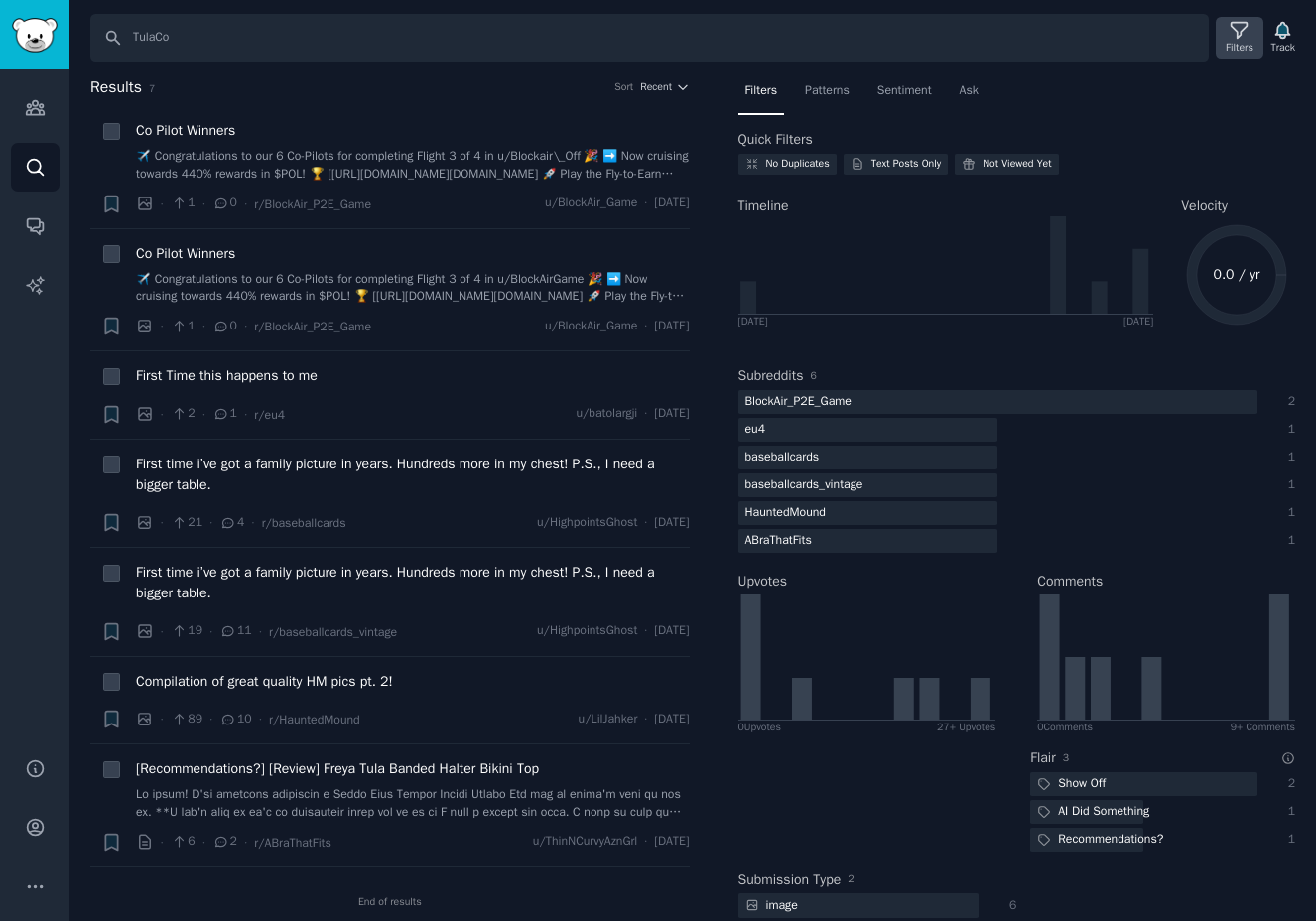 click on "Filters" at bounding box center (1240, 48) 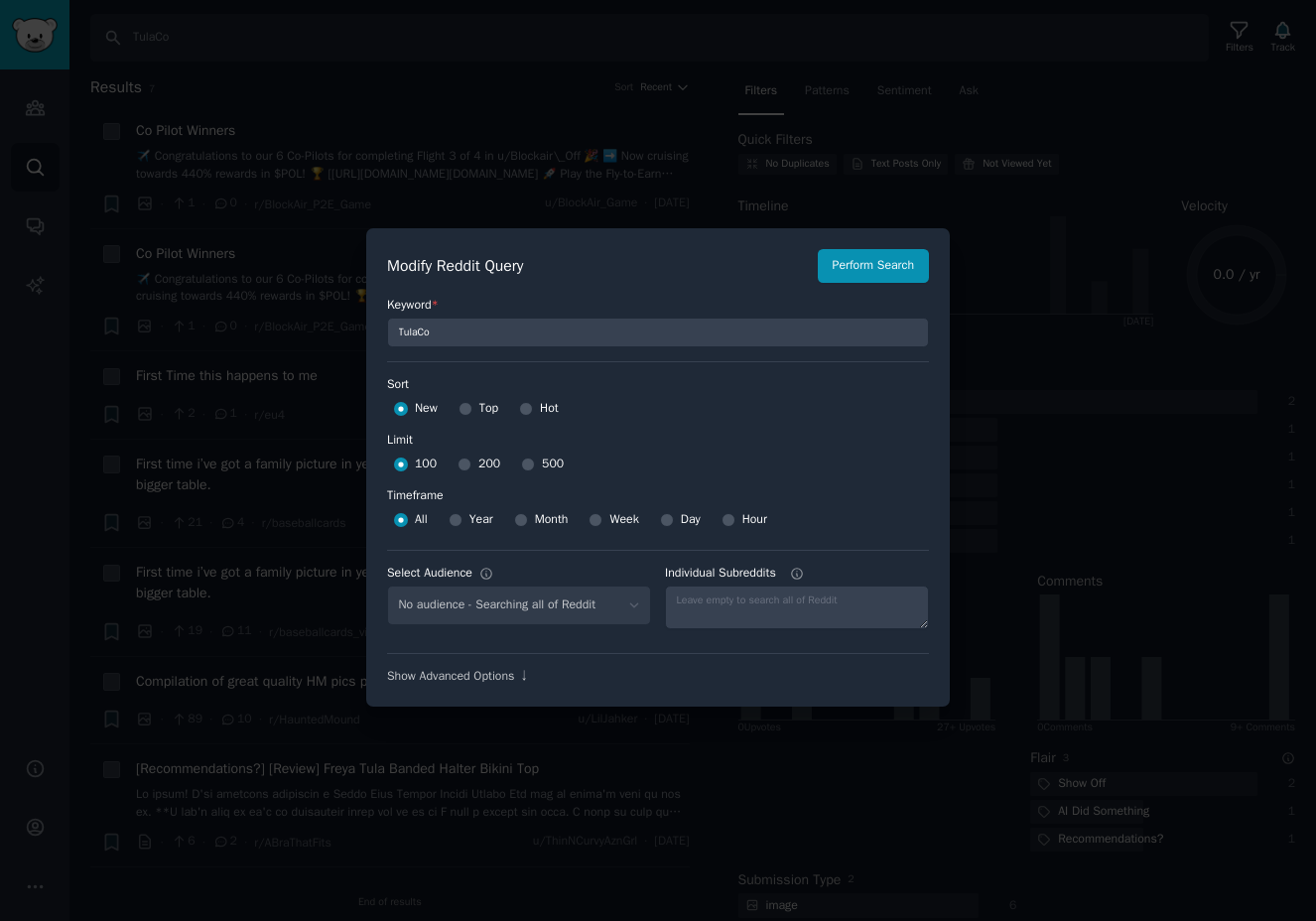 scroll, scrollTop: 14, scrollLeft: 0, axis: vertical 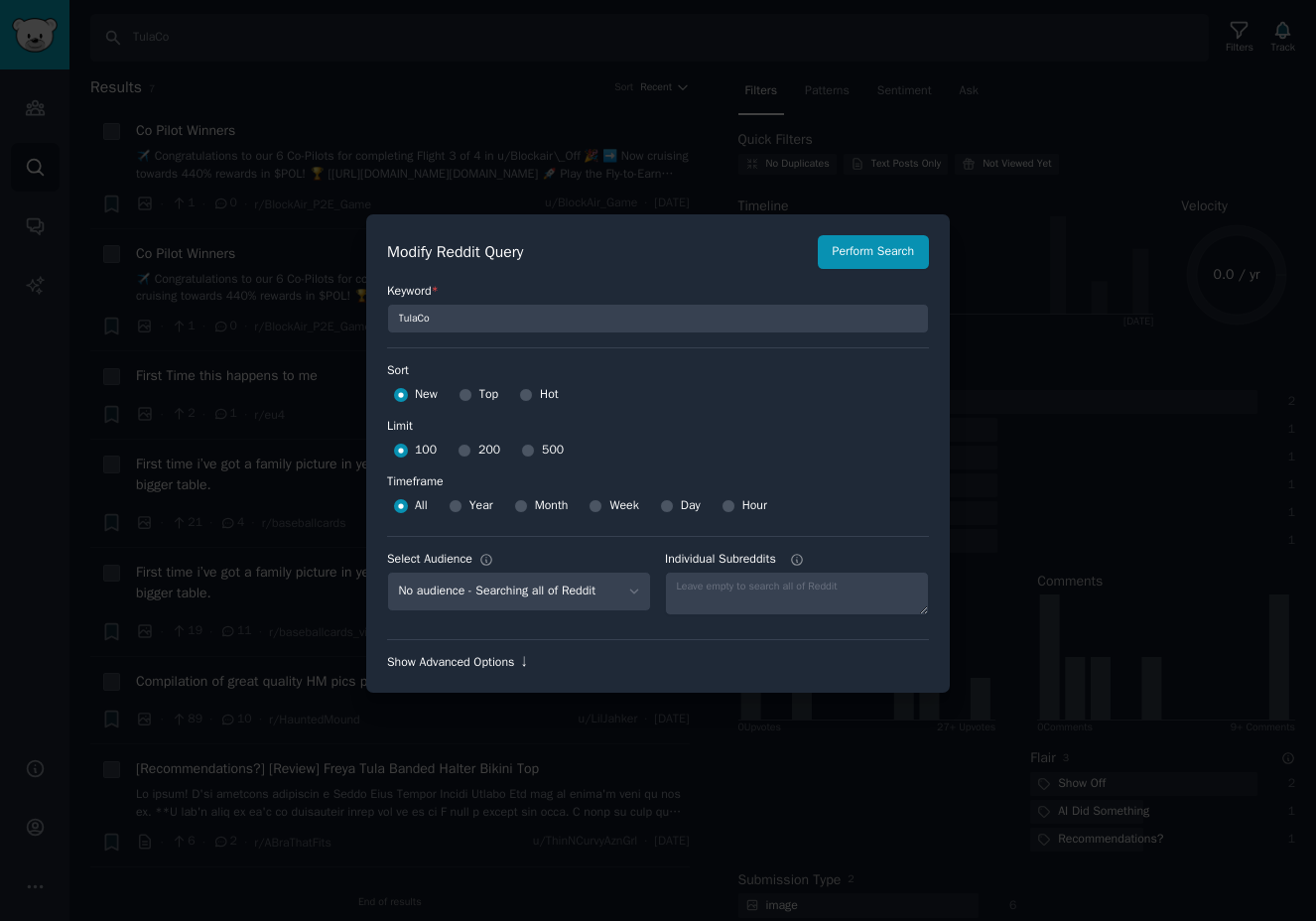 click on "Show Advanced Options ↓" at bounding box center (658, 663) 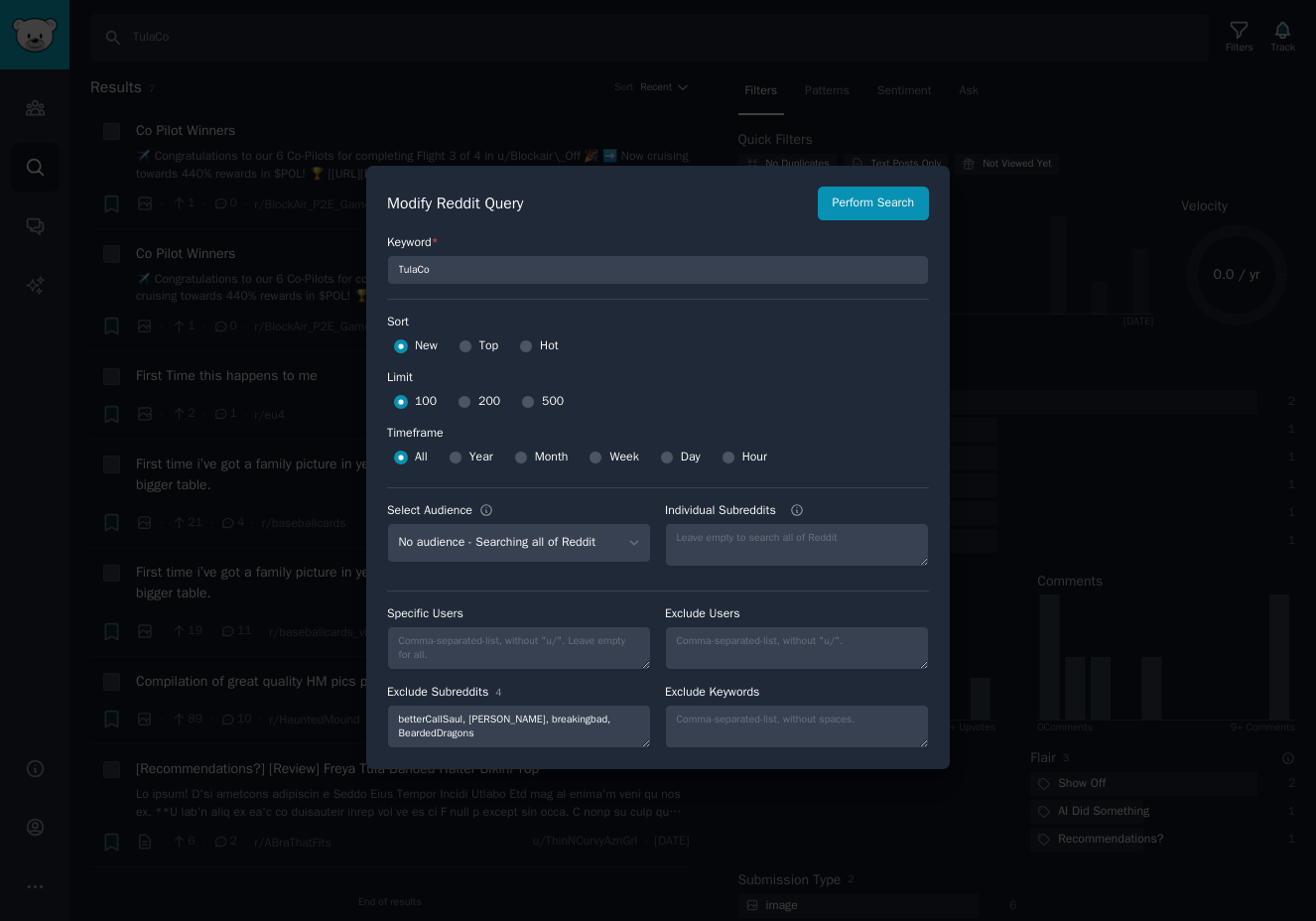 scroll, scrollTop: 14, scrollLeft: 0, axis: vertical 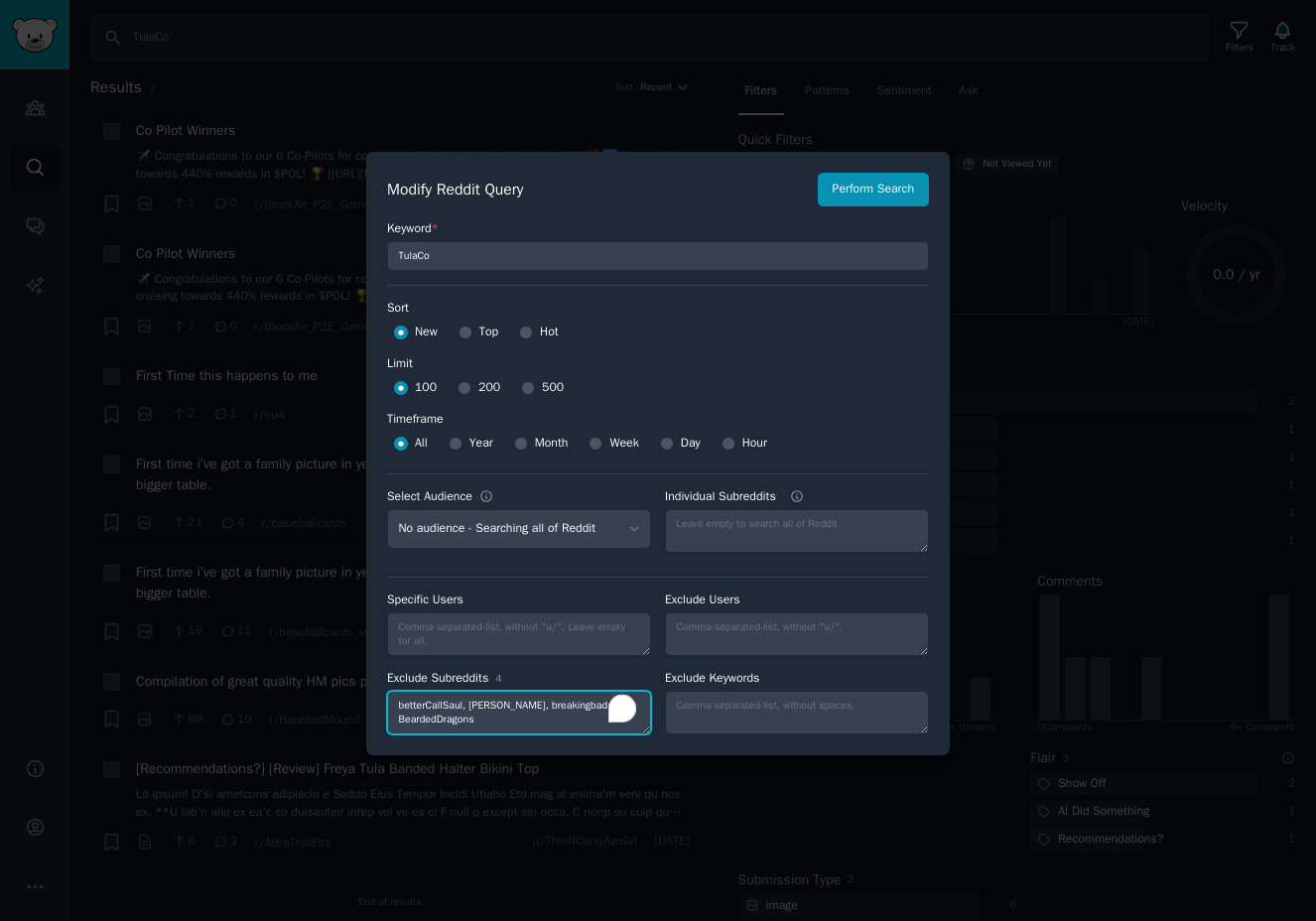 click on "betterCallSaul, tutanota, breakingbad, BeardedDragons" at bounding box center [519, 713] 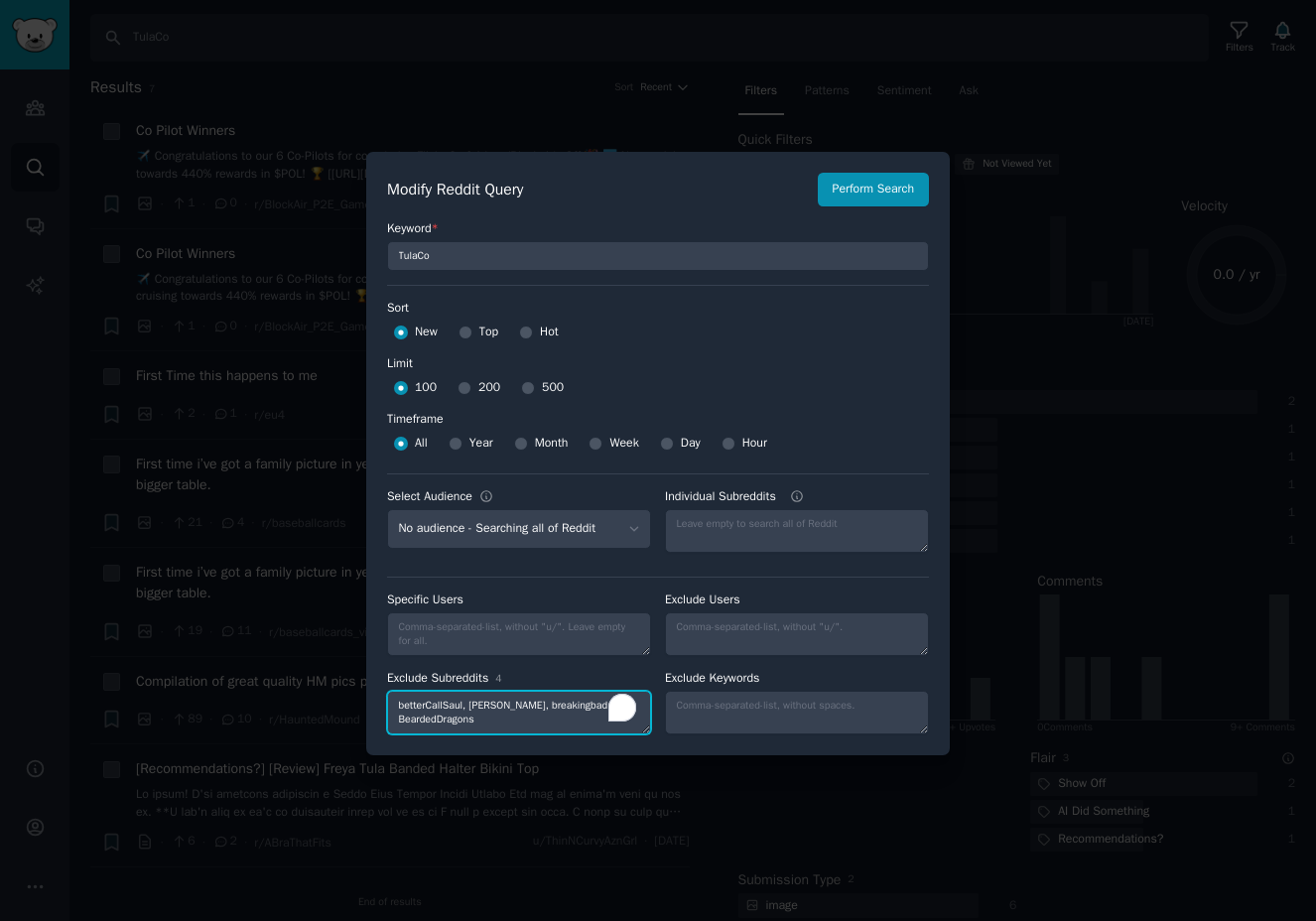 paste on ", BlockAir_P2E_GAME, eu4, baseballcards, baseballcards_vintage, HauntedMound, AbraThatFits" 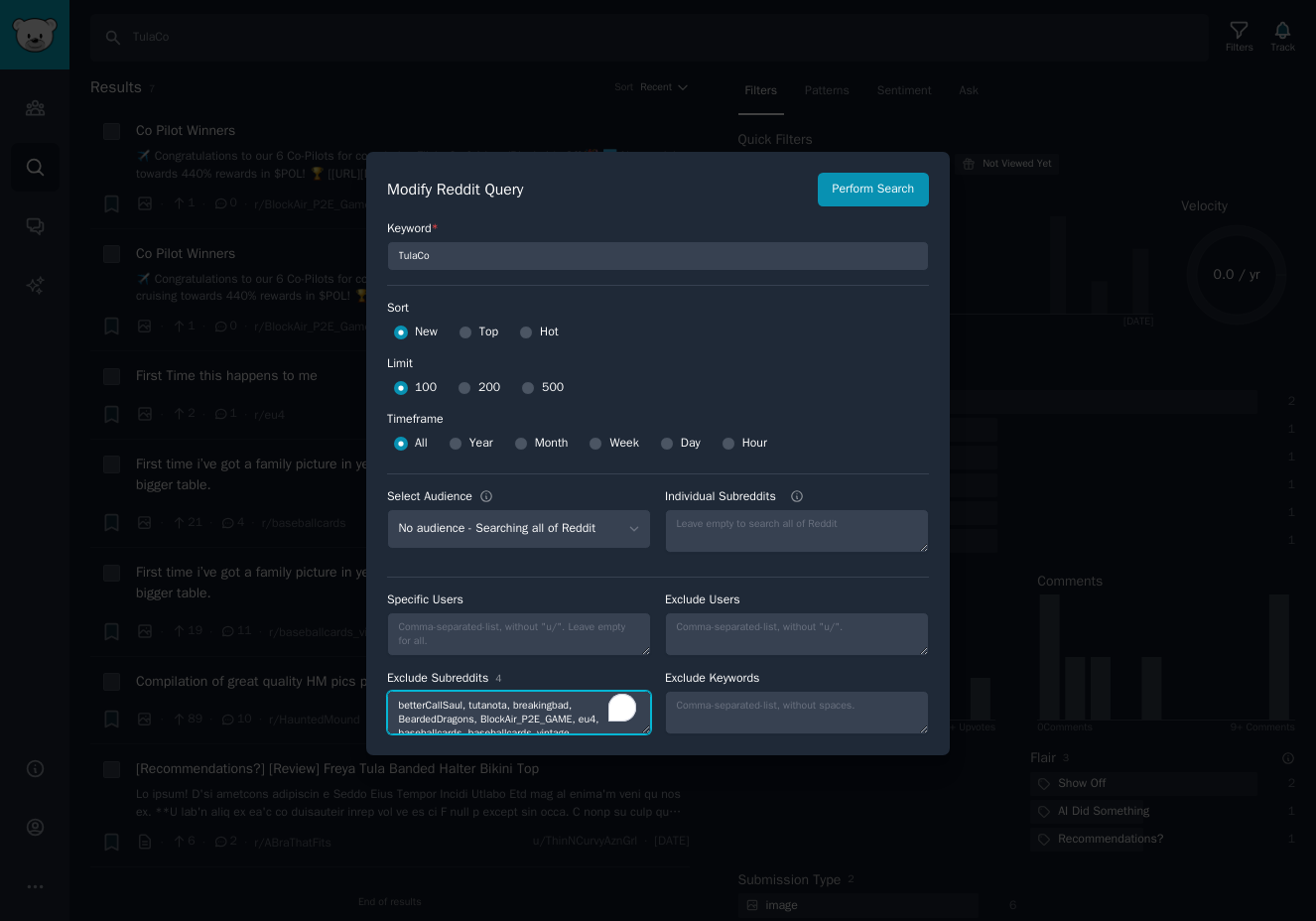 scroll, scrollTop: 20, scrollLeft: 0, axis: vertical 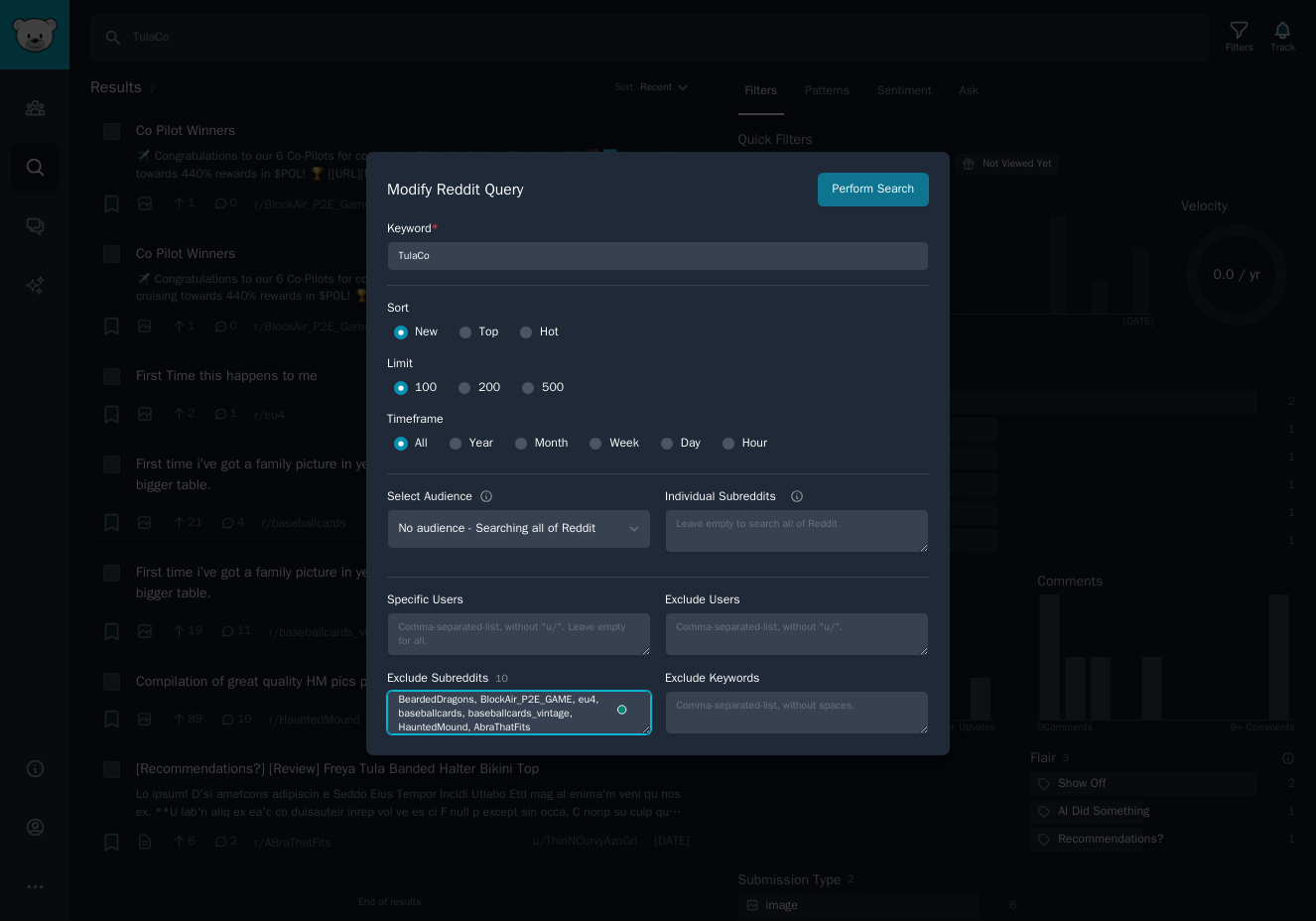 type on "betterCallSaul, tutanota, breakingbad, BeardedDragons, BlockAir_P2E_GAME, eu4, baseballcards, baseballcards_vintage, HauntedMound, AbraThatFits" 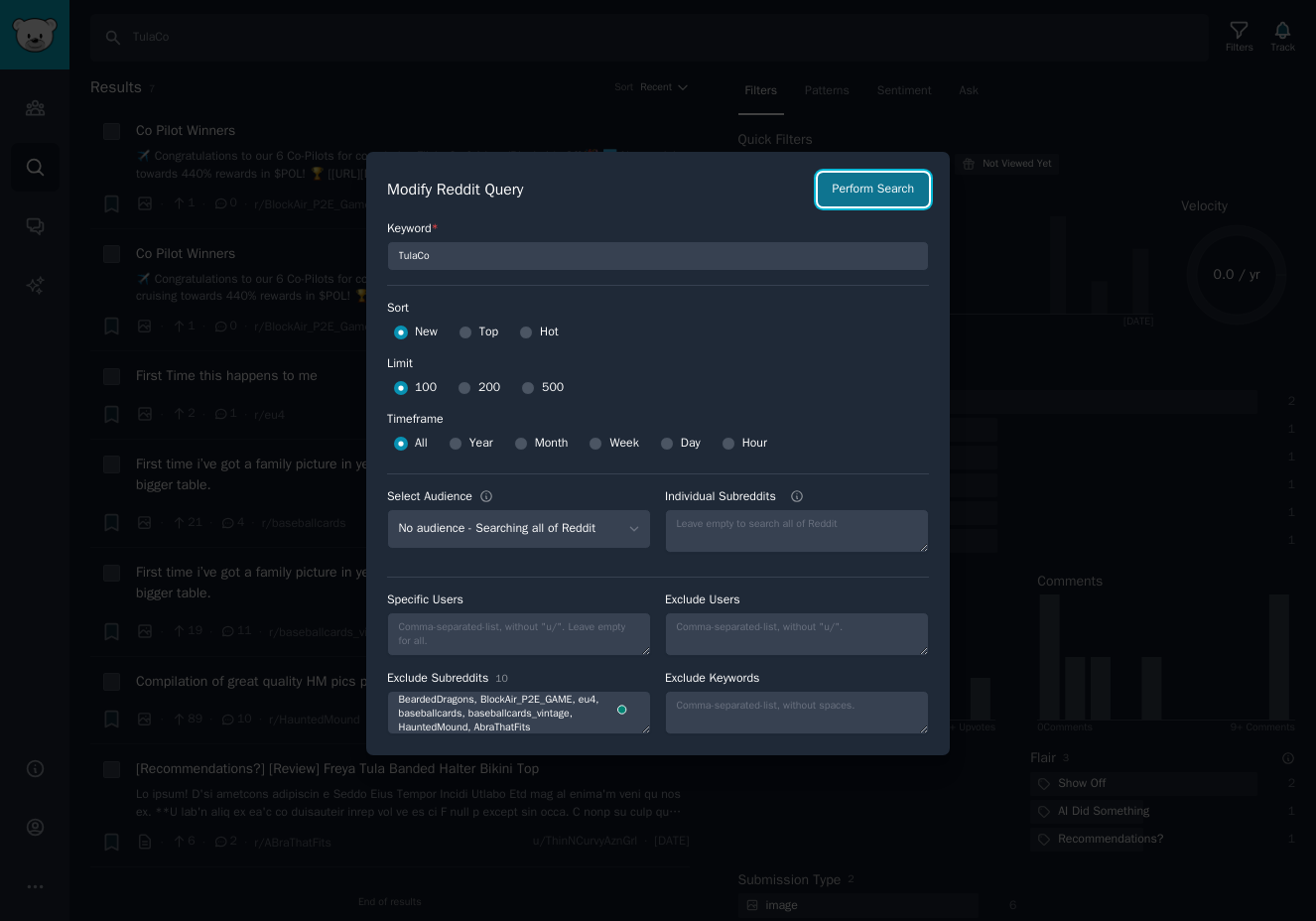 click on "Perform Search" at bounding box center (873, 190) 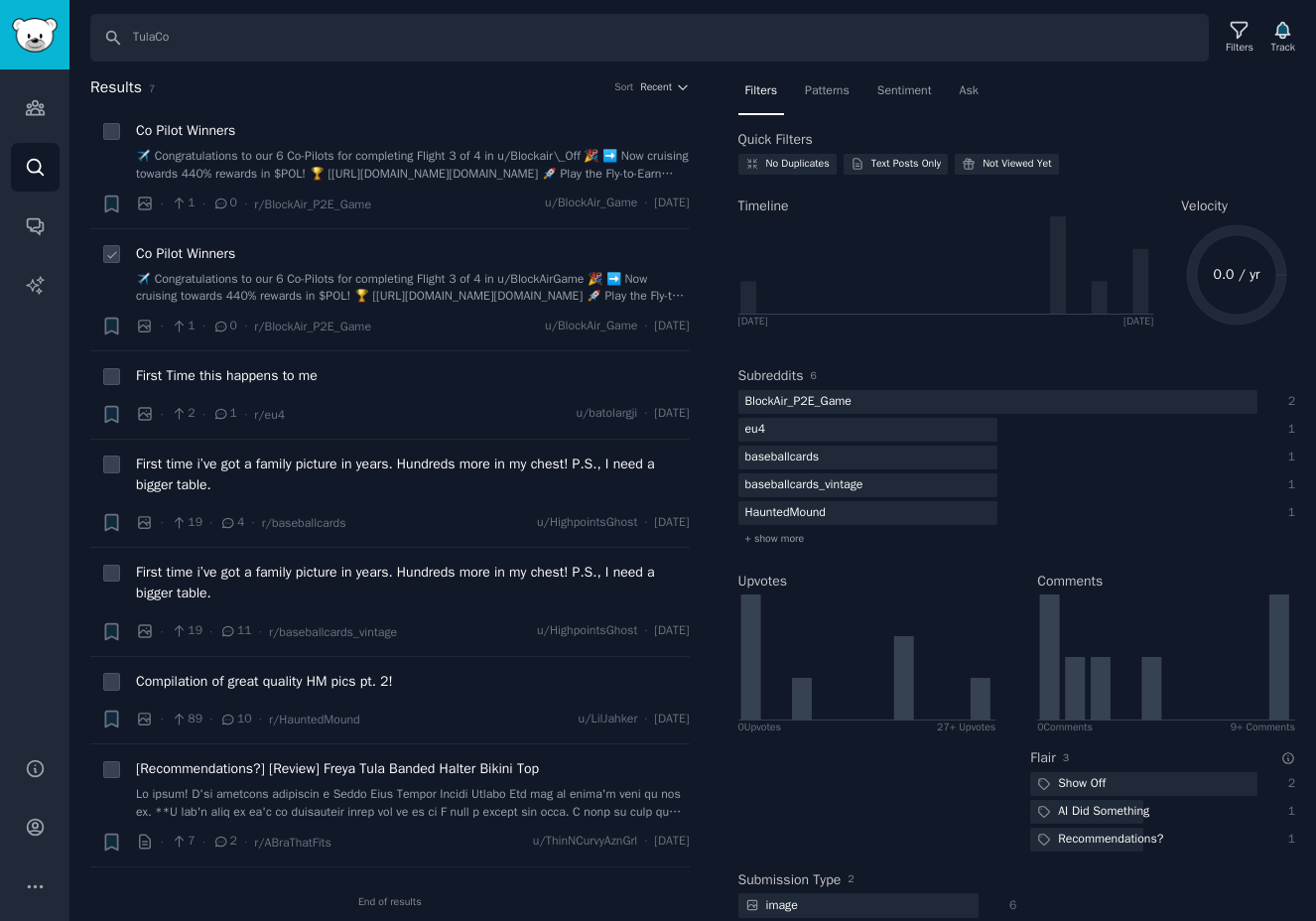 scroll, scrollTop: 15, scrollLeft: 0, axis: vertical 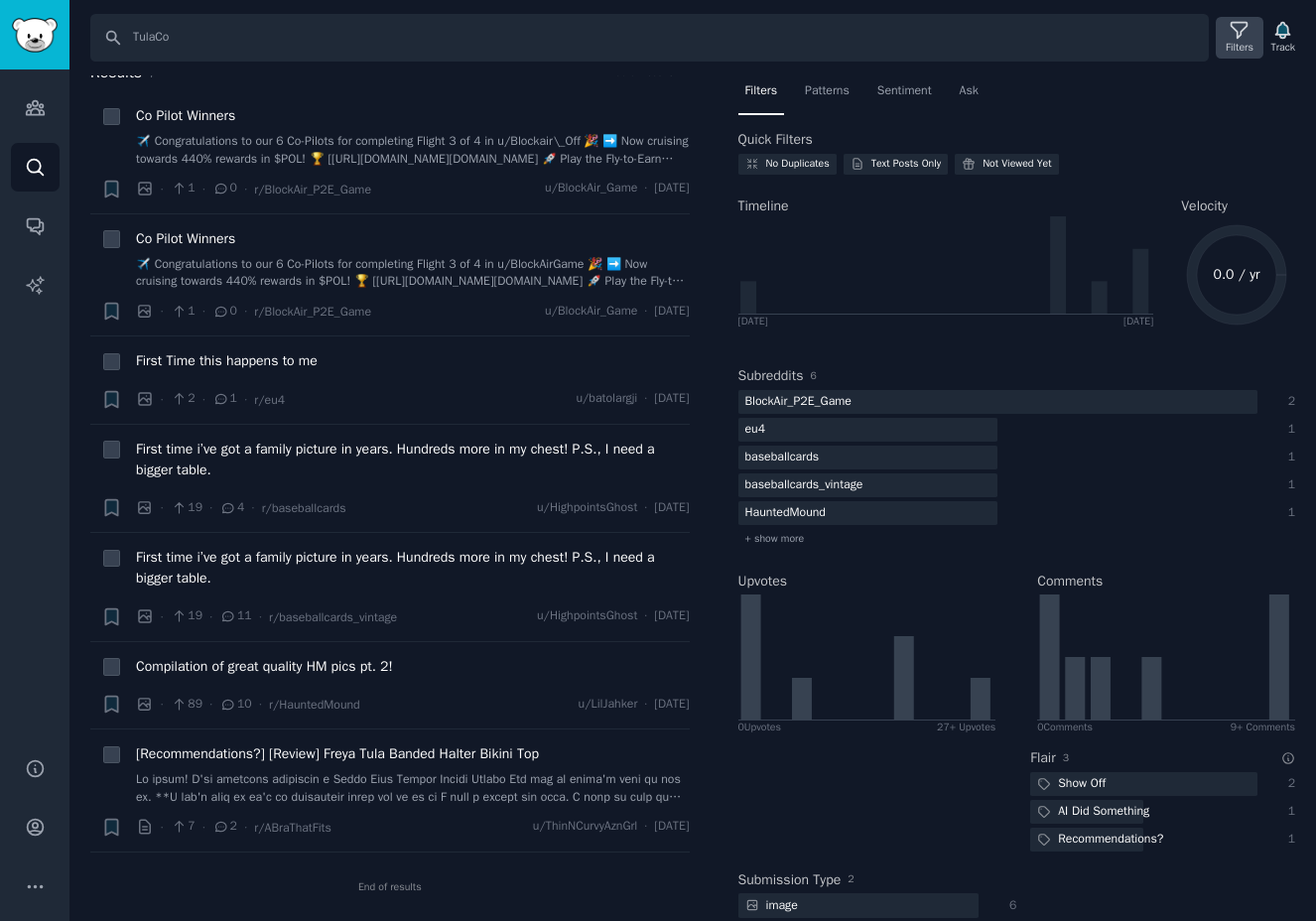 click on "Filters" at bounding box center [1240, 48] 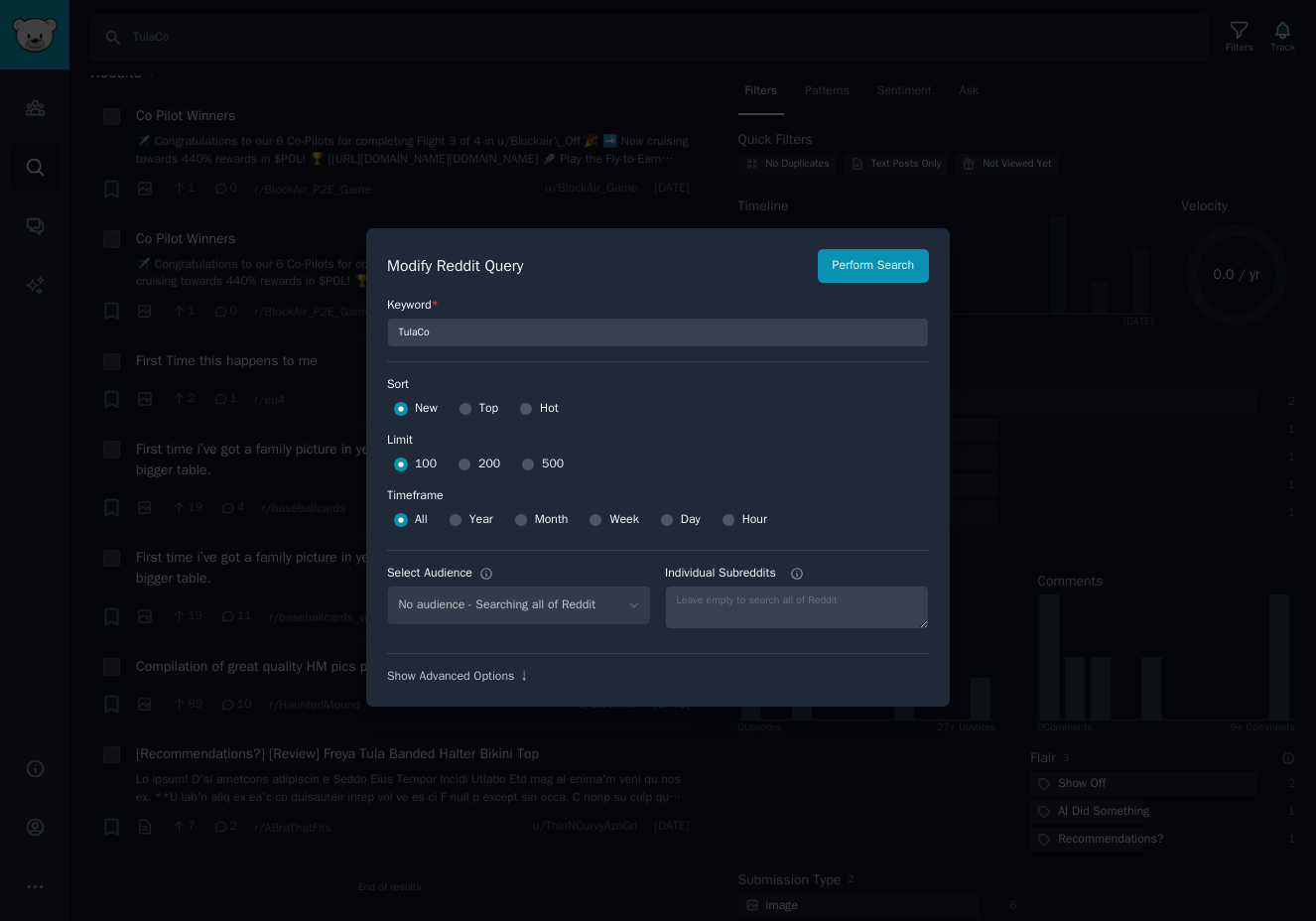 scroll, scrollTop: 14, scrollLeft: 0, axis: vertical 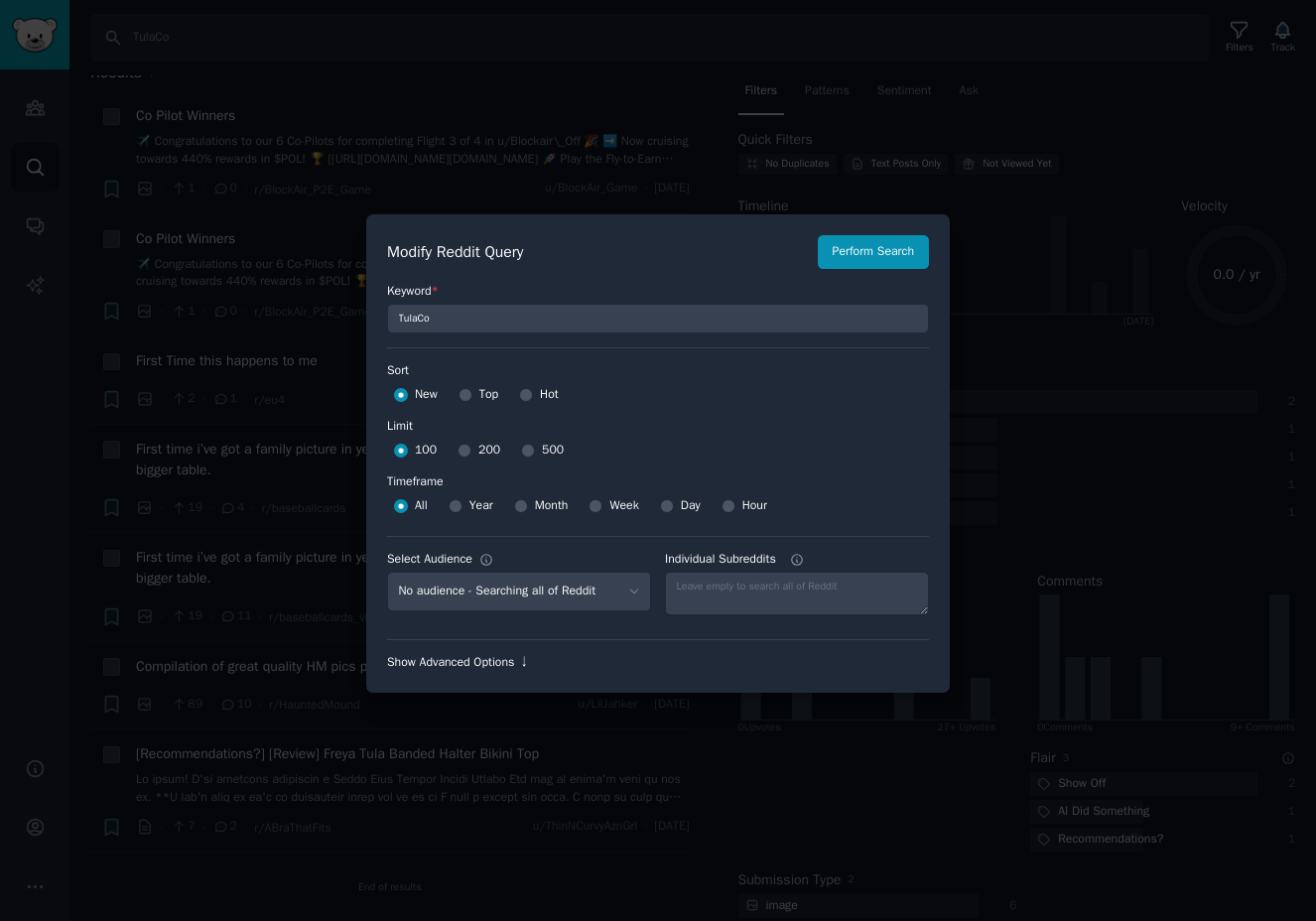 click on "Show Advanced Options ↓" at bounding box center (658, 663) 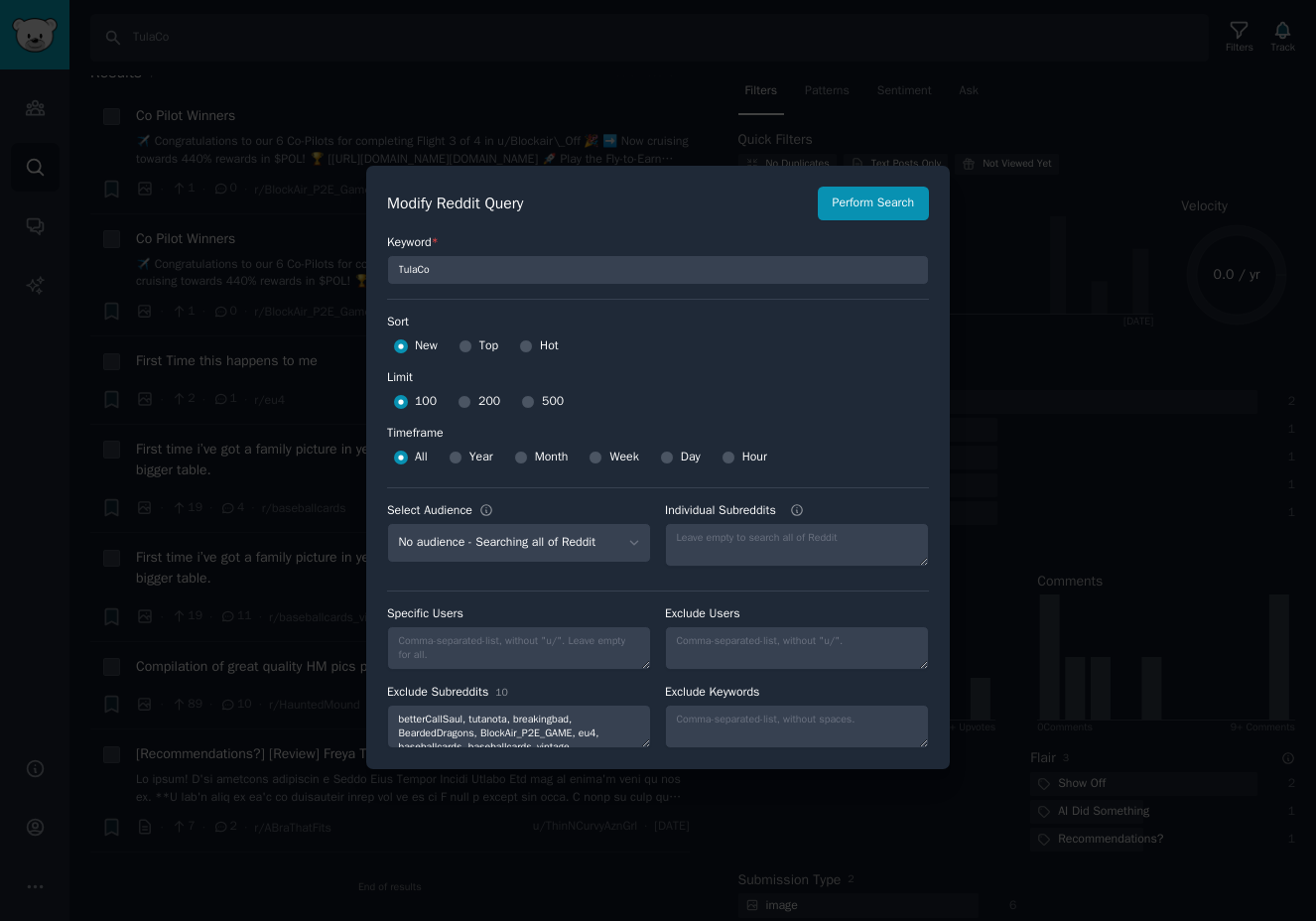 scroll, scrollTop: 14, scrollLeft: 0, axis: vertical 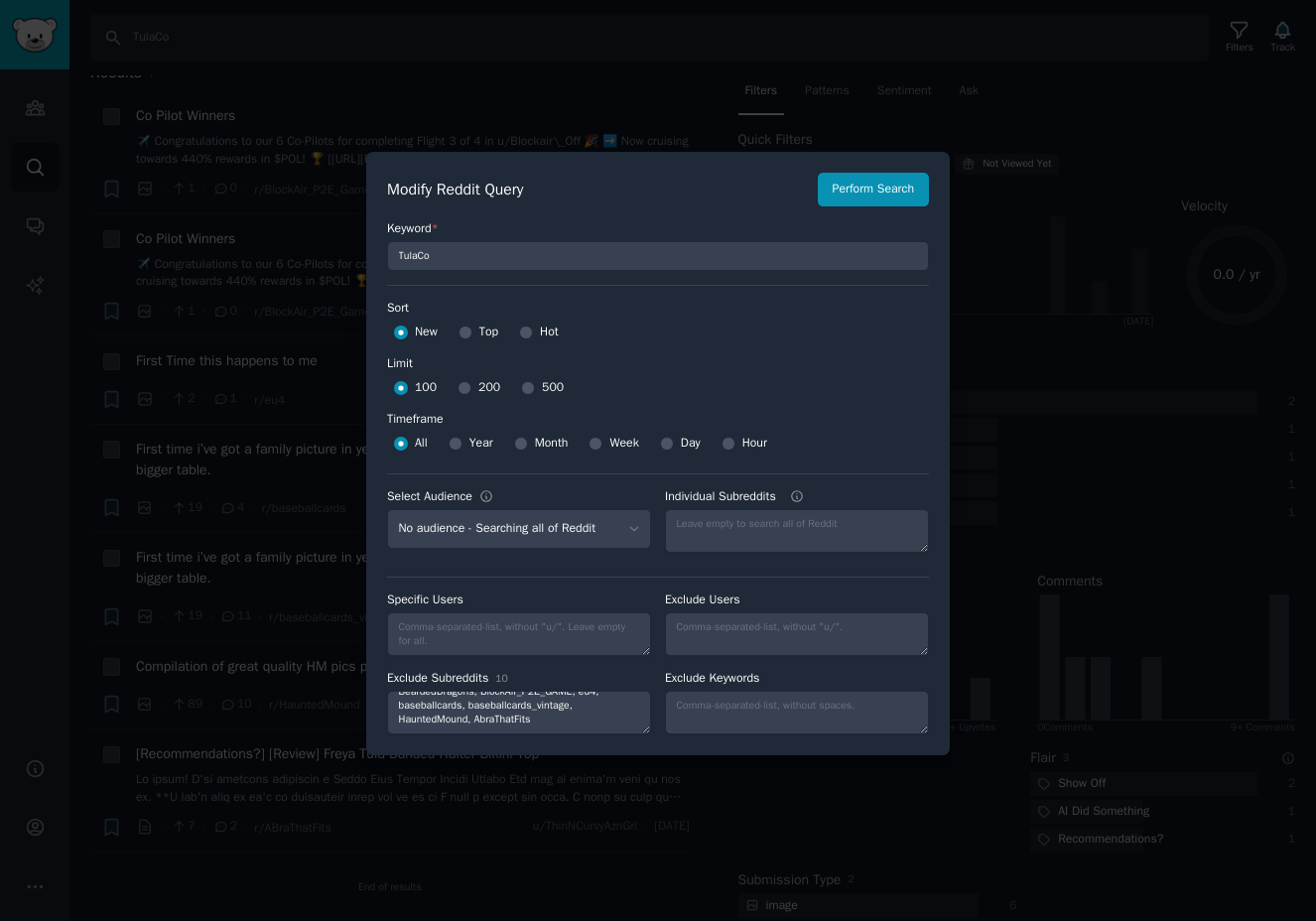 click at bounding box center [658, 460] 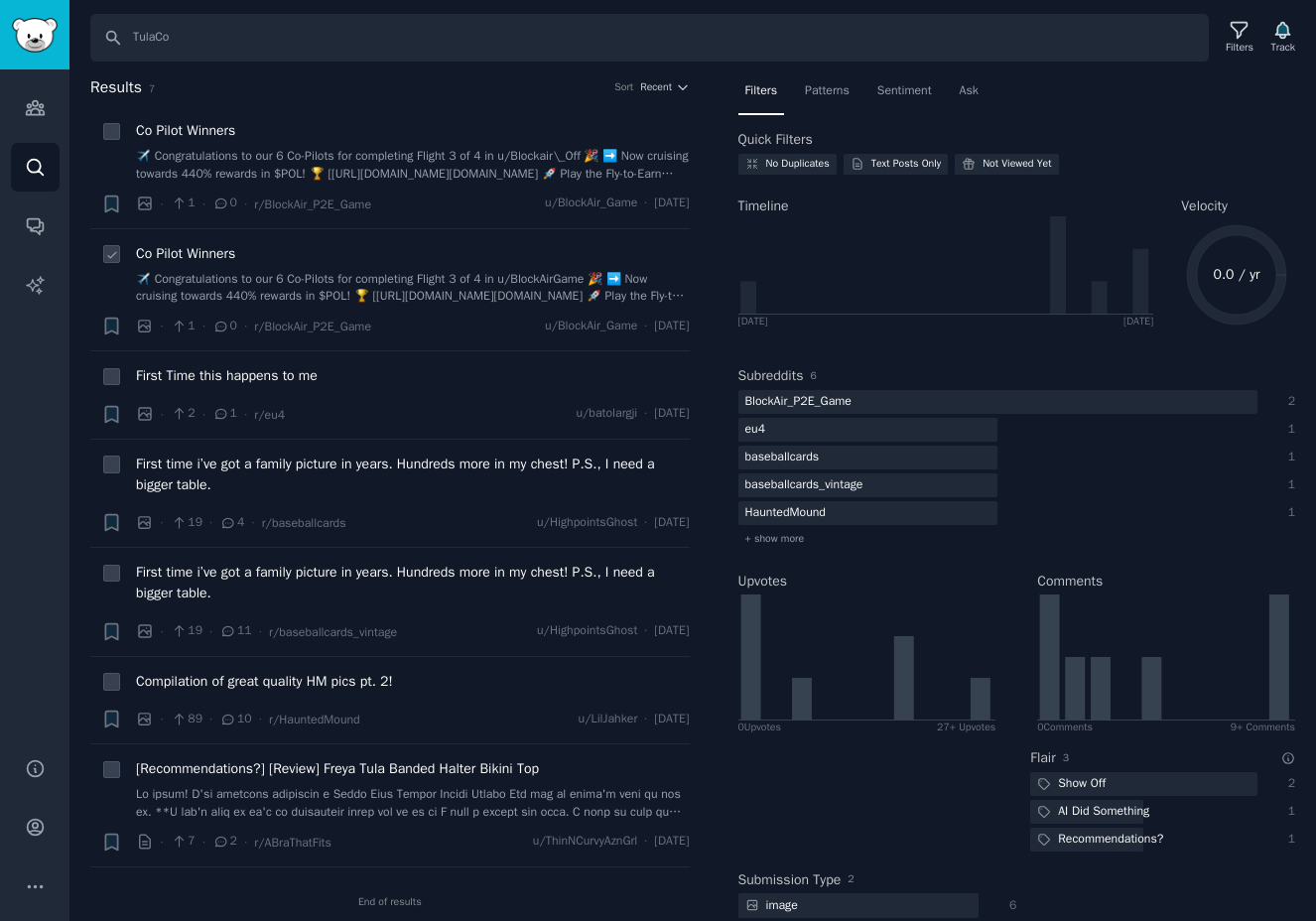 scroll, scrollTop: 15, scrollLeft: 0, axis: vertical 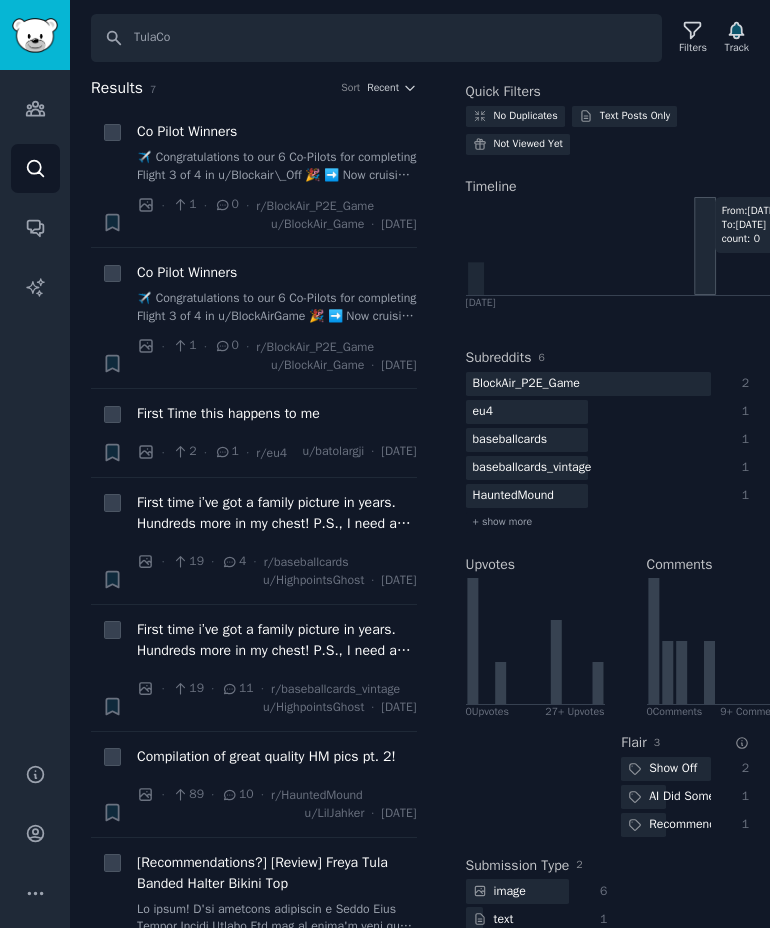 click 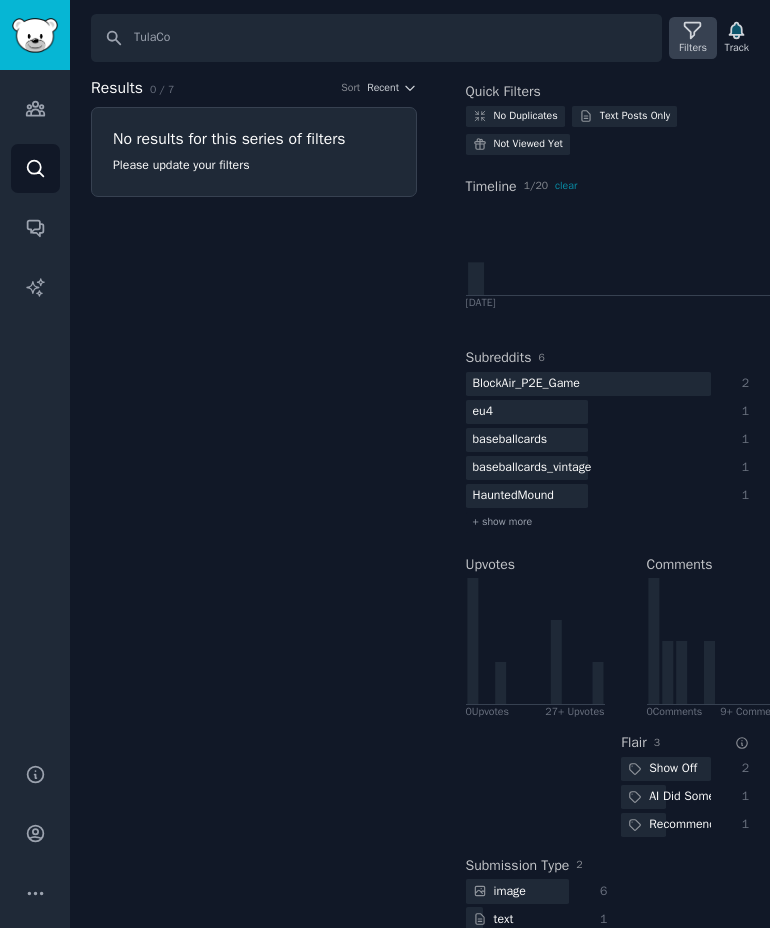 click 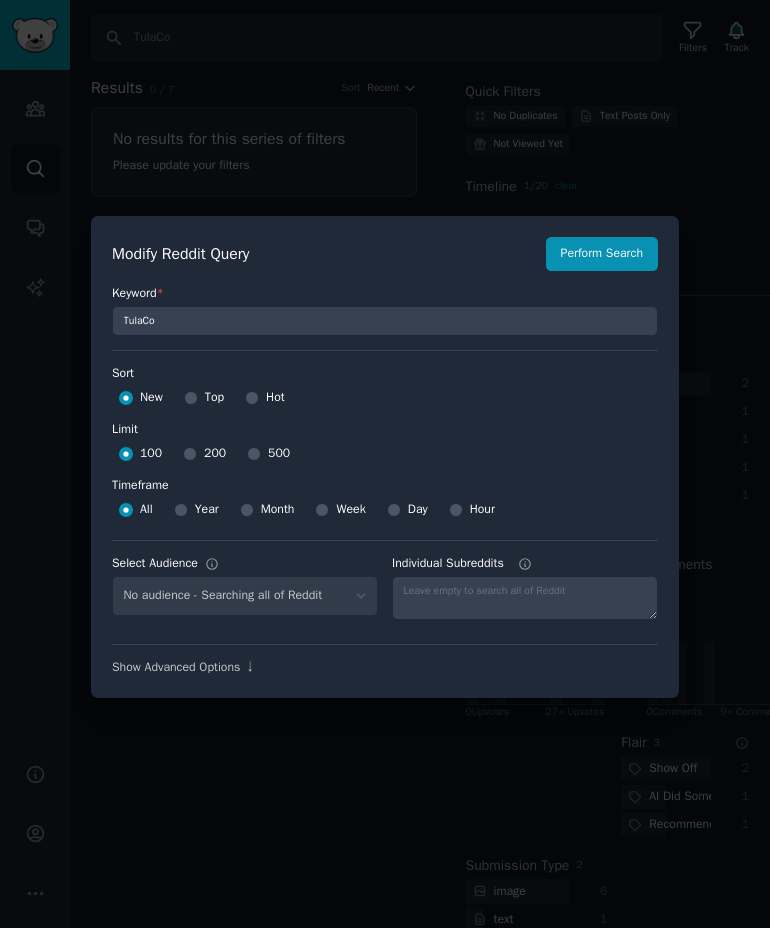 scroll, scrollTop: 12, scrollLeft: 0, axis: vertical 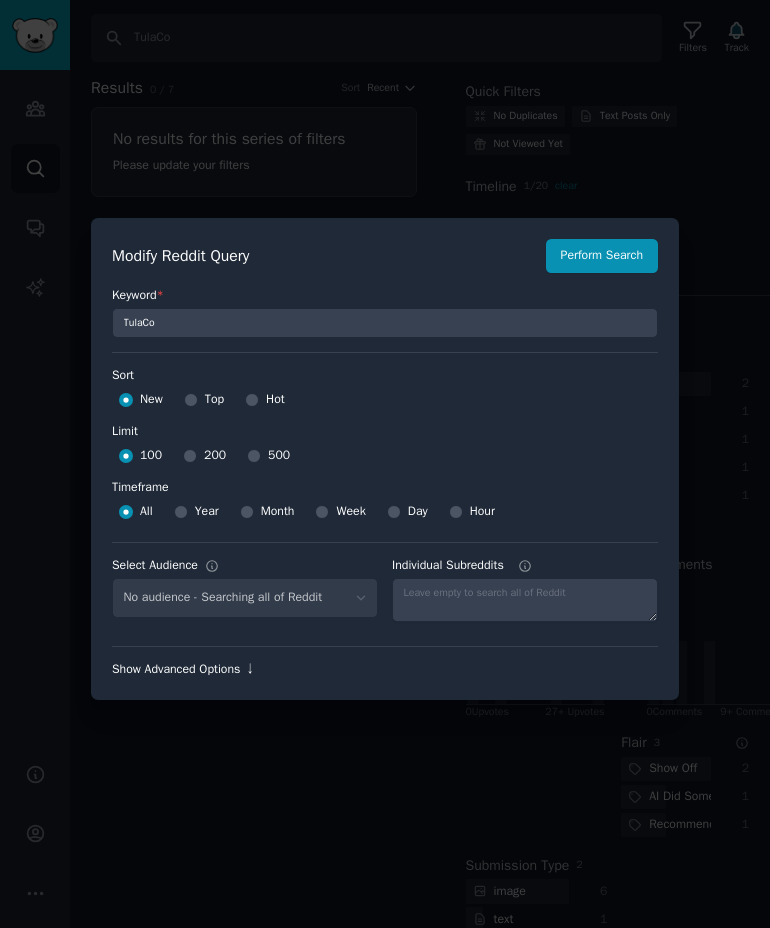 click on "Show Advanced Options ↓" at bounding box center [385, 670] 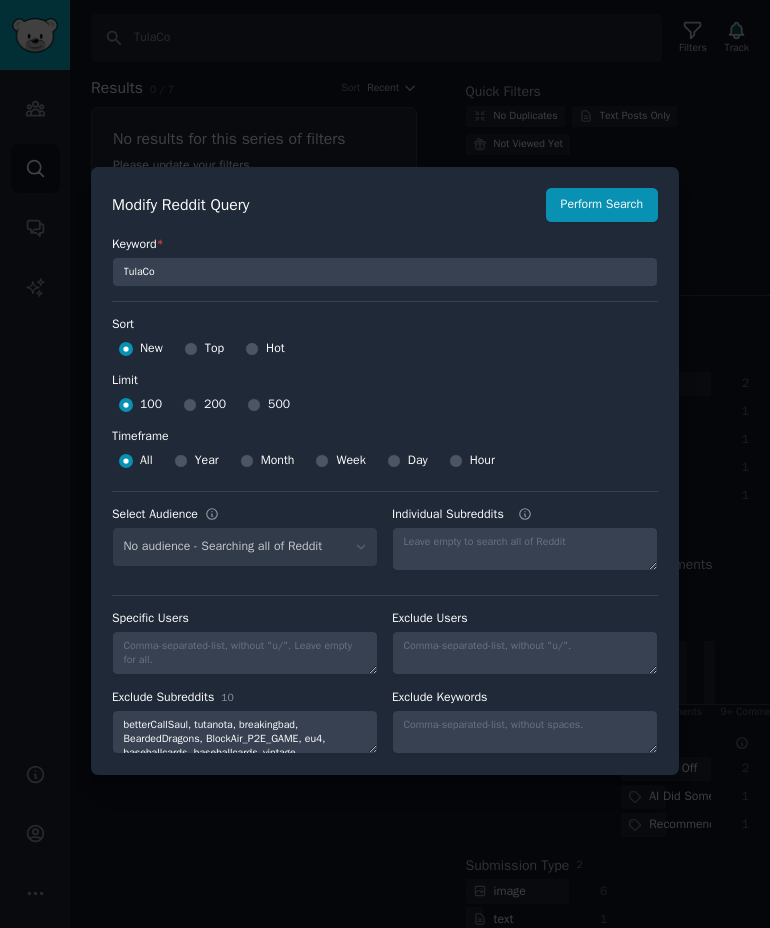 scroll, scrollTop: 14, scrollLeft: 0, axis: vertical 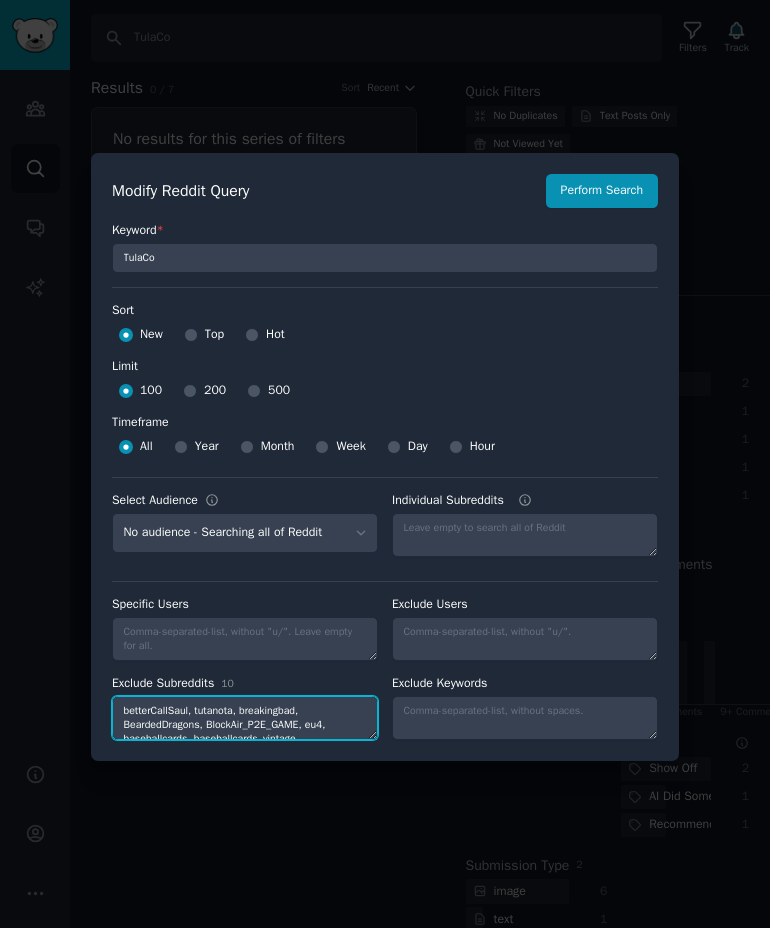 click on "betterCallSaul, tutanota, breakingbad, BeardedDragons, BlockAir_P2E_GAME, eu4, baseballcards, baseballcards_vintage, HauntedMound, AbraThatFits" at bounding box center (245, 718) 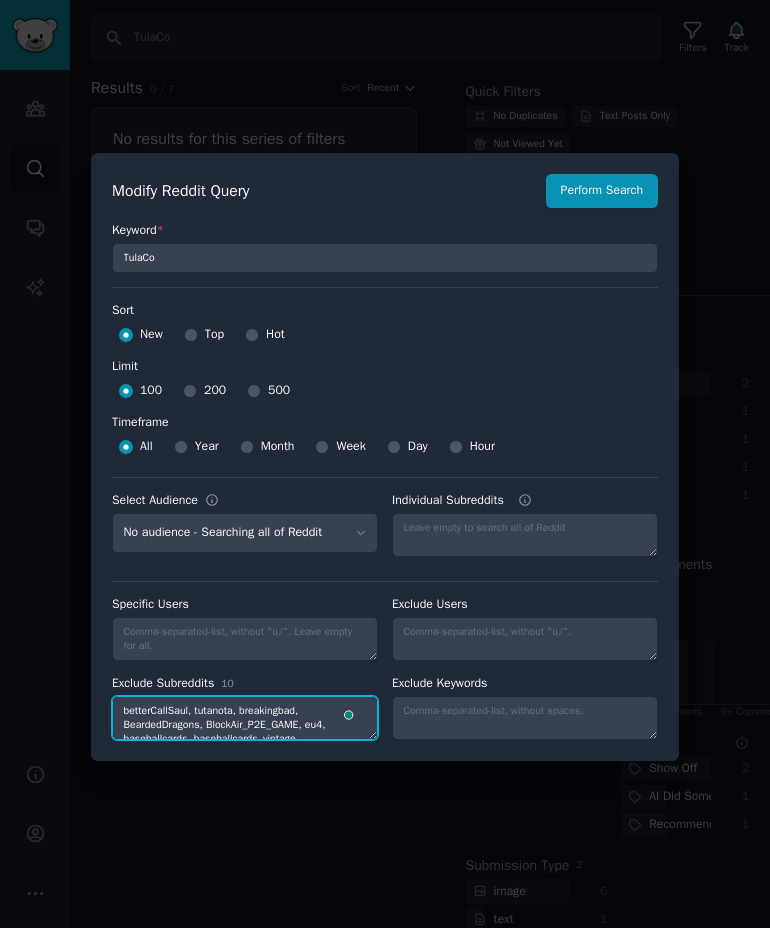 paste on "ame" 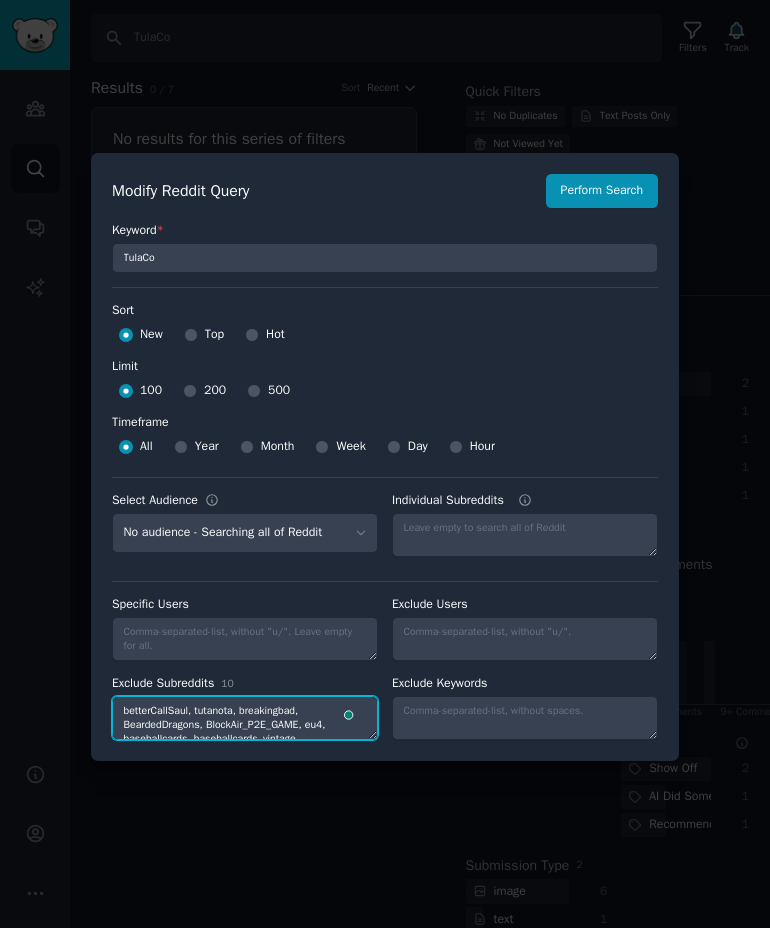 paste on "ame" 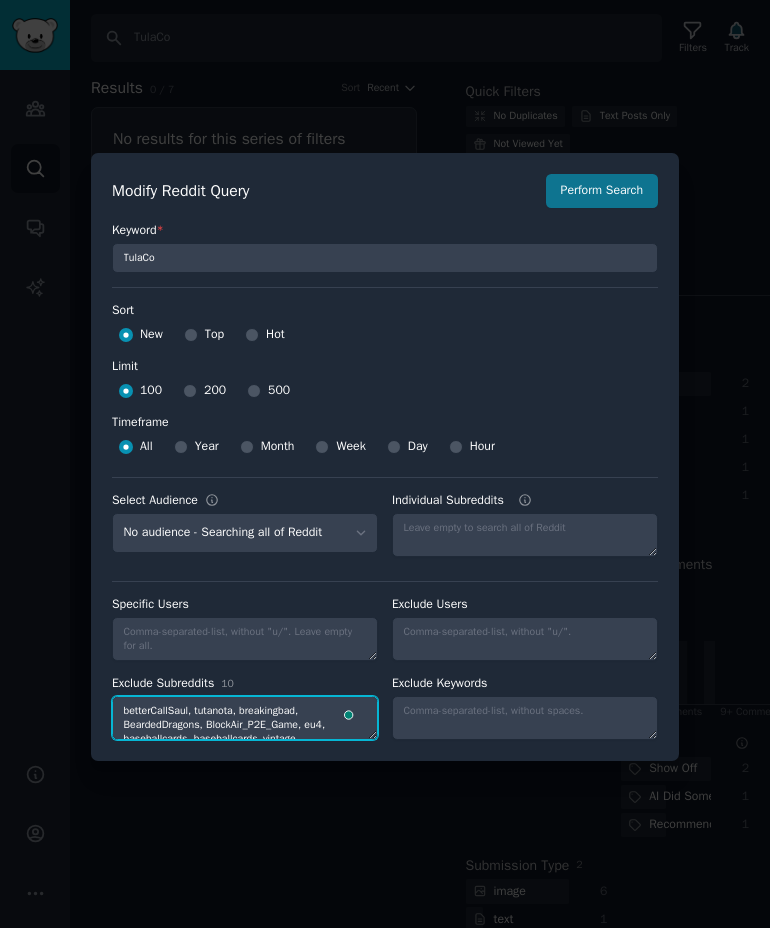 type on "betterCallSaul, tutanota, breakingbad, BeardedDragons, BlockAir_P2E_Game, eu4, baseballcards, baseballcards_vintage, HauntedMound, AbraThatFits" 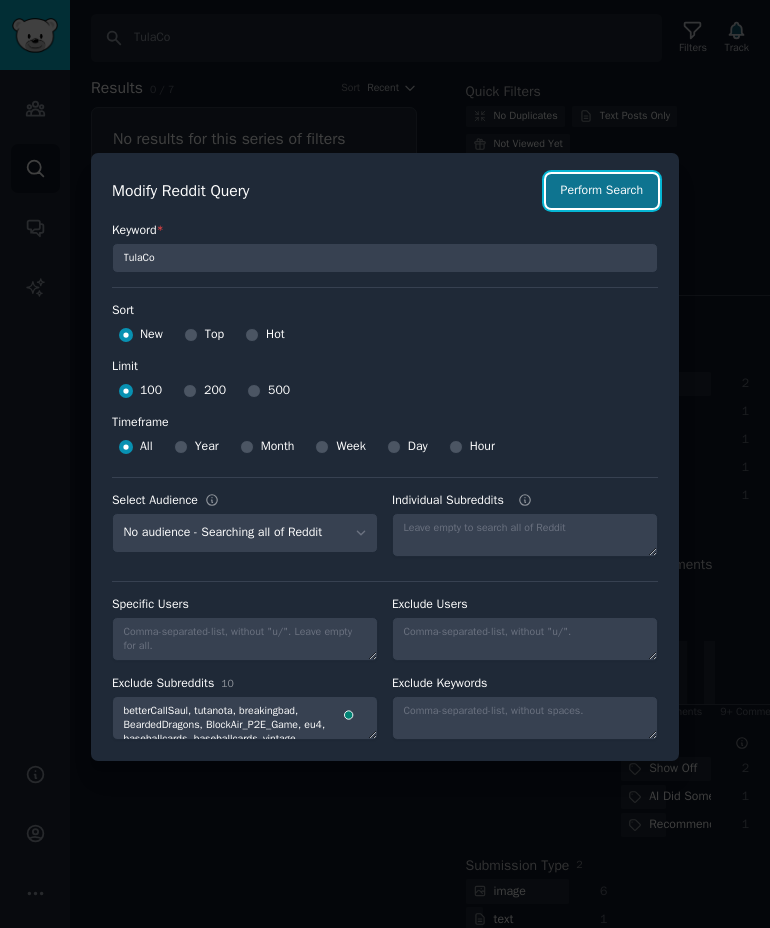 click on "Perform Search" at bounding box center (602, 191) 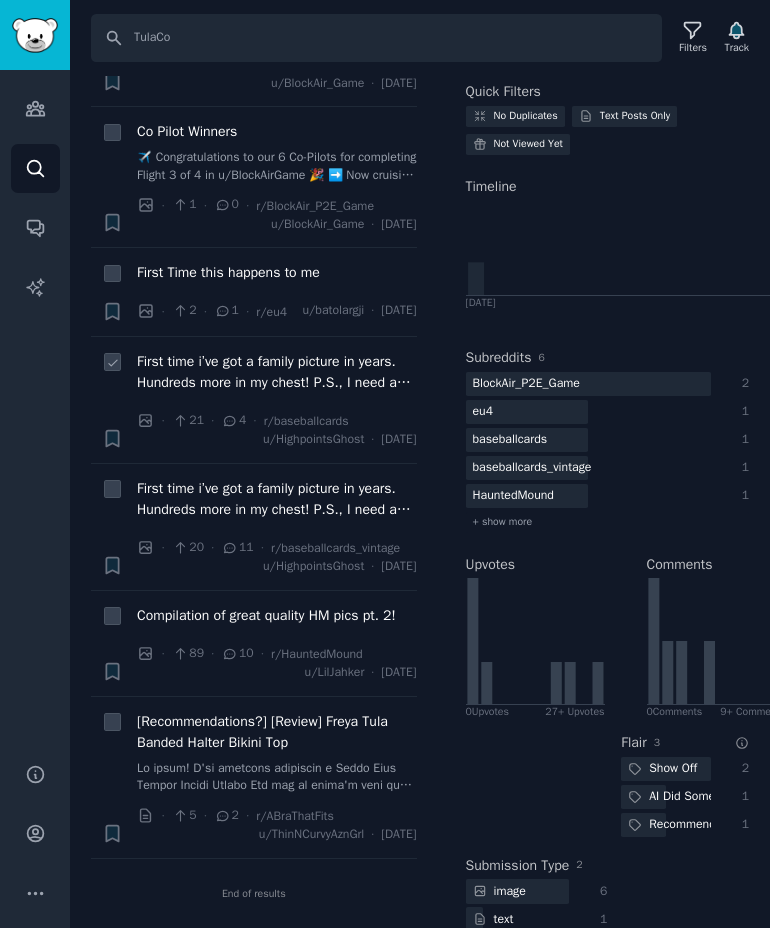 scroll, scrollTop: 180, scrollLeft: 0, axis: vertical 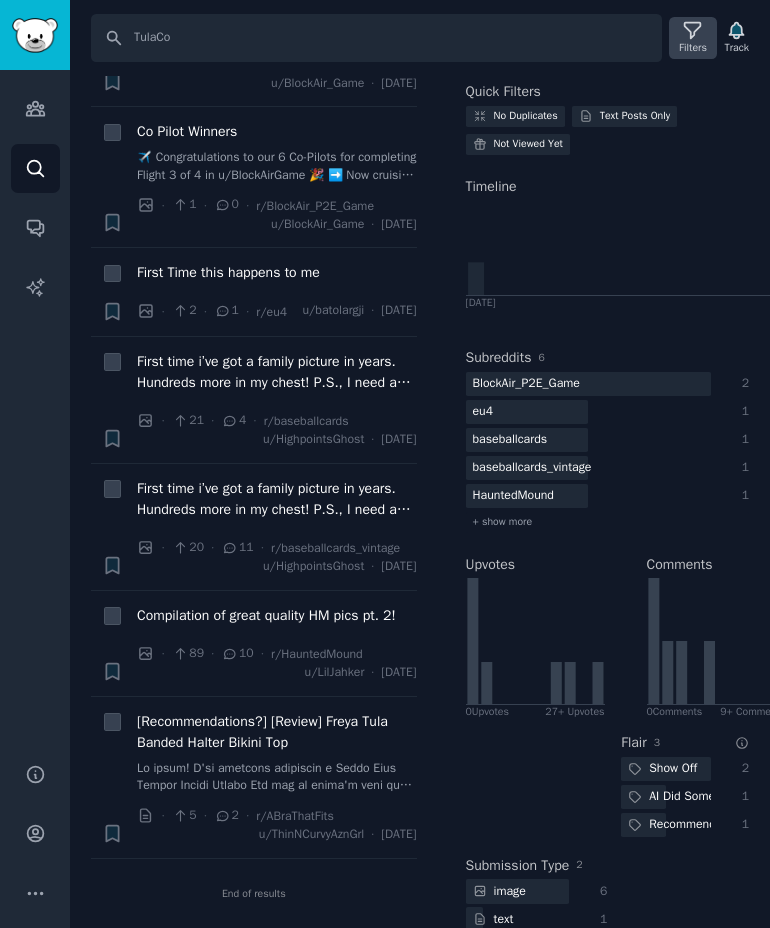 click on "Filters" at bounding box center [693, 48] 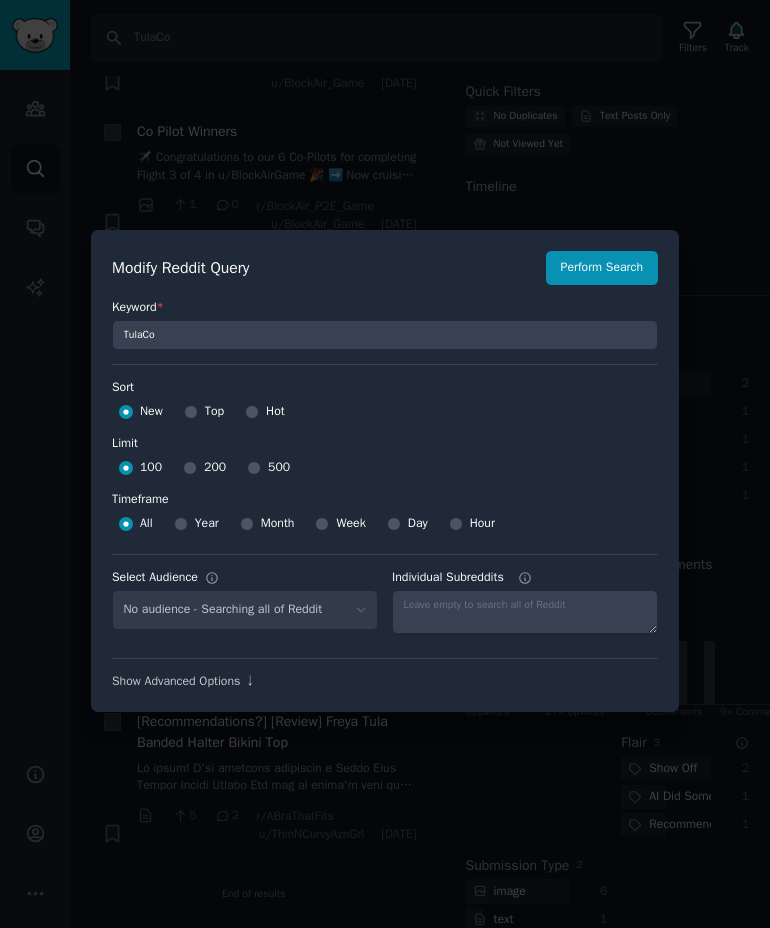 scroll, scrollTop: 14, scrollLeft: 0, axis: vertical 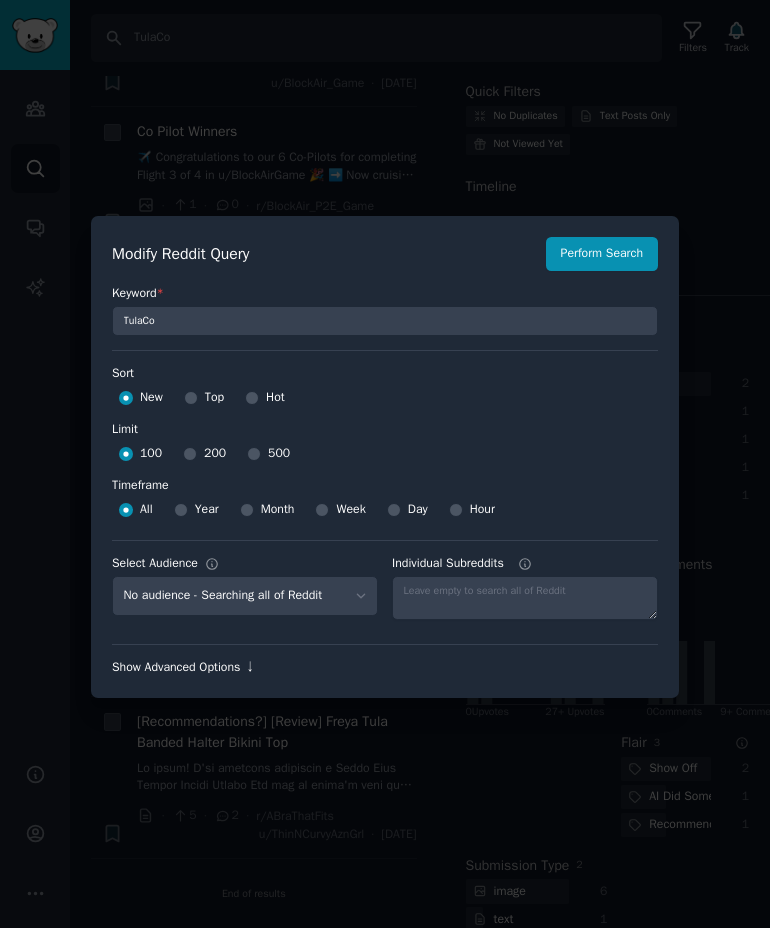 click on "Show Advanced Options ↓" at bounding box center [385, 668] 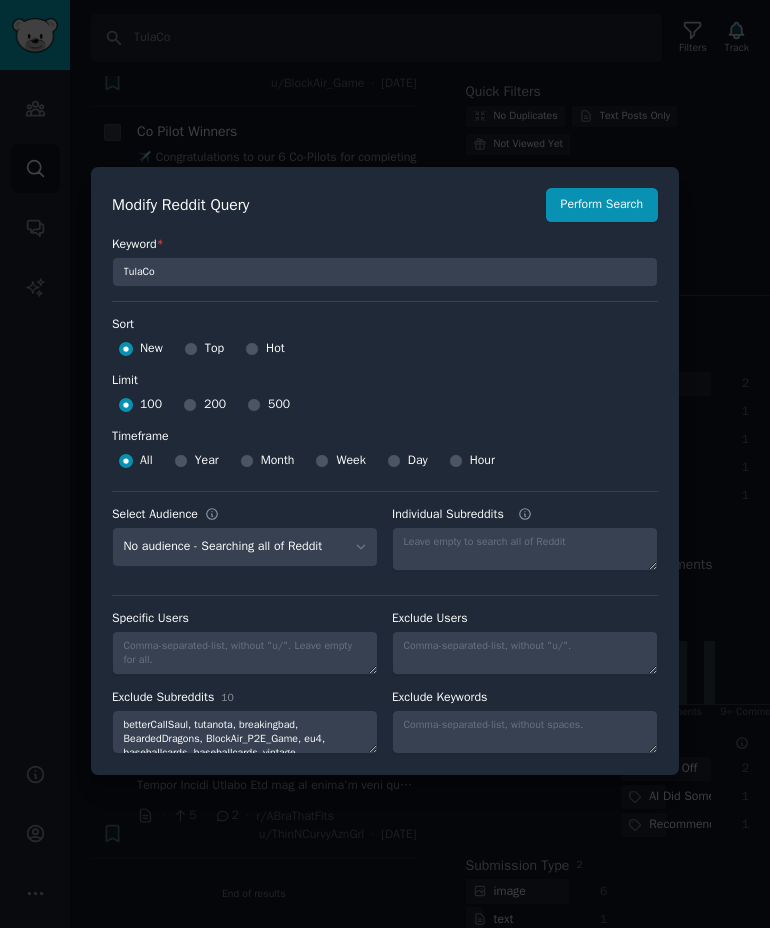 scroll, scrollTop: 14, scrollLeft: 0, axis: vertical 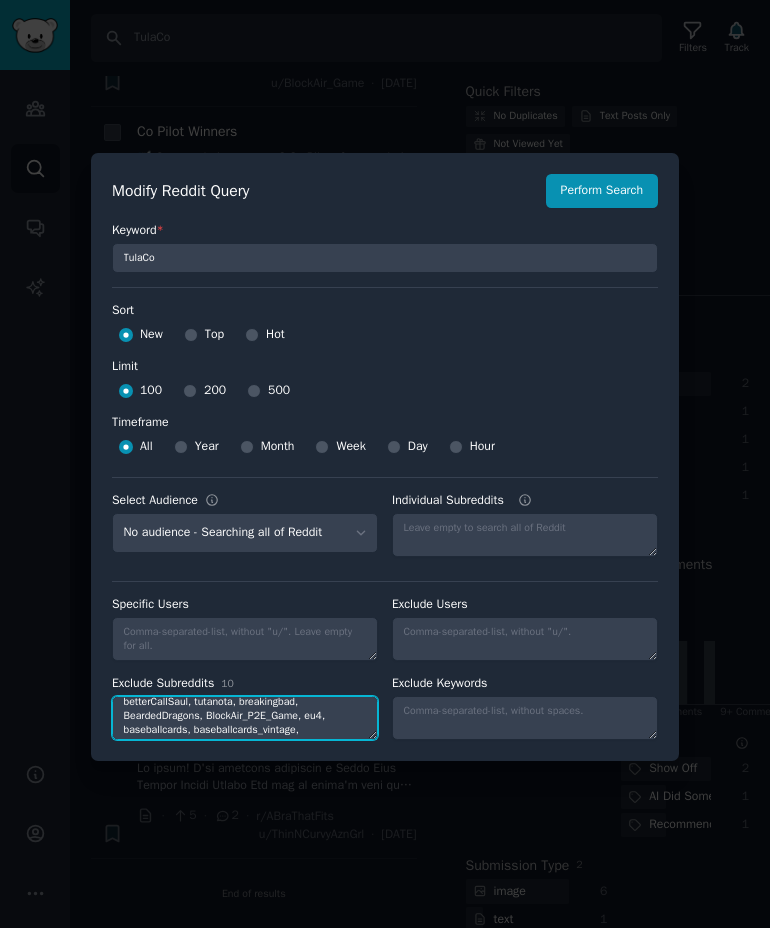 click on "betterCallSaul, tutanota, breakingbad, BeardedDragons, BlockAir_P2E_Game, eu4, baseballcards, baseballcards_vintage, HauntedMound, AbraThatFits" at bounding box center [245, 718] 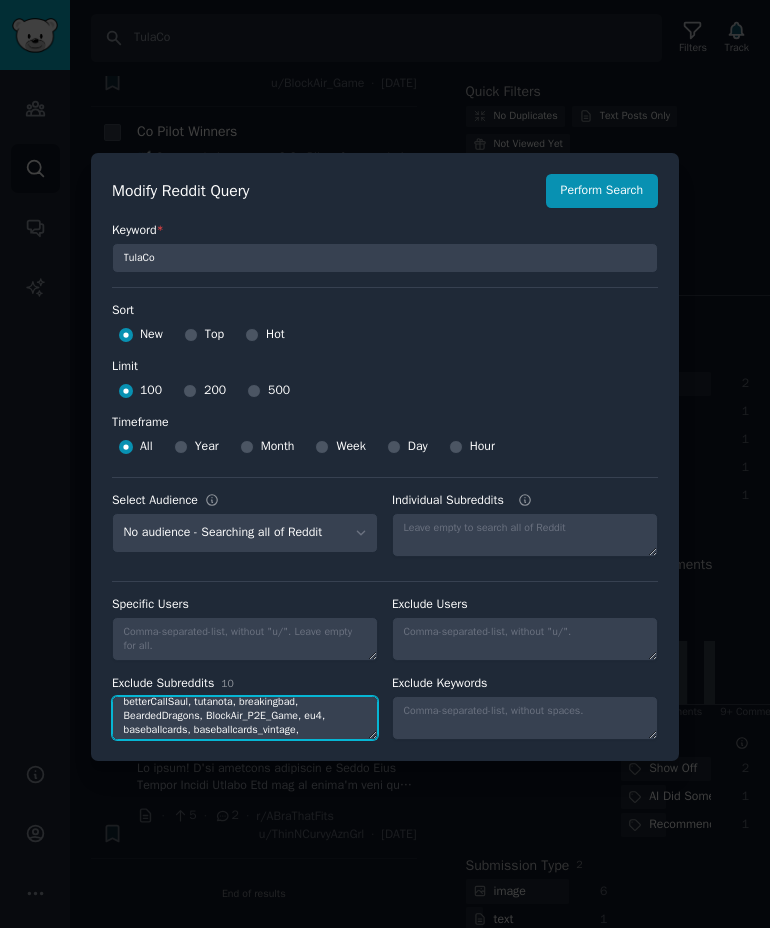 scroll, scrollTop: 9, scrollLeft: 0, axis: vertical 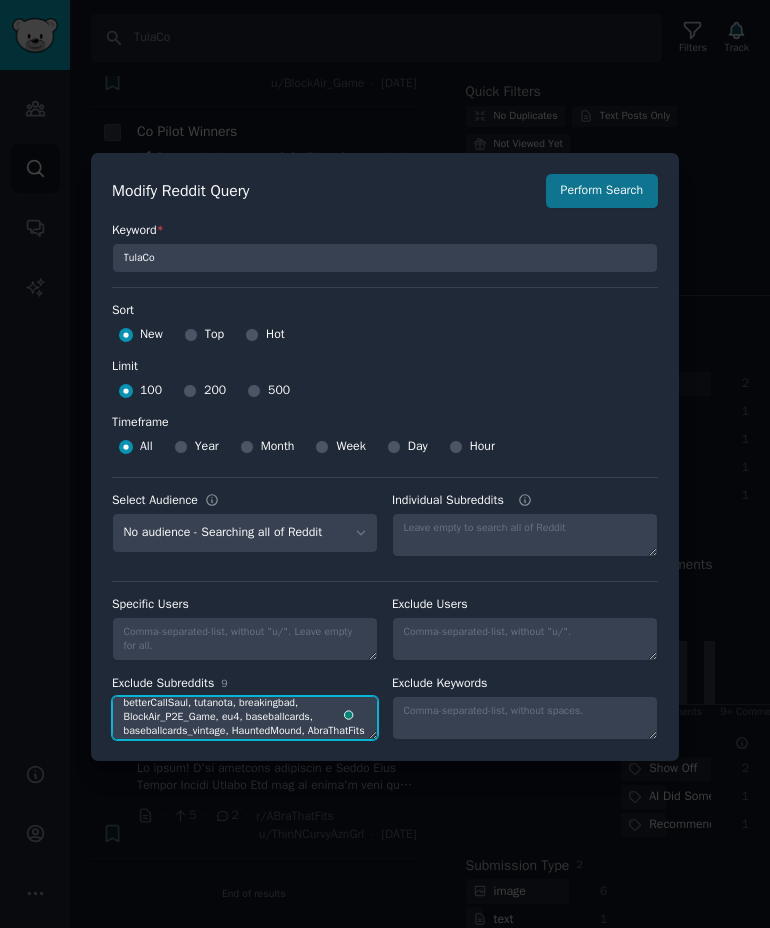 type on "betterCallSaul, tutanota, breakingbad, BlockAir_P2E_Game, eu4, baseballcards, baseballcards_vintage, HauntedMound, AbraThatFits" 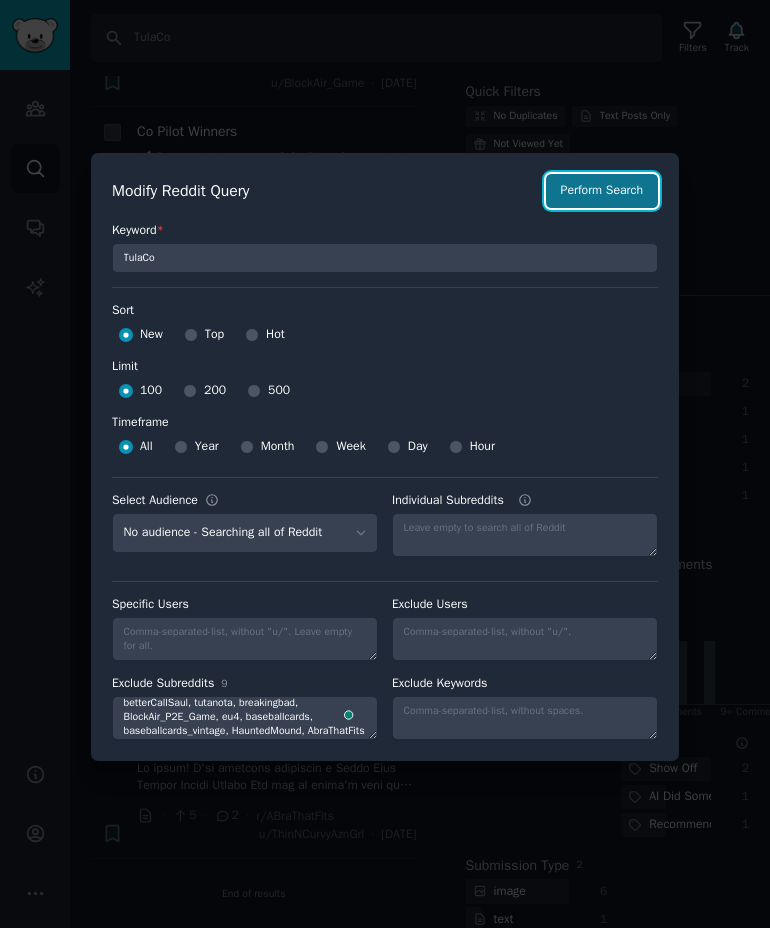 click on "Perform Search" at bounding box center [602, 191] 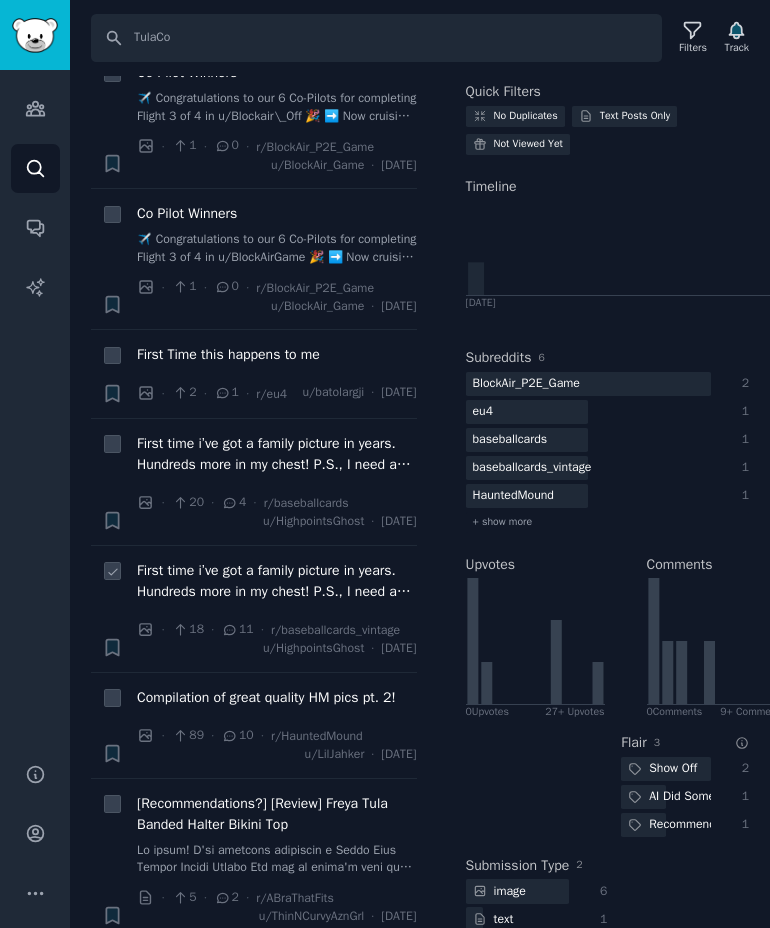 scroll, scrollTop: 0, scrollLeft: 0, axis: both 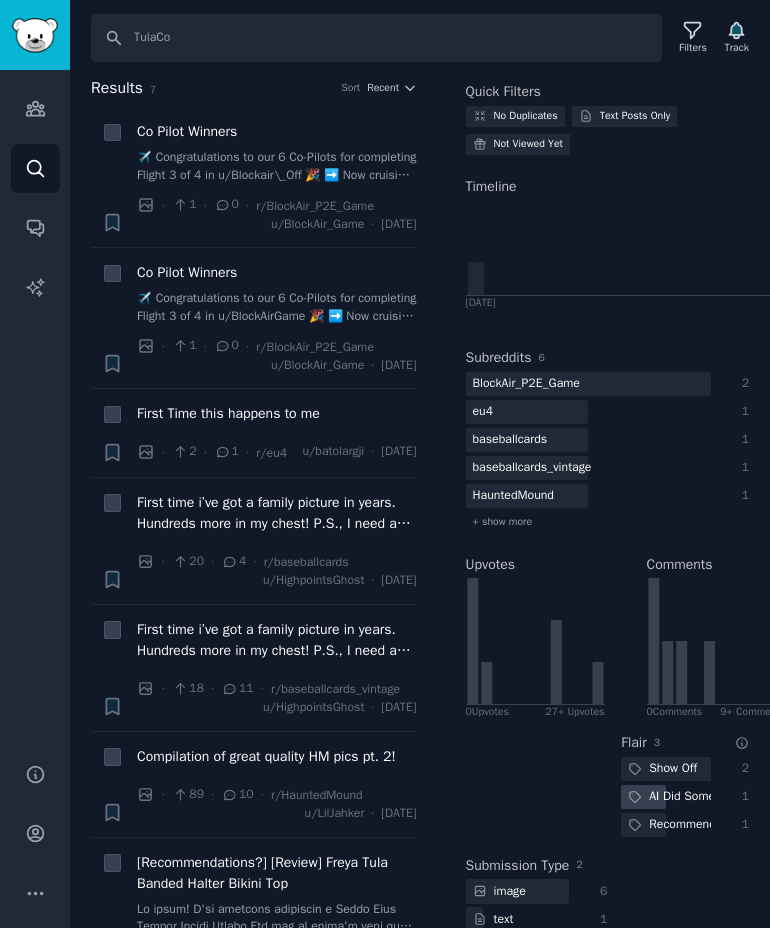 click on "AI Did Something" 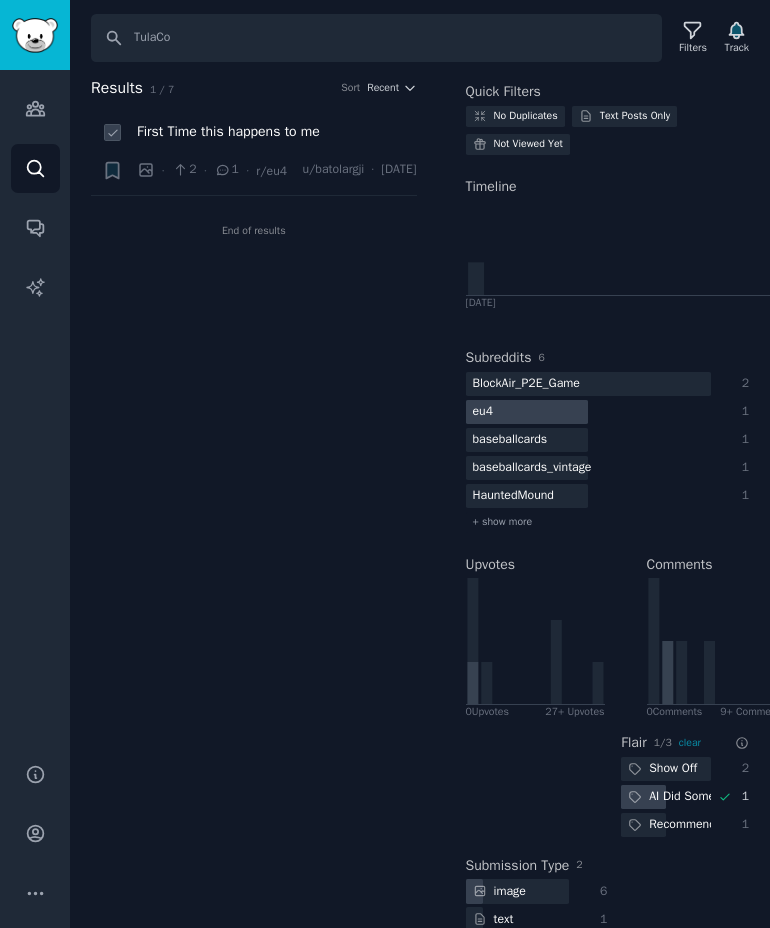 click on "First Time this happens to me" at bounding box center (277, 135) 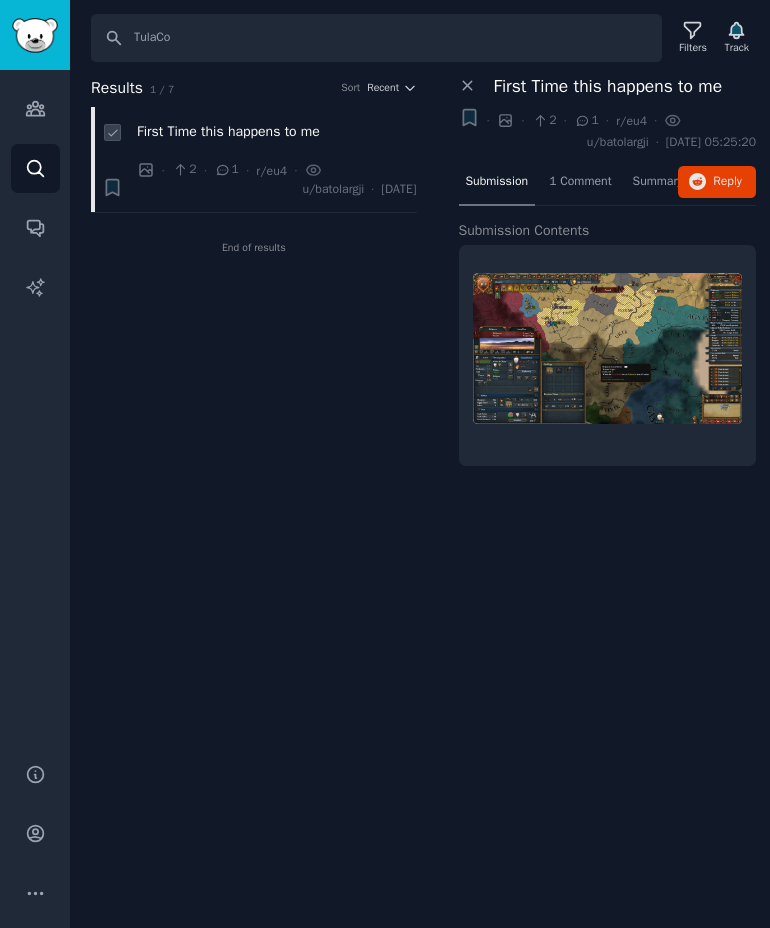scroll, scrollTop: 0, scrollLeft: 0, axis: both 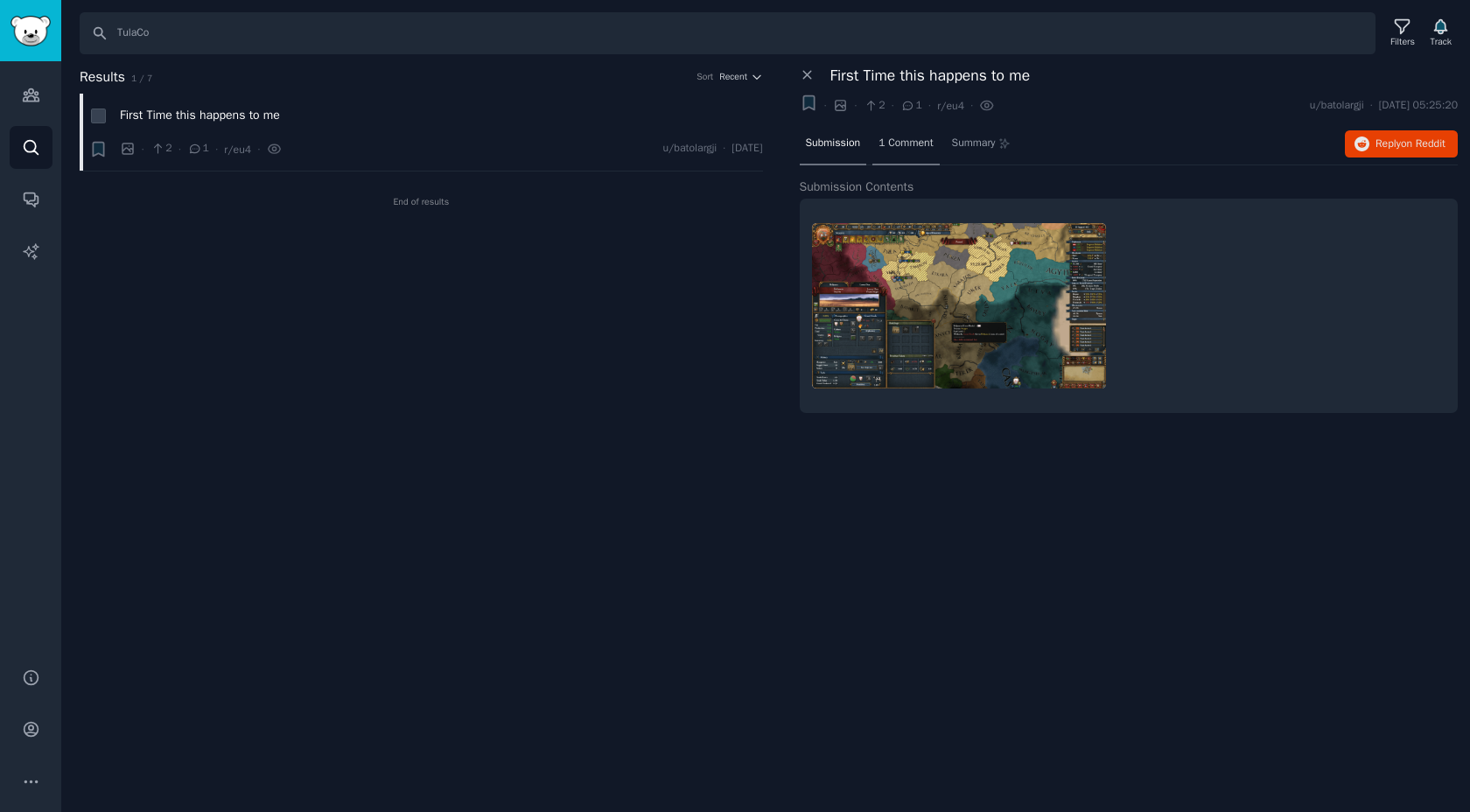 click on "1 Comment" at bounding box center (906, 144) 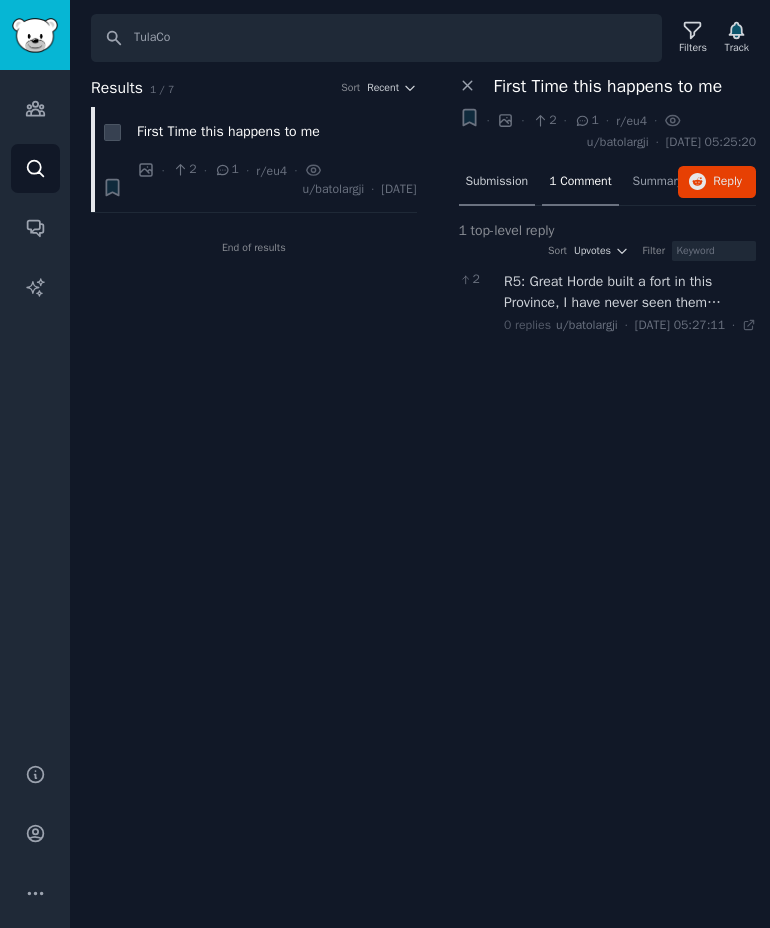click on "Submission" at bounding box center [497, 182] 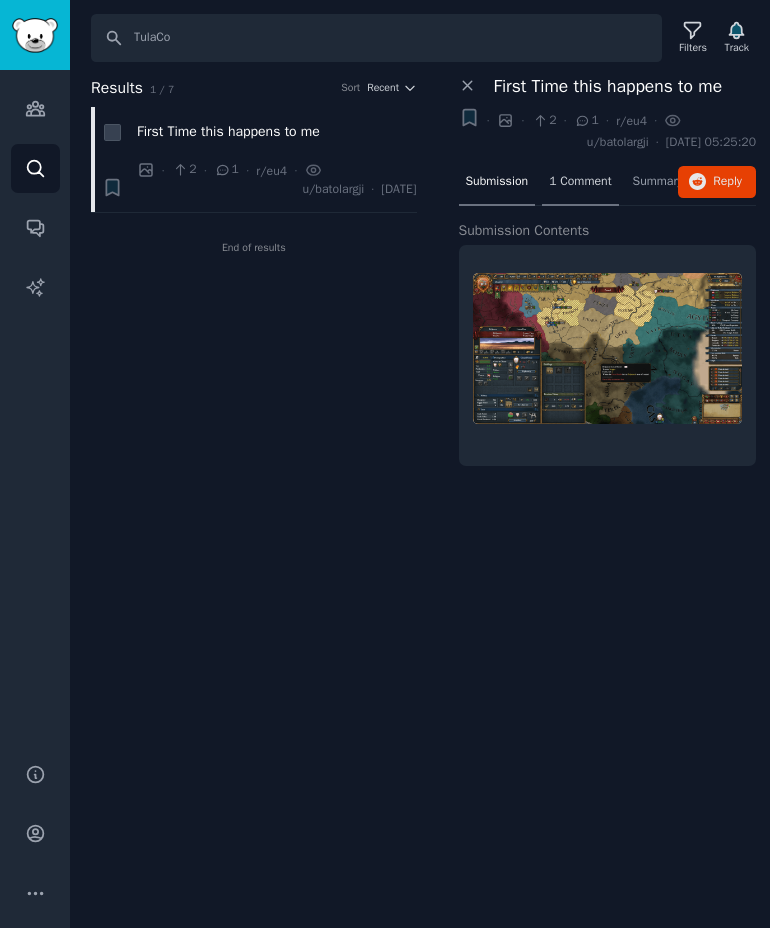 click on "1 Comment" at bounding box center [580, 182] 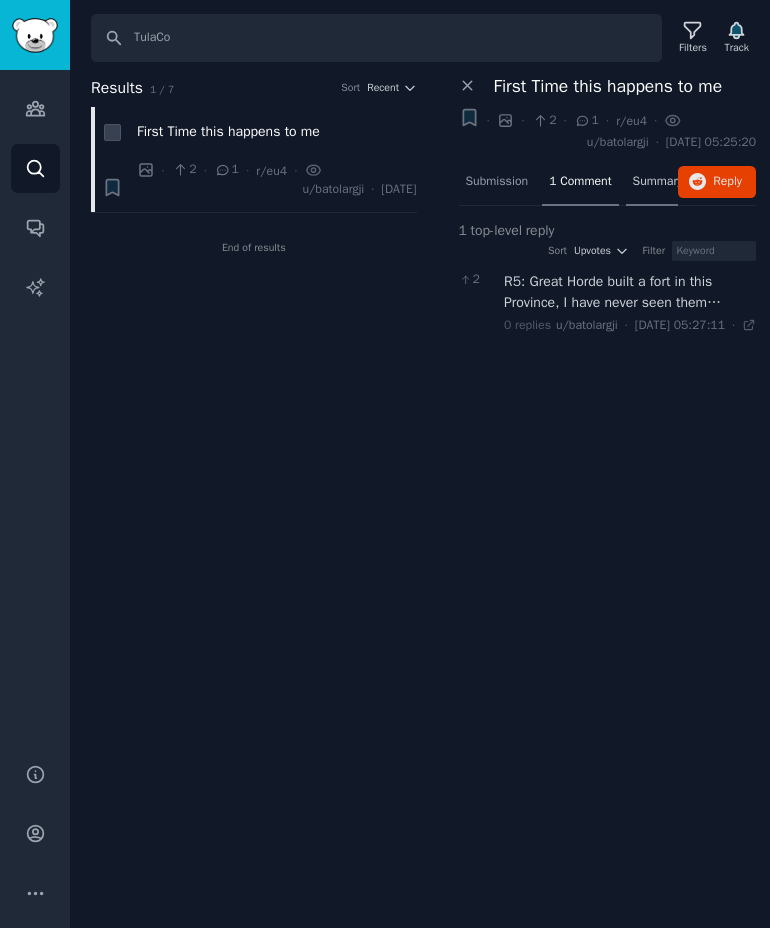 click on "Summary" at bounding box center (666, 183) 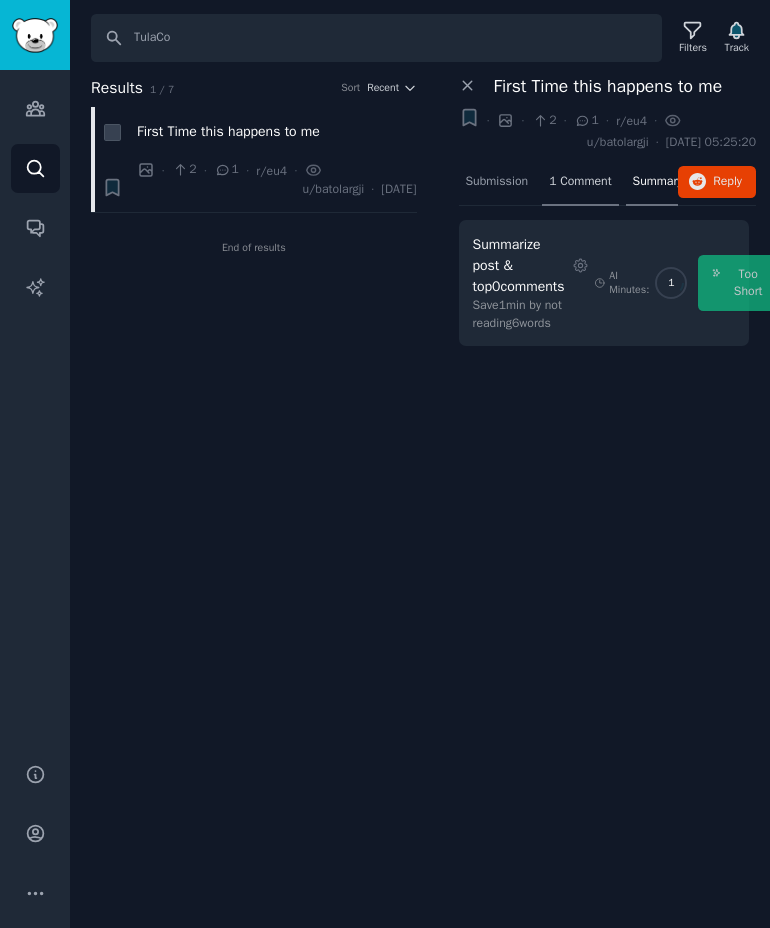 click on "1 Comment" at bounding box center (580, 183) 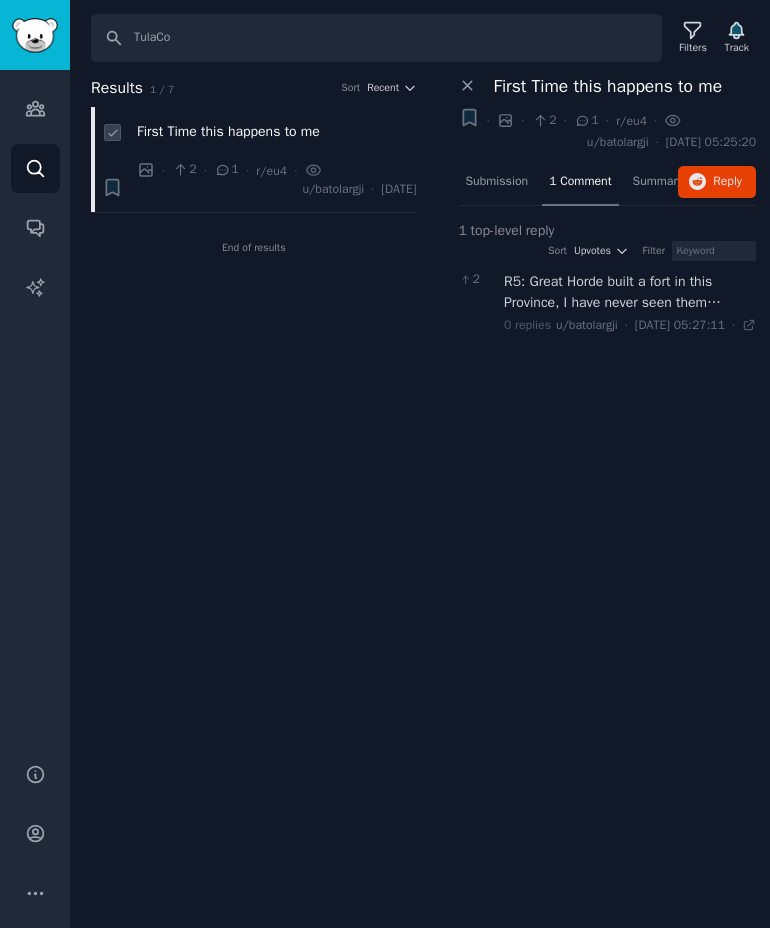 click on "First Time this happens to me" at bounding box center [228, 131] 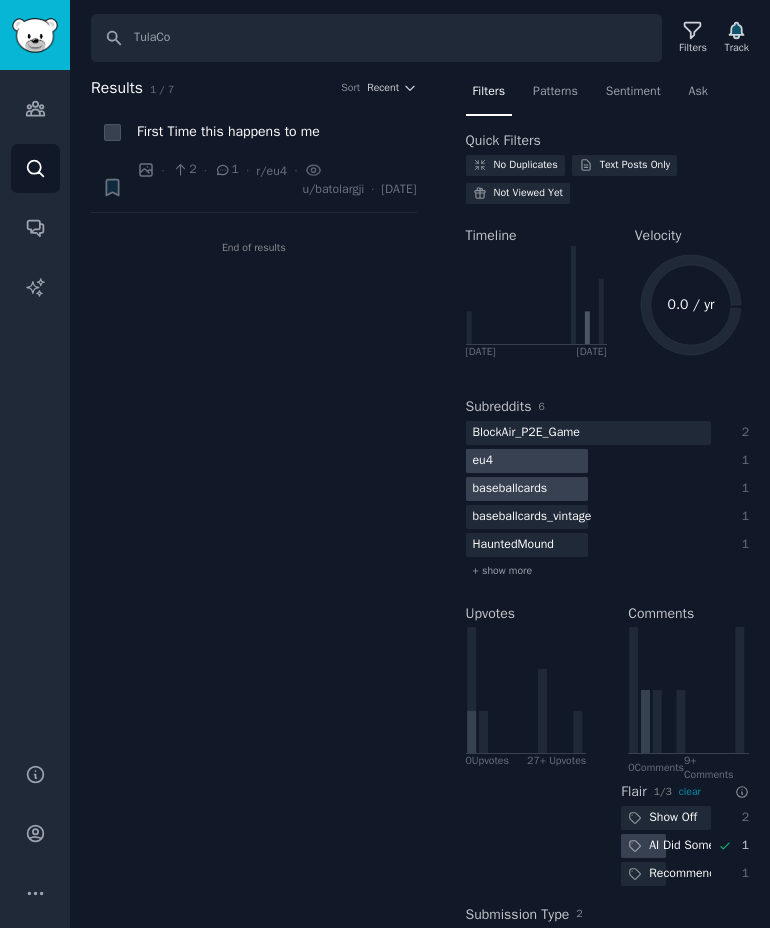 click on "baseballcards" 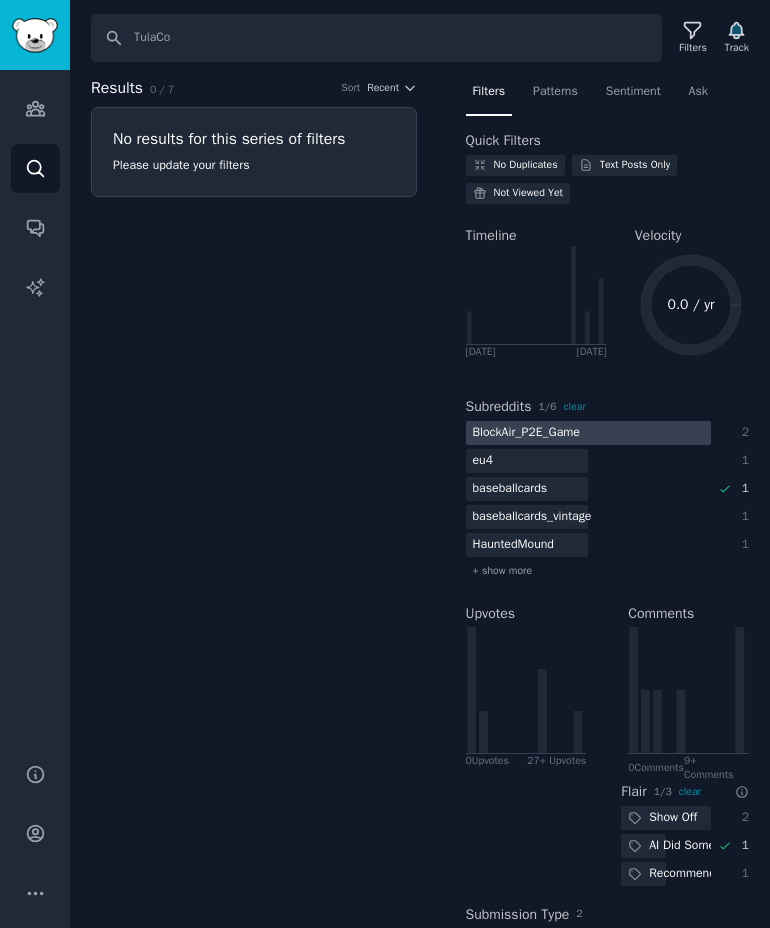 click on "BlockAir_P2E_Game" 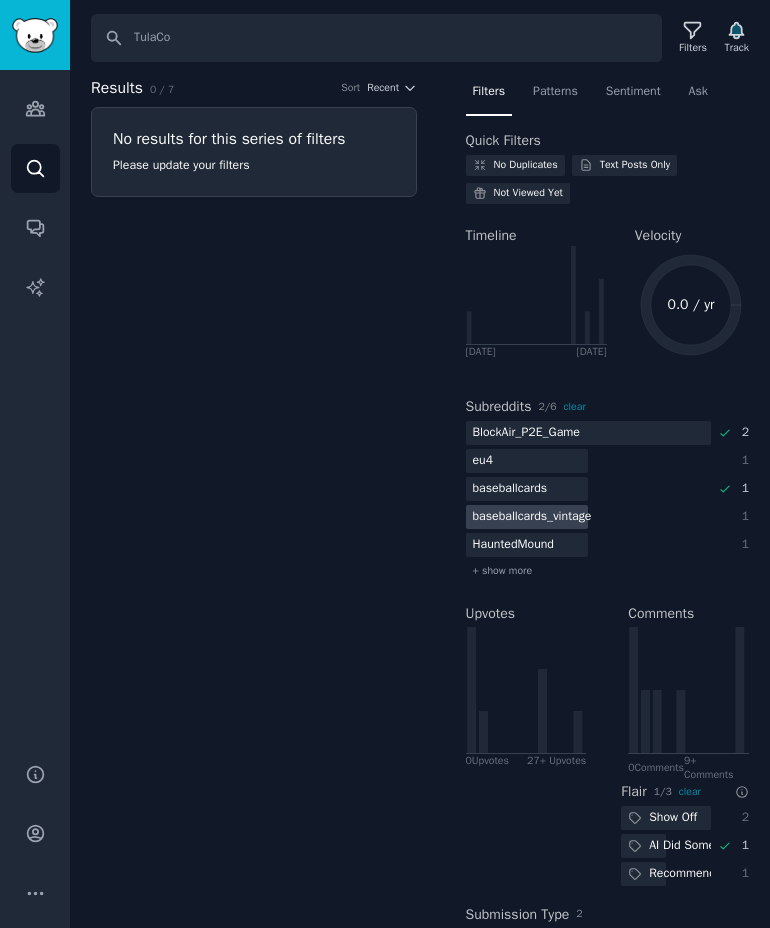 click on "baseballcards_vintage" 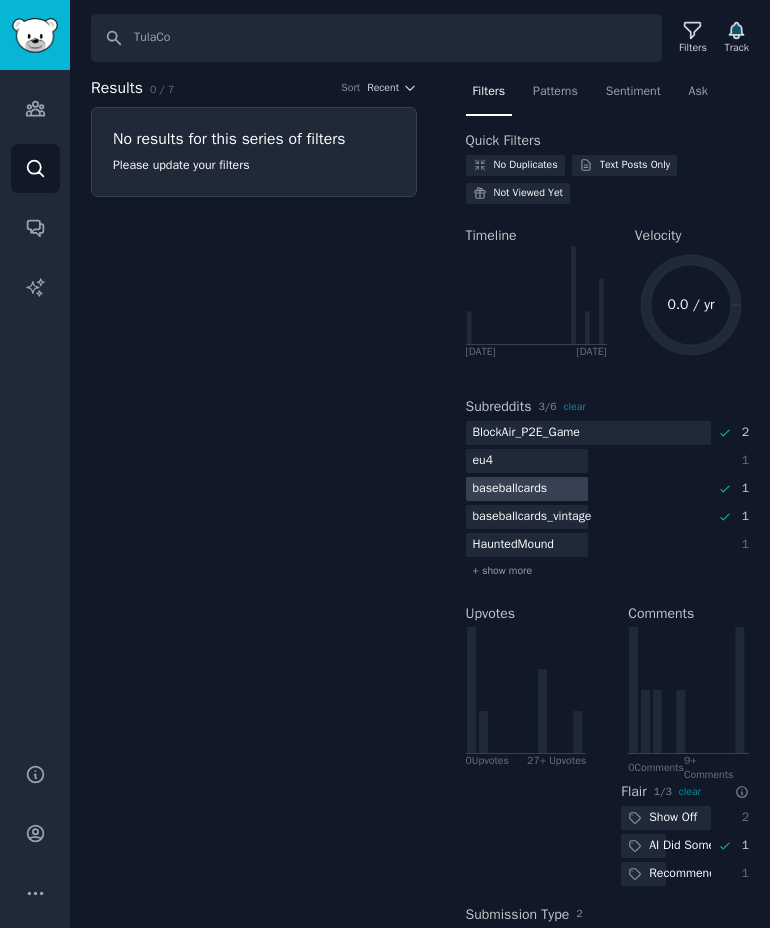 click on "1" at bounding box center [741, 489] 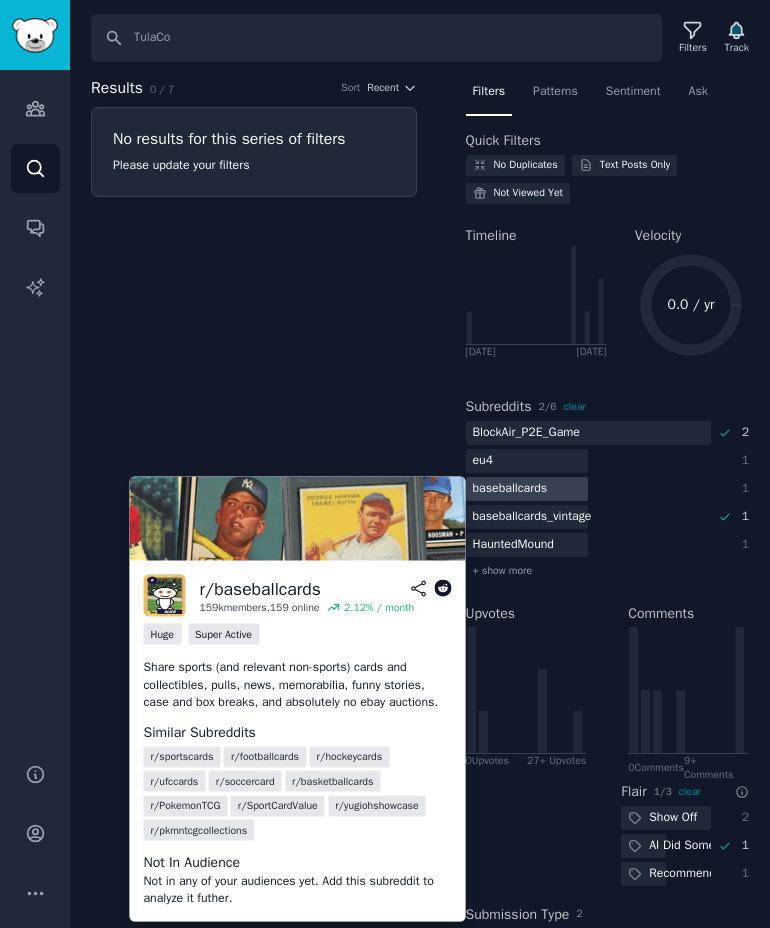click on "1" at bounding box center [741, 489] 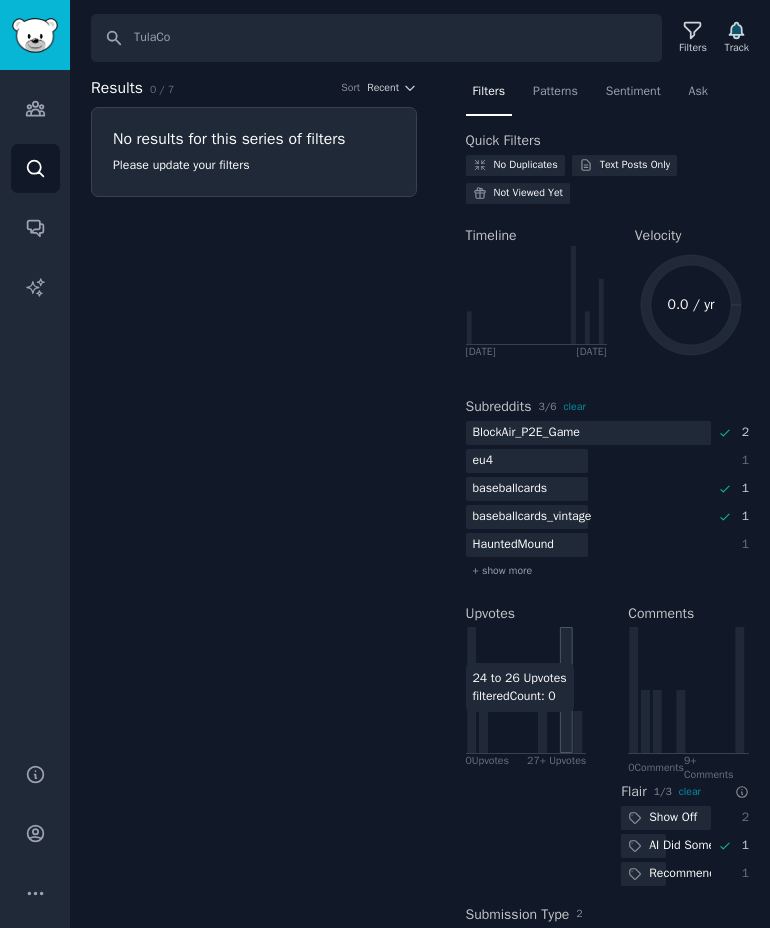 scroll, scrollTop: 77, scrollLeft: 0, axis: vertical 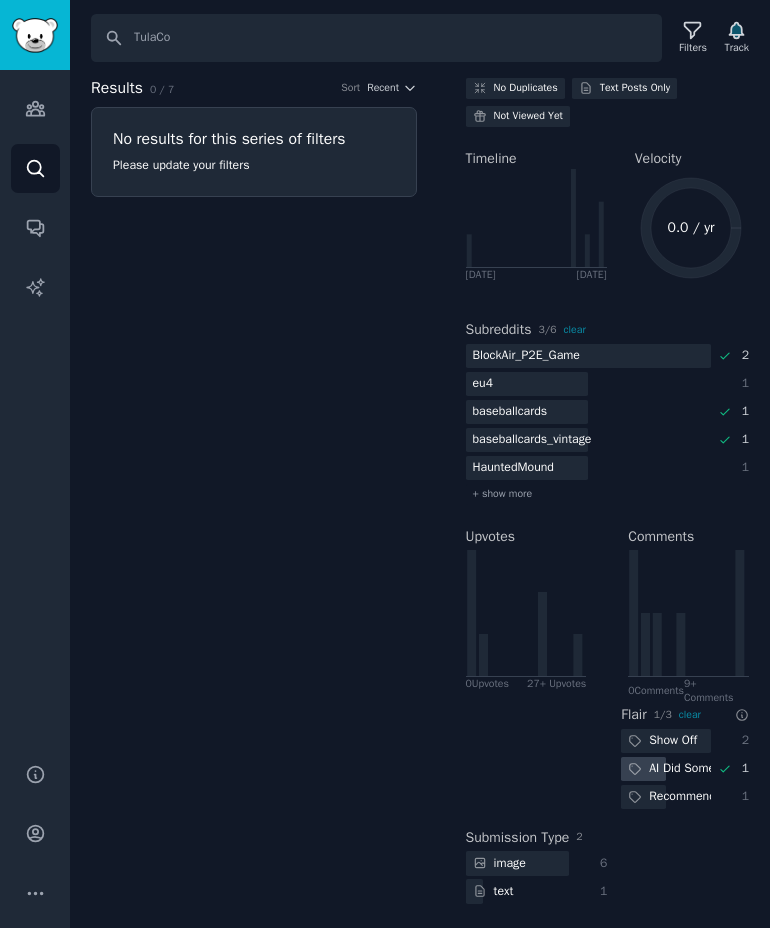 click on "AI Did Something" 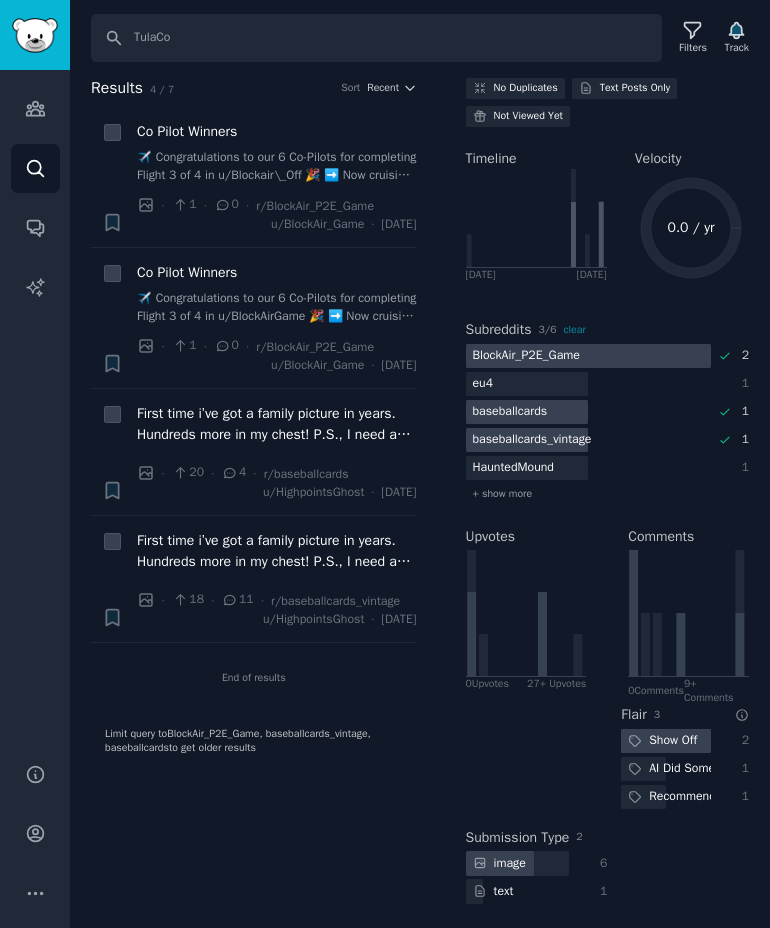 click on "Show Off" at bounding box center (662, 741) 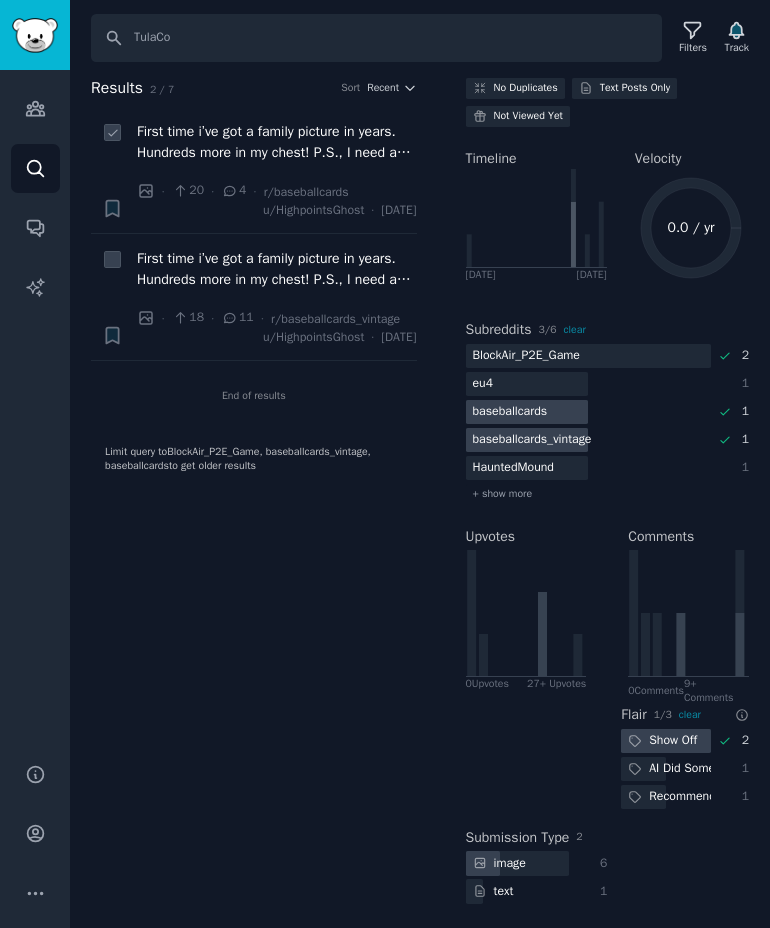 click on "First time i’ve got a family picture in years. Hundreds more in my chest! P.S., I need a bigger table." at bounding box center [277, 142] 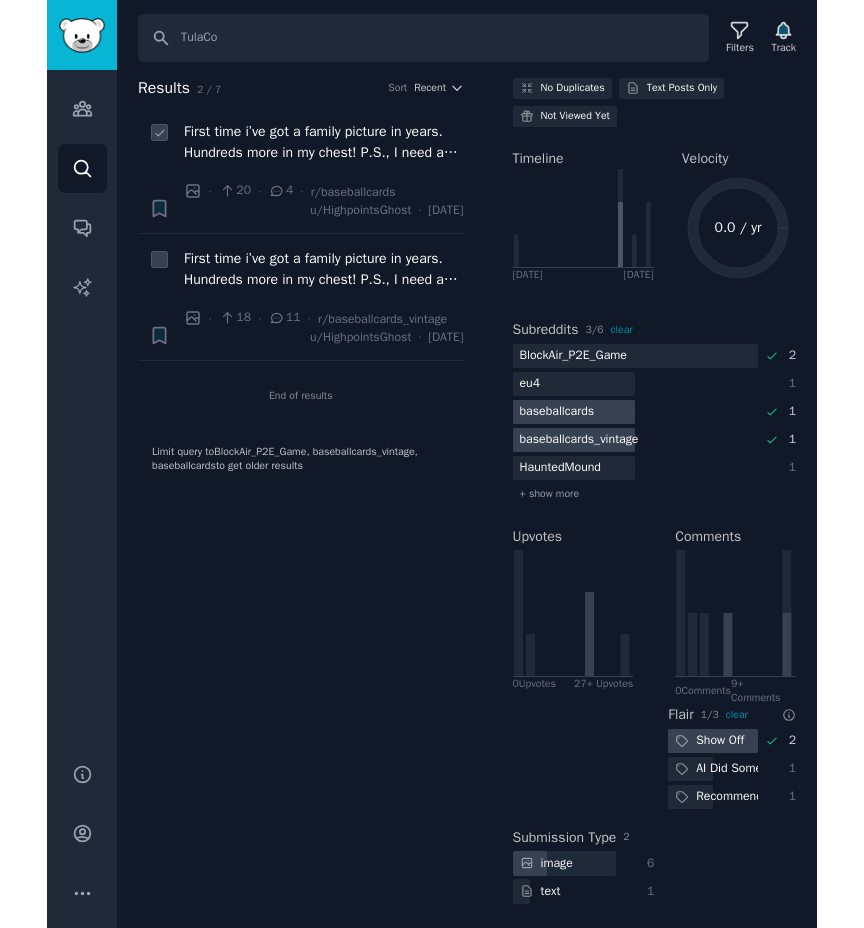 scroll, scrollTop: 0, scrollLeft: 0, axis: both 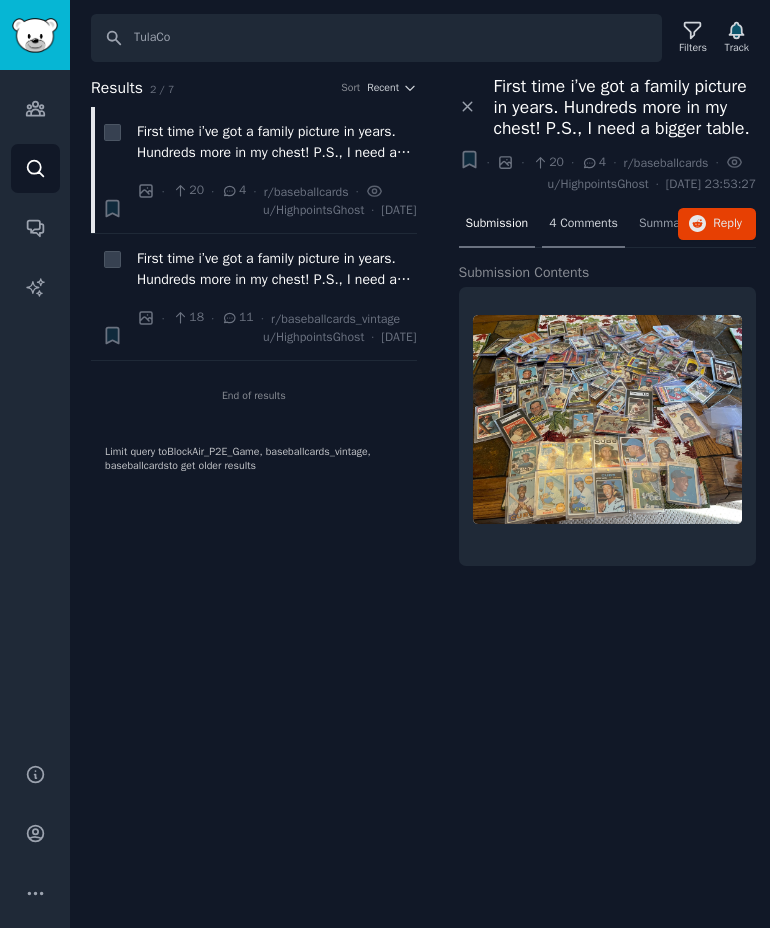 click on "4 Comments" at bounding box center [583, 224] 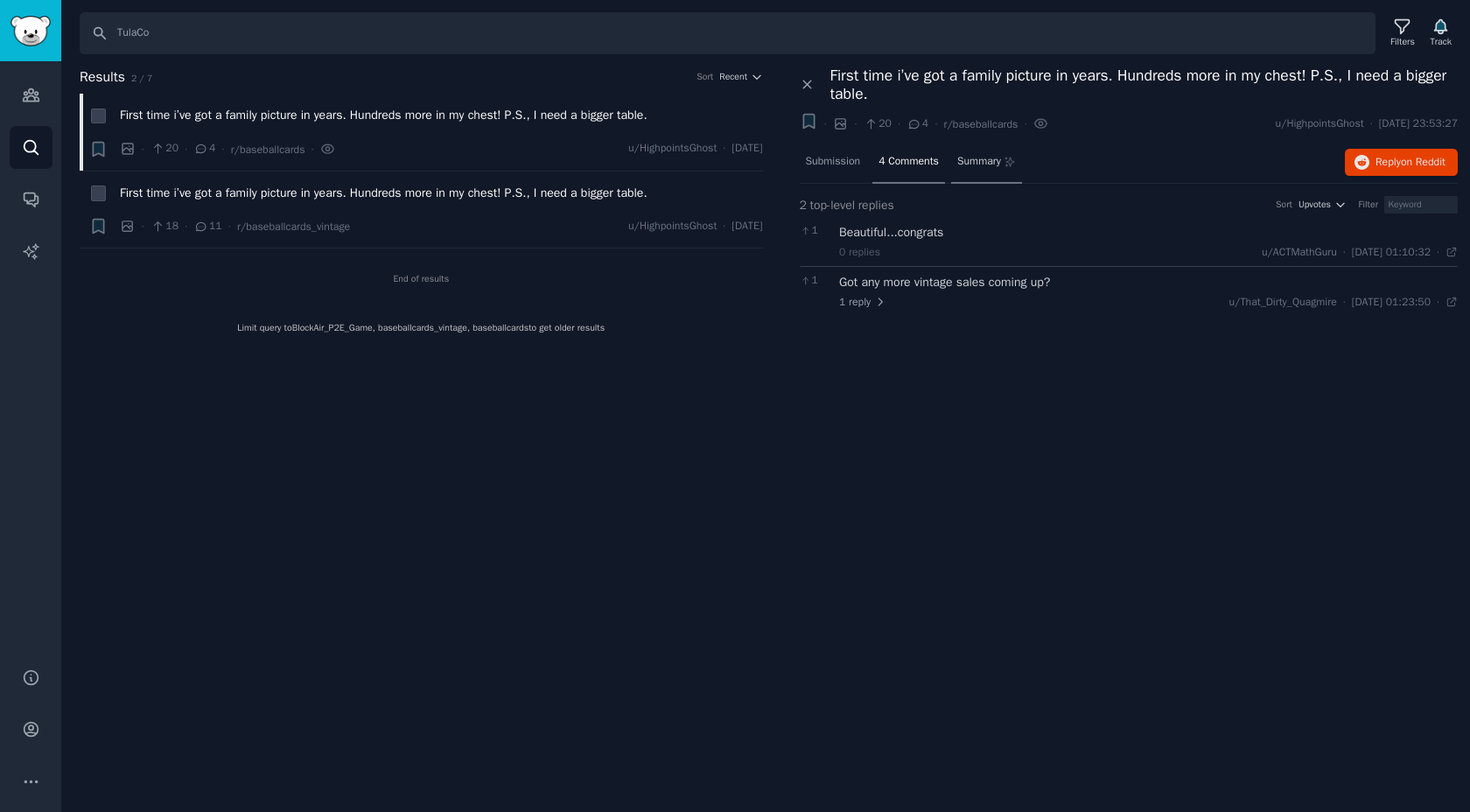 click on "Summary" at bounding box center (979, 162) 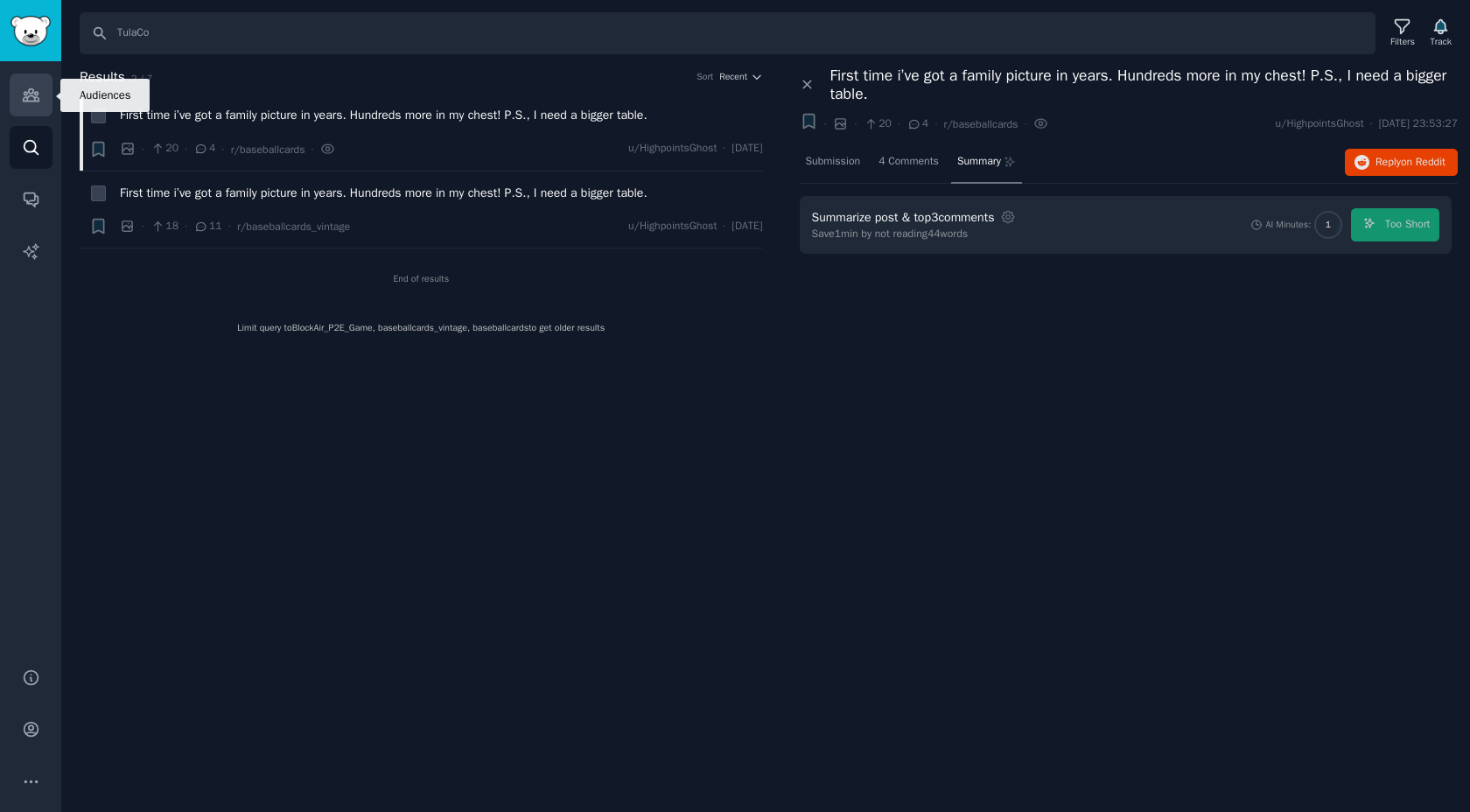 click on "Audiences" at bounding box center [31, 94] 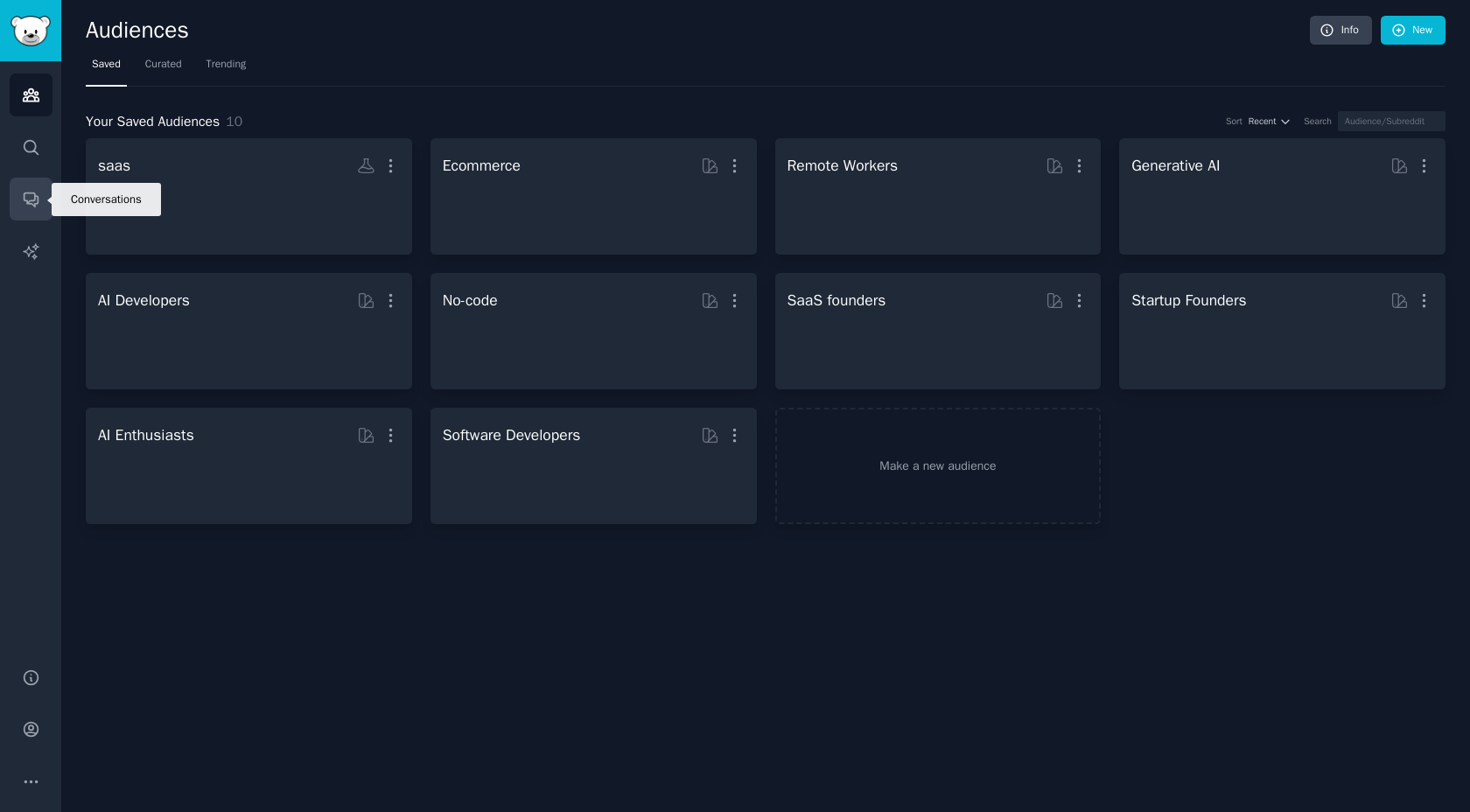 click on "Conversations" at bounding box center [31, 199] 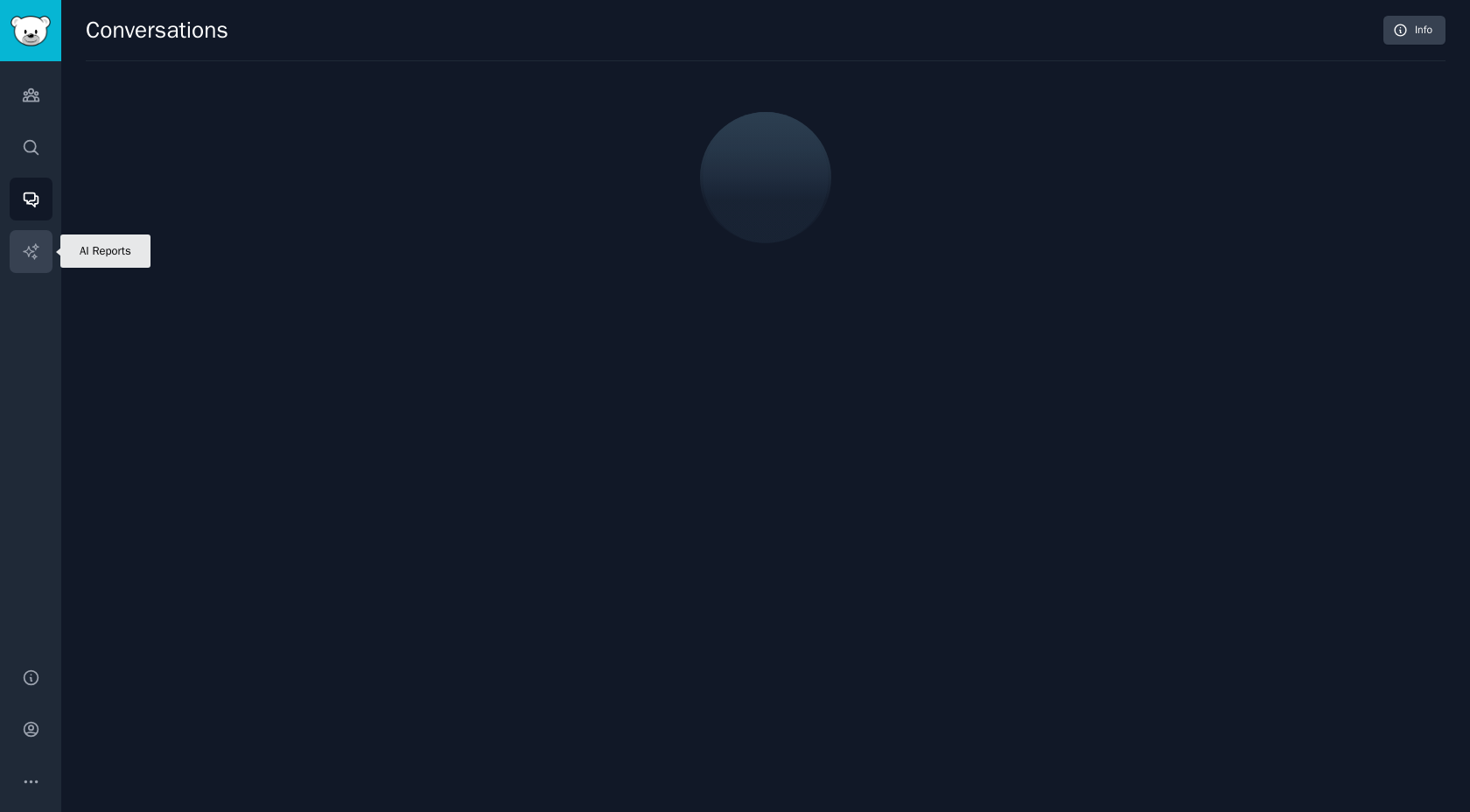 click 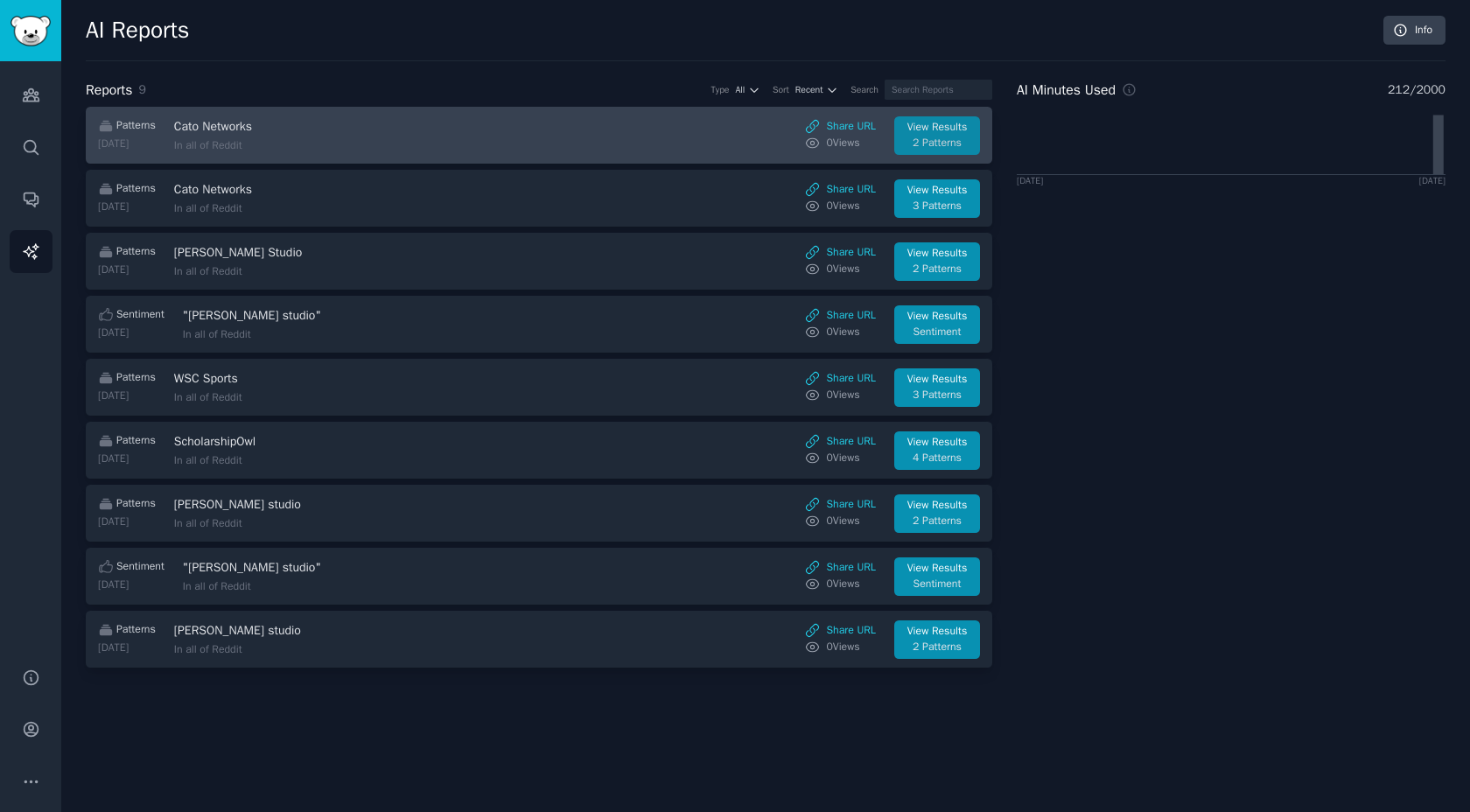 click on "2 Patterns" at bounding box center (937, 144) 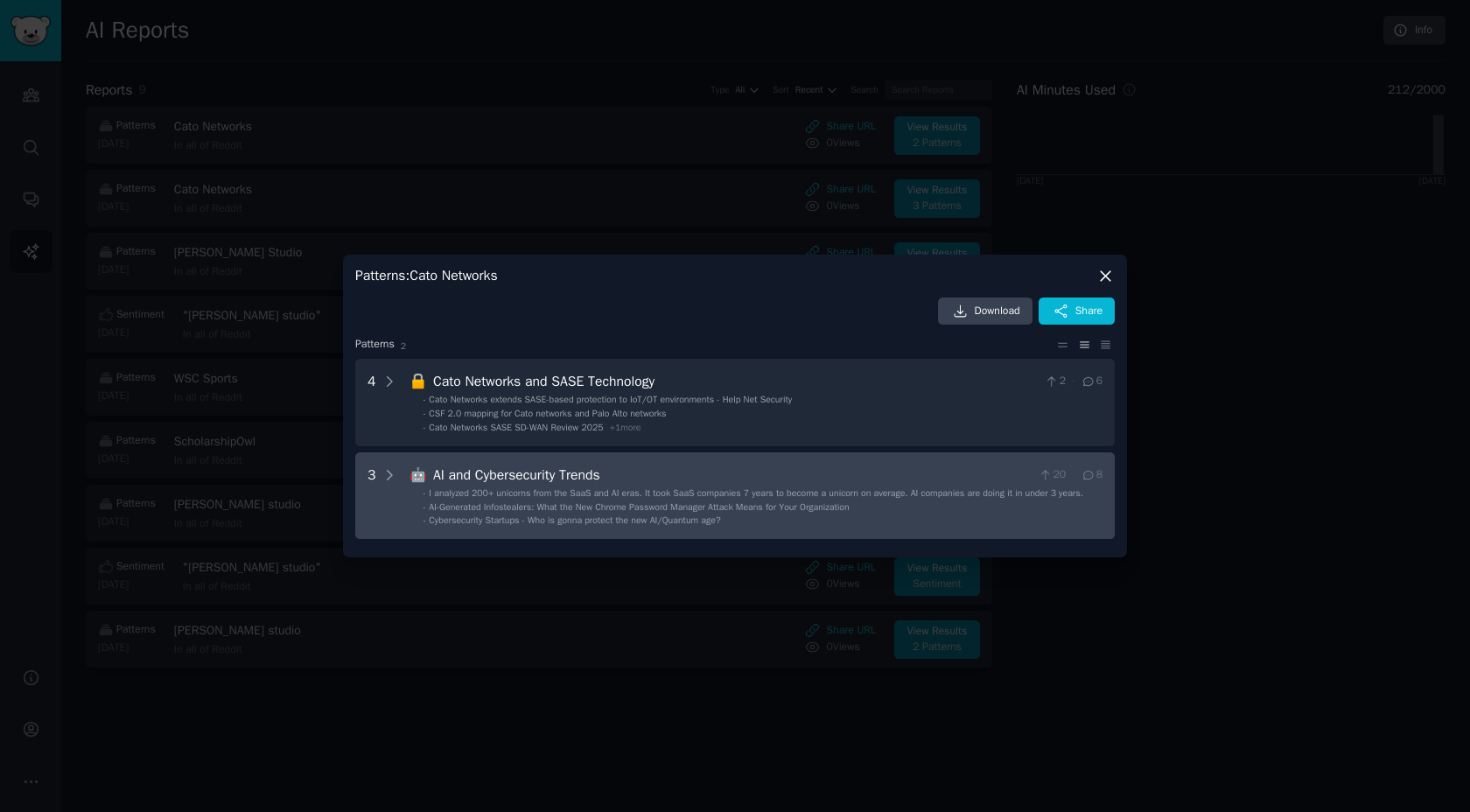 click on "Cybersecurity Startups - Who is gonna protect the new AI/Quantum age?" at bounding box center (574, 520) 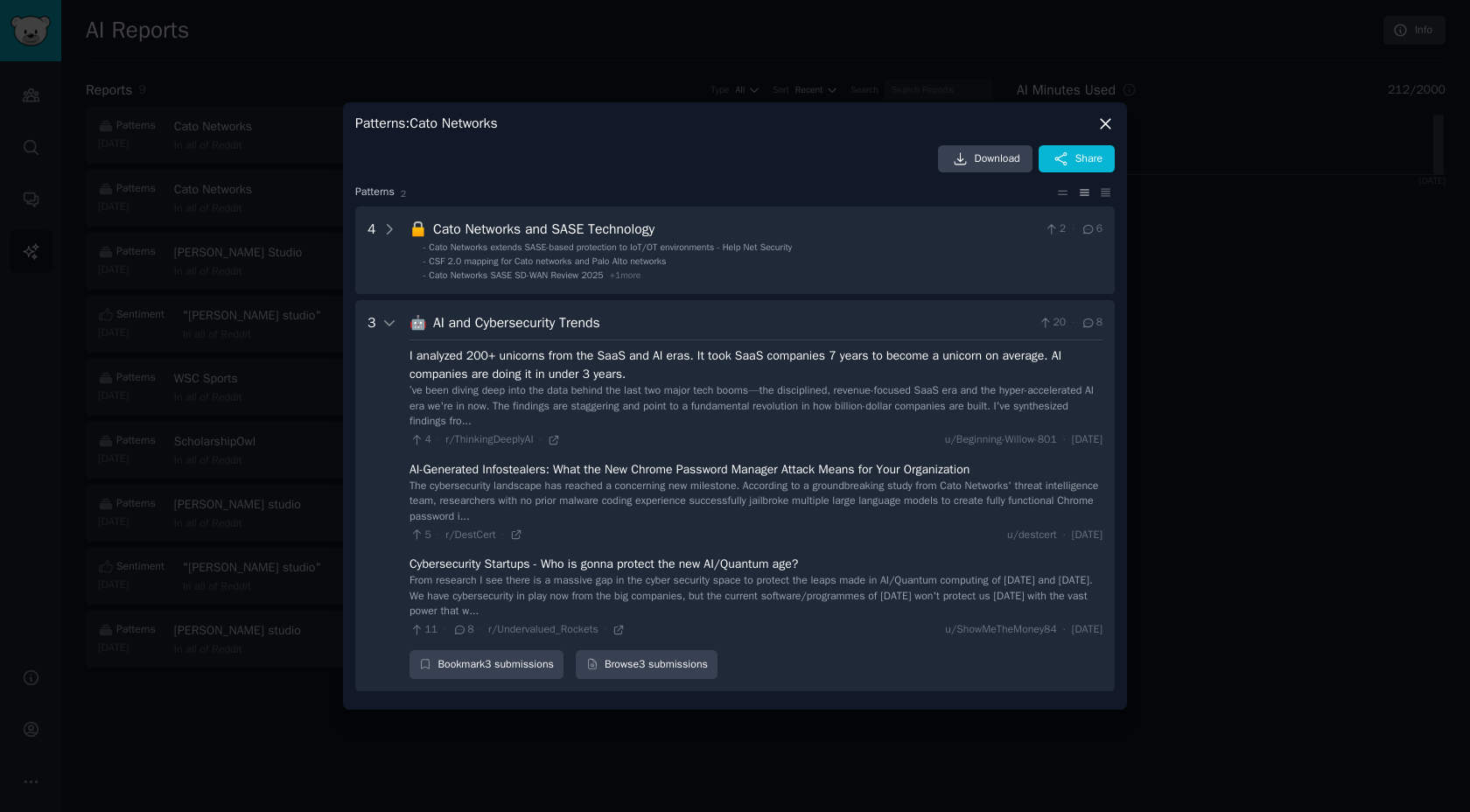 click on "AI and Cybersecurity Trends" at bounding box center [732, 323] 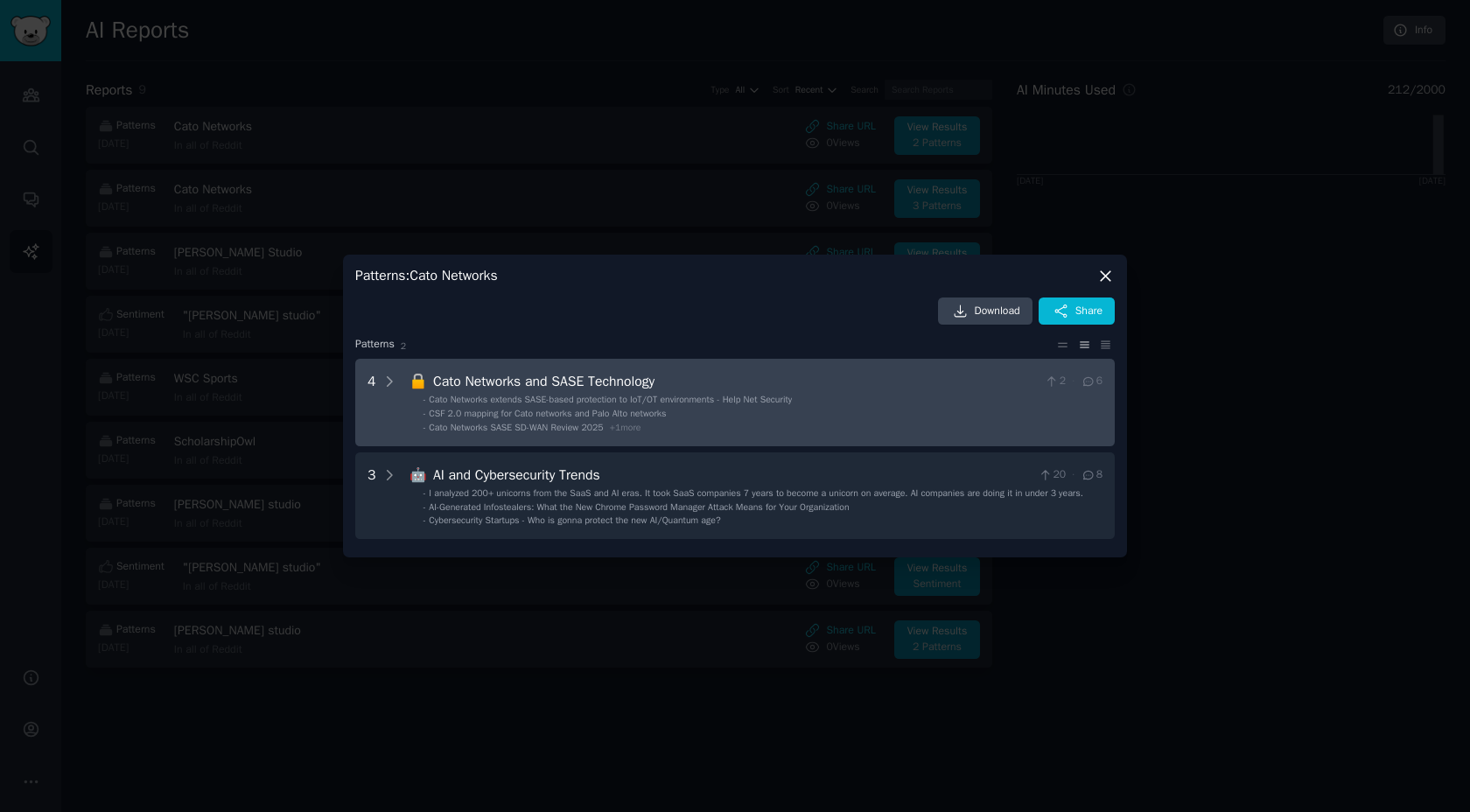 click on "Cato Networks and SASE Technology" at bounding box center [735, 382] 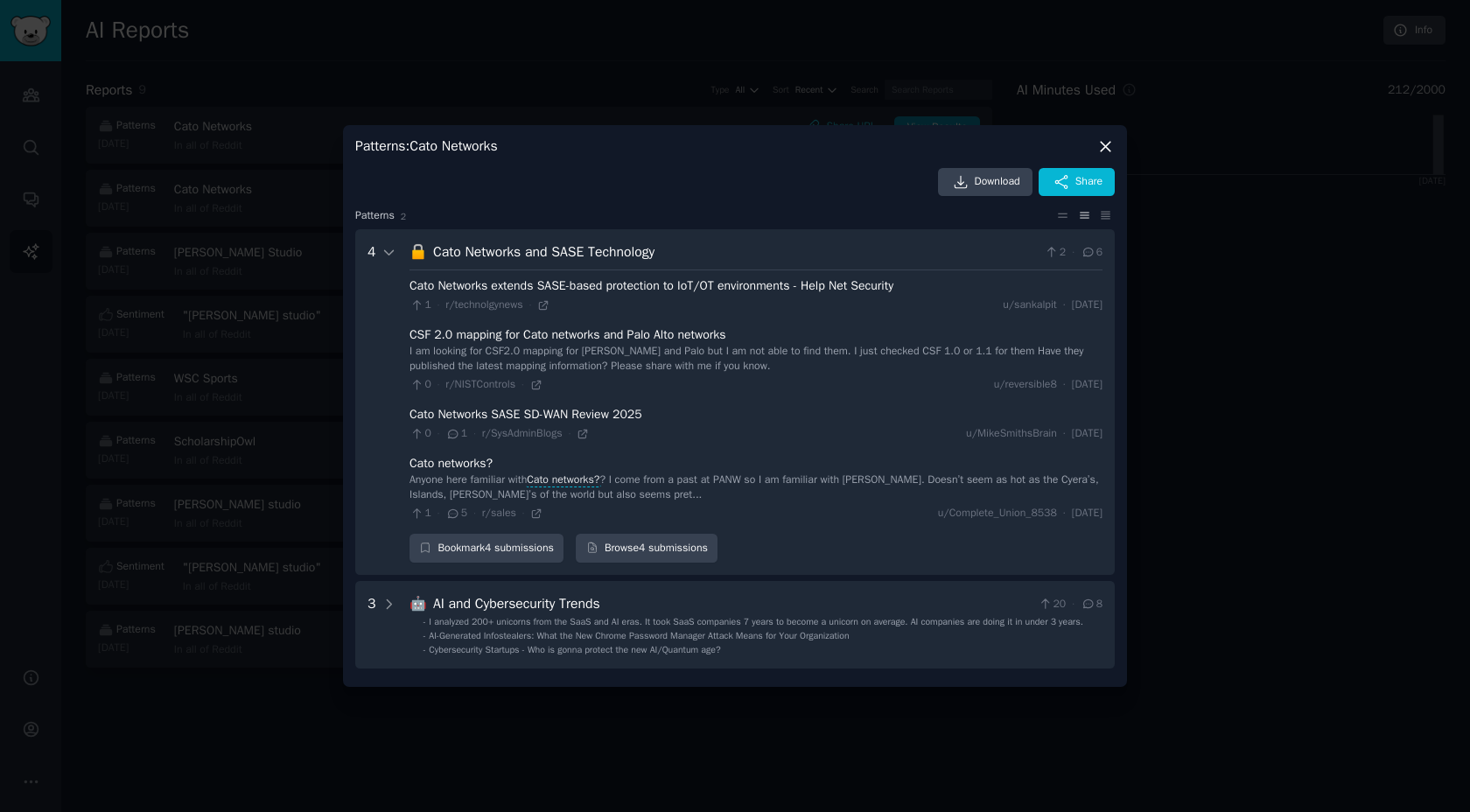 click on "Cato Networks and SASE Technology" at bounding box center [735, 252] 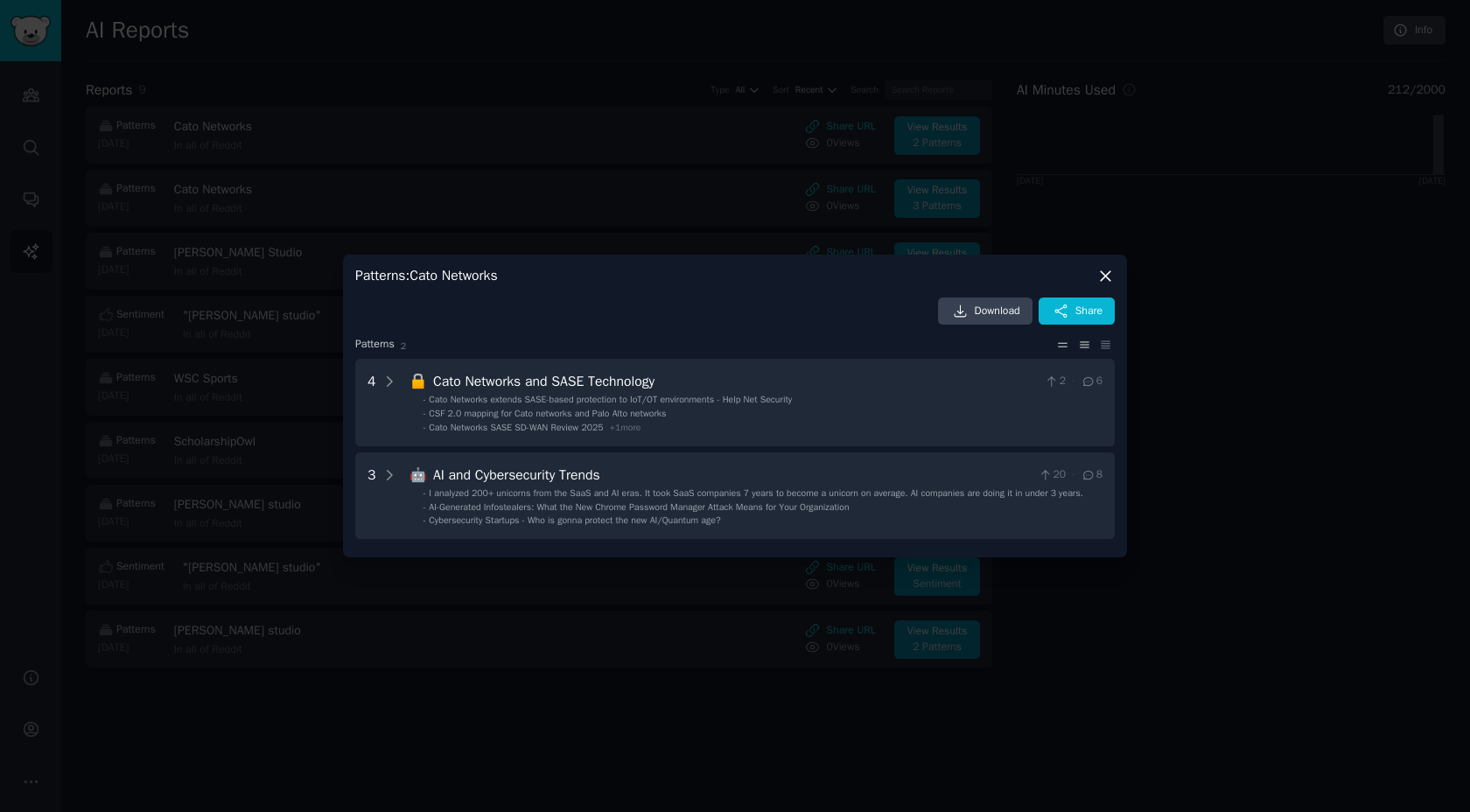 click 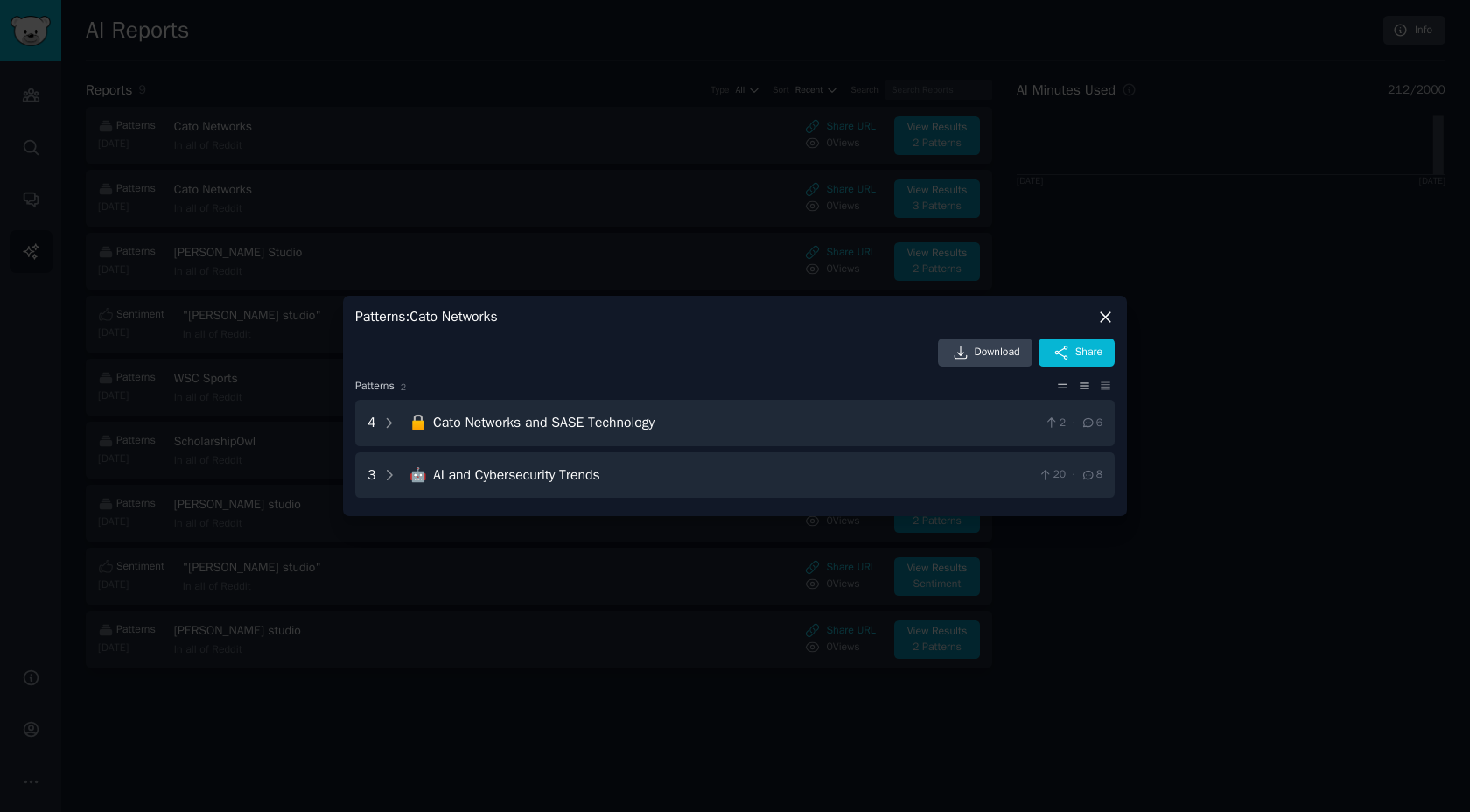 click 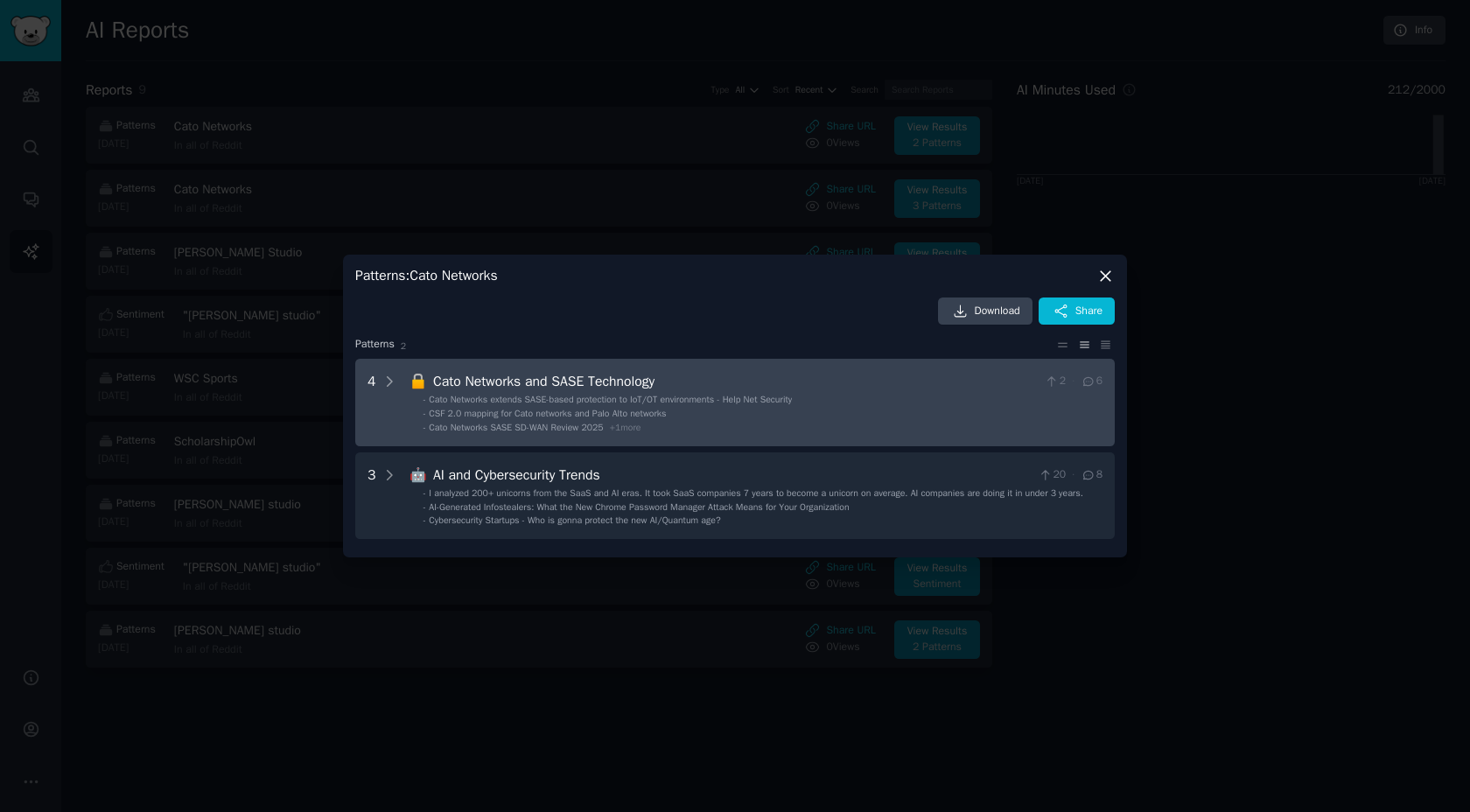 click on "- Cato Networks extends SASE-based protection to IoT/OT environments - Help Net Security - CSF 2.0 mapping for Cato networks and Palo Alto networks - Cato Networks SASE SD-WAN Review 2025 +  1  more" at bounding box center (757, 414) 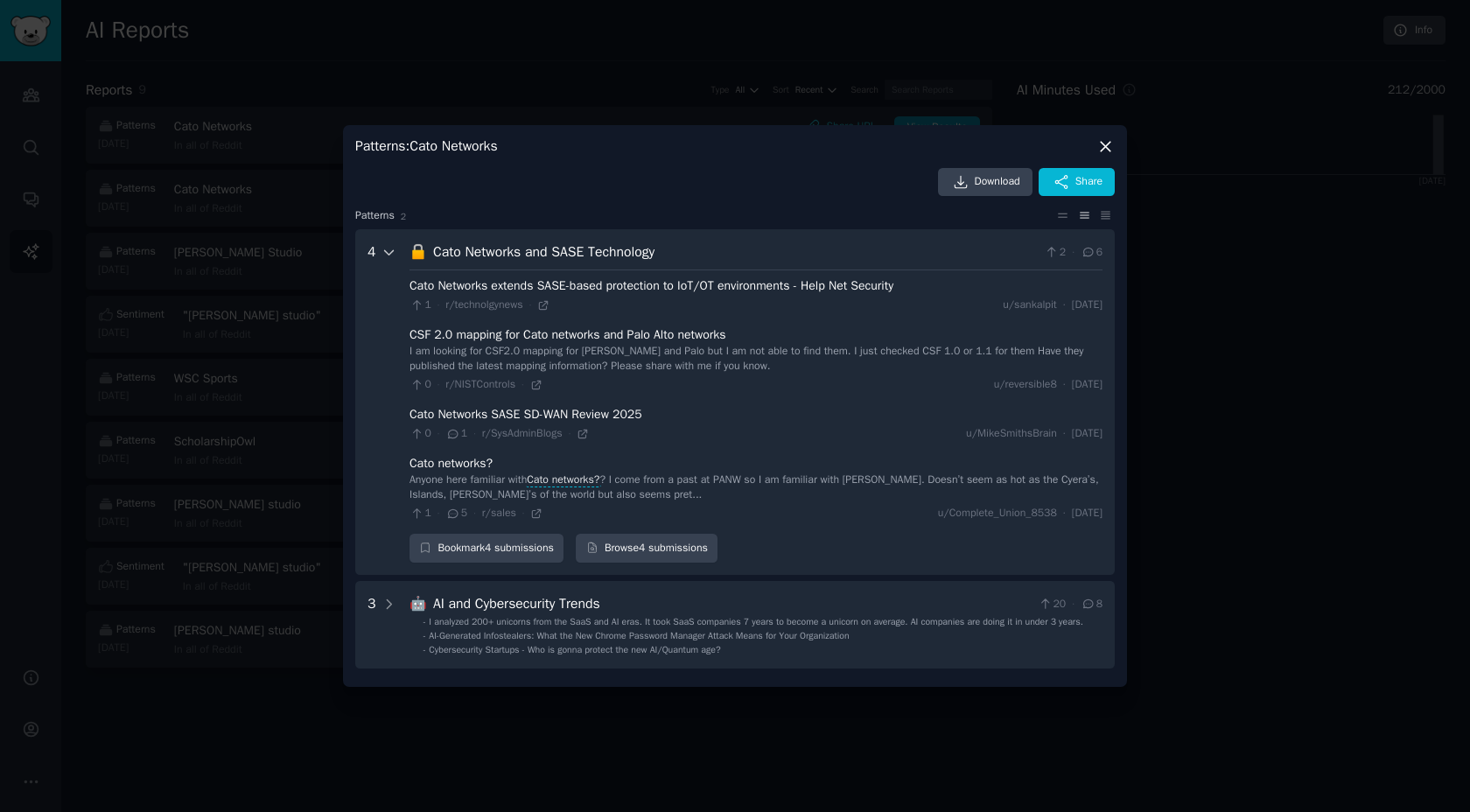 click 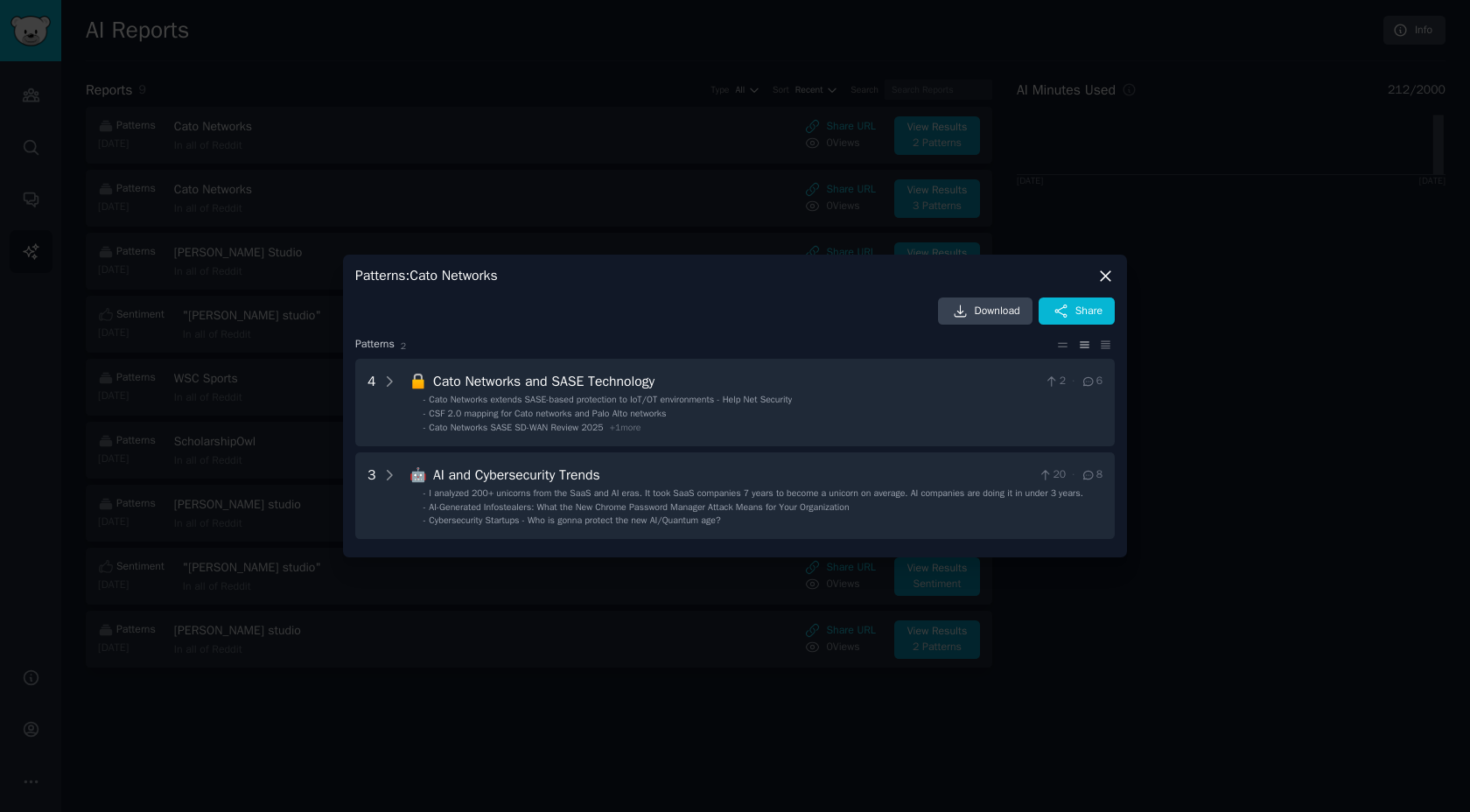 click on "Cato Networks and SASE Technology" at bounding box center (735, 382) 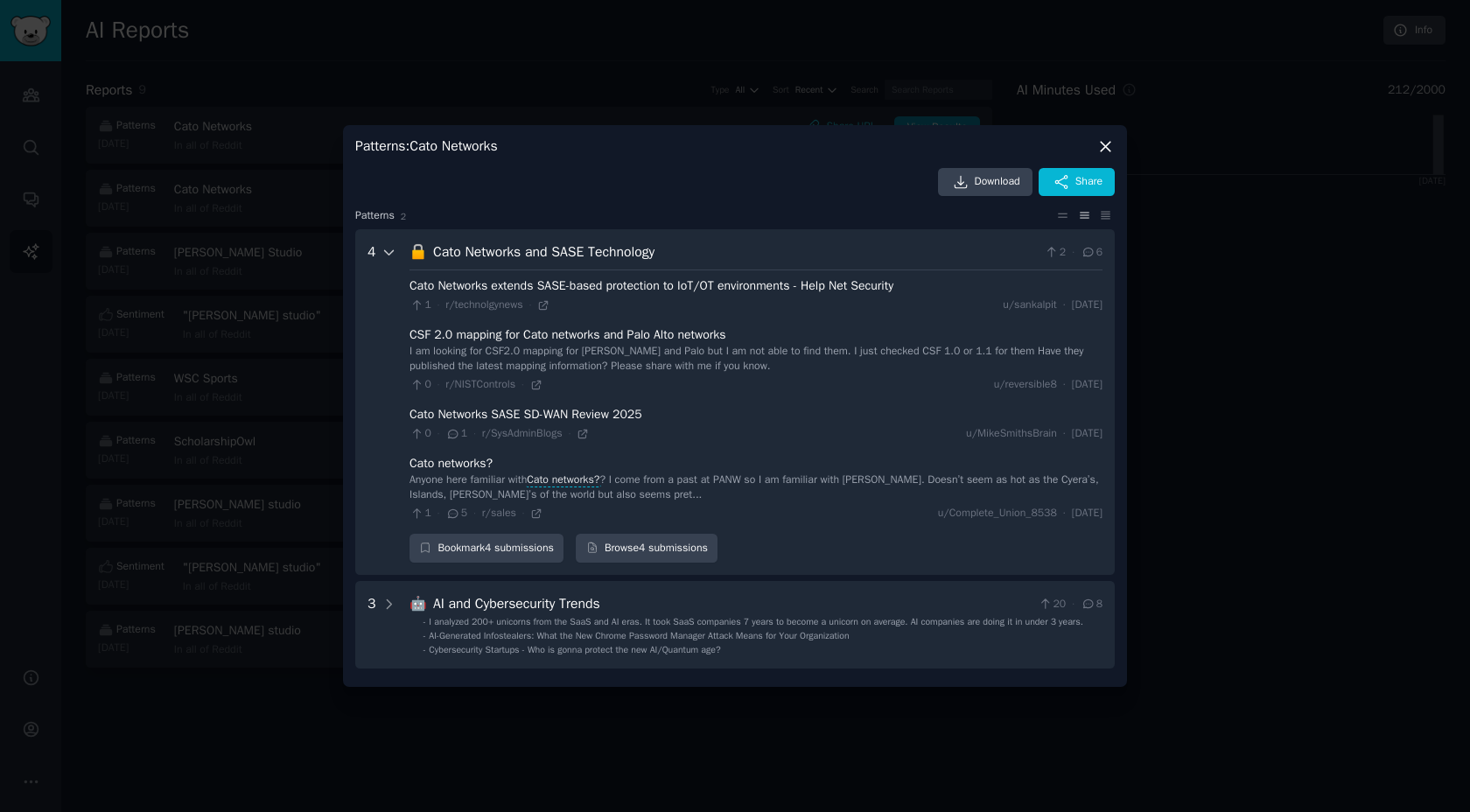 click 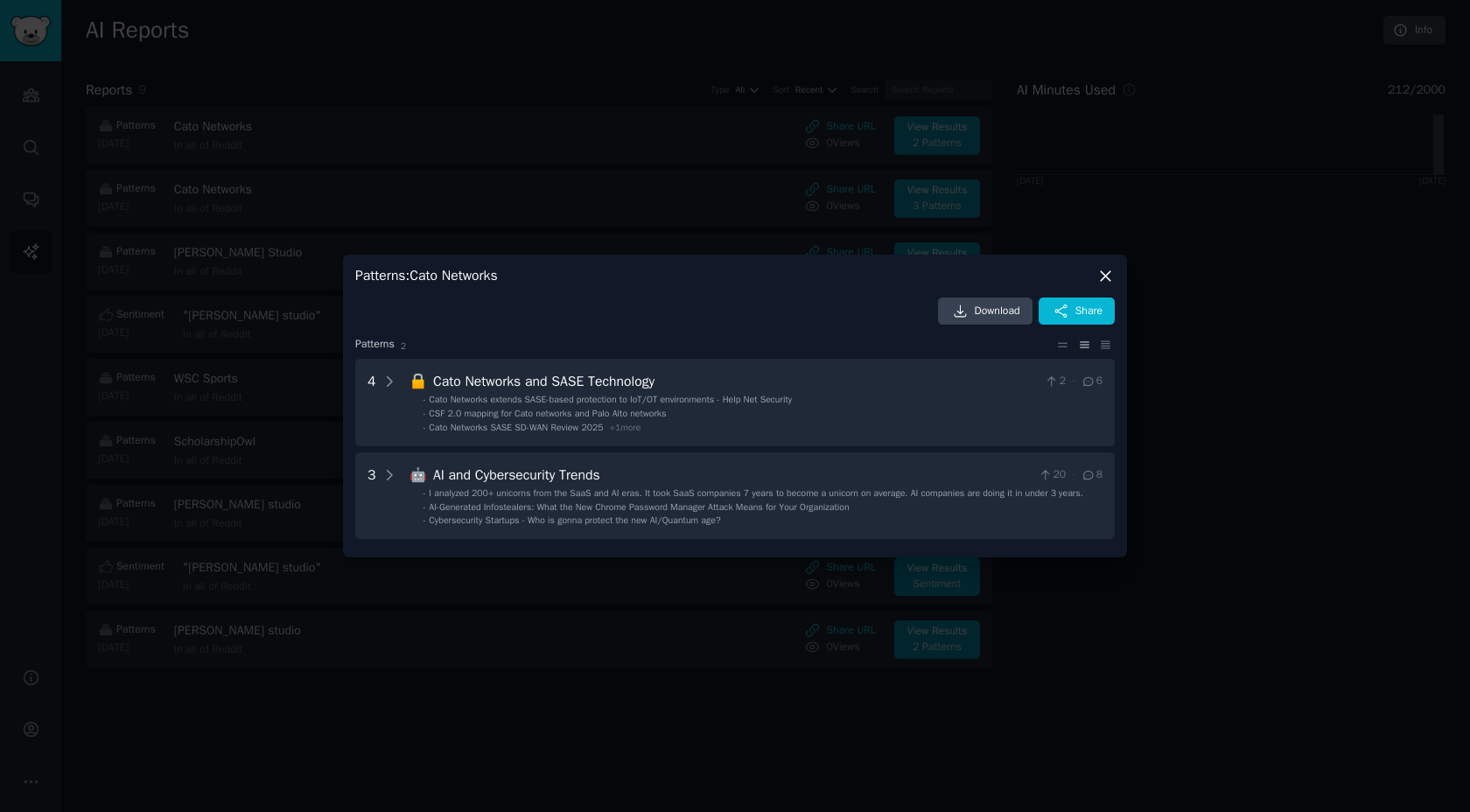 click 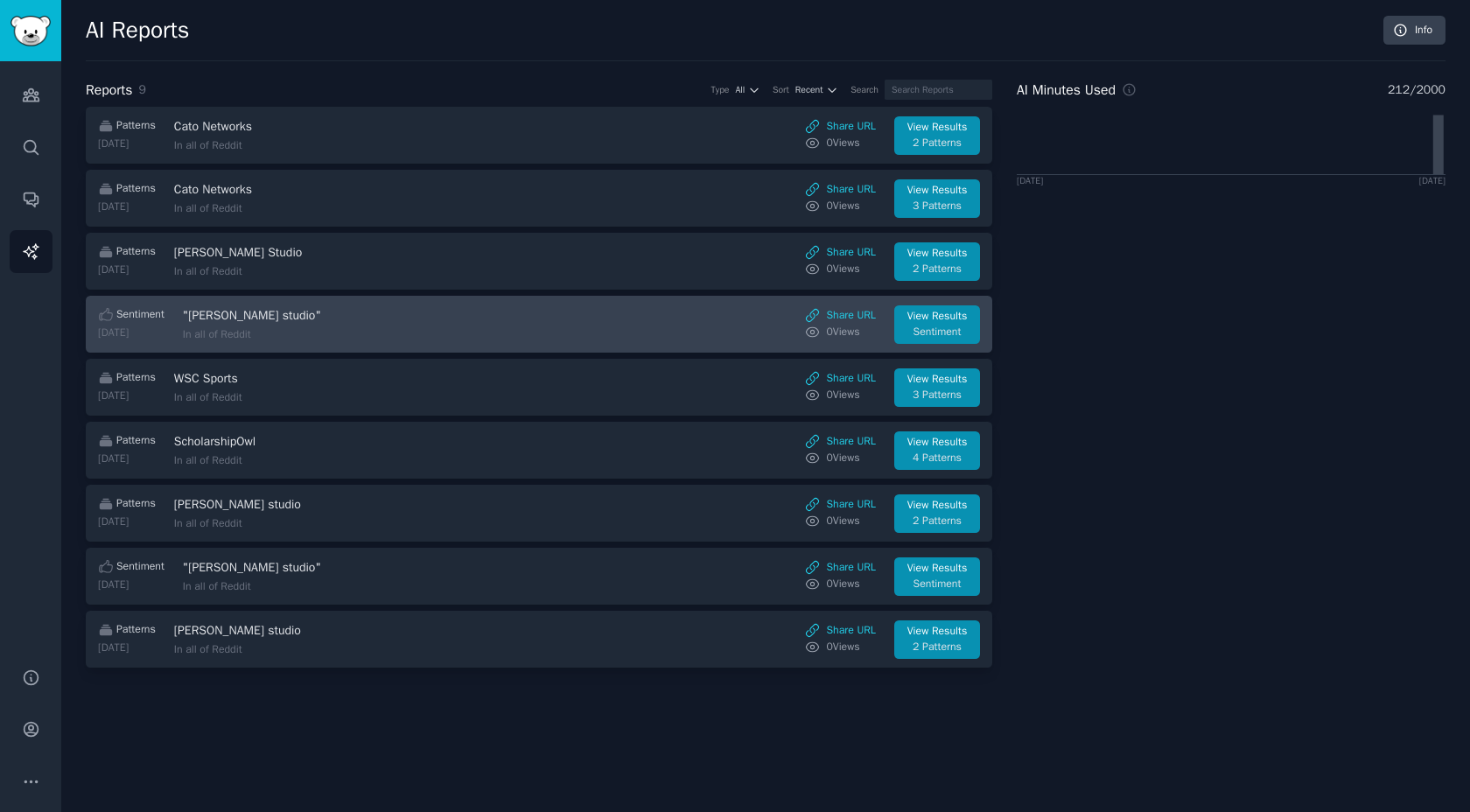 click on ""goodspeed studio"" at bounding box center [330, 315] 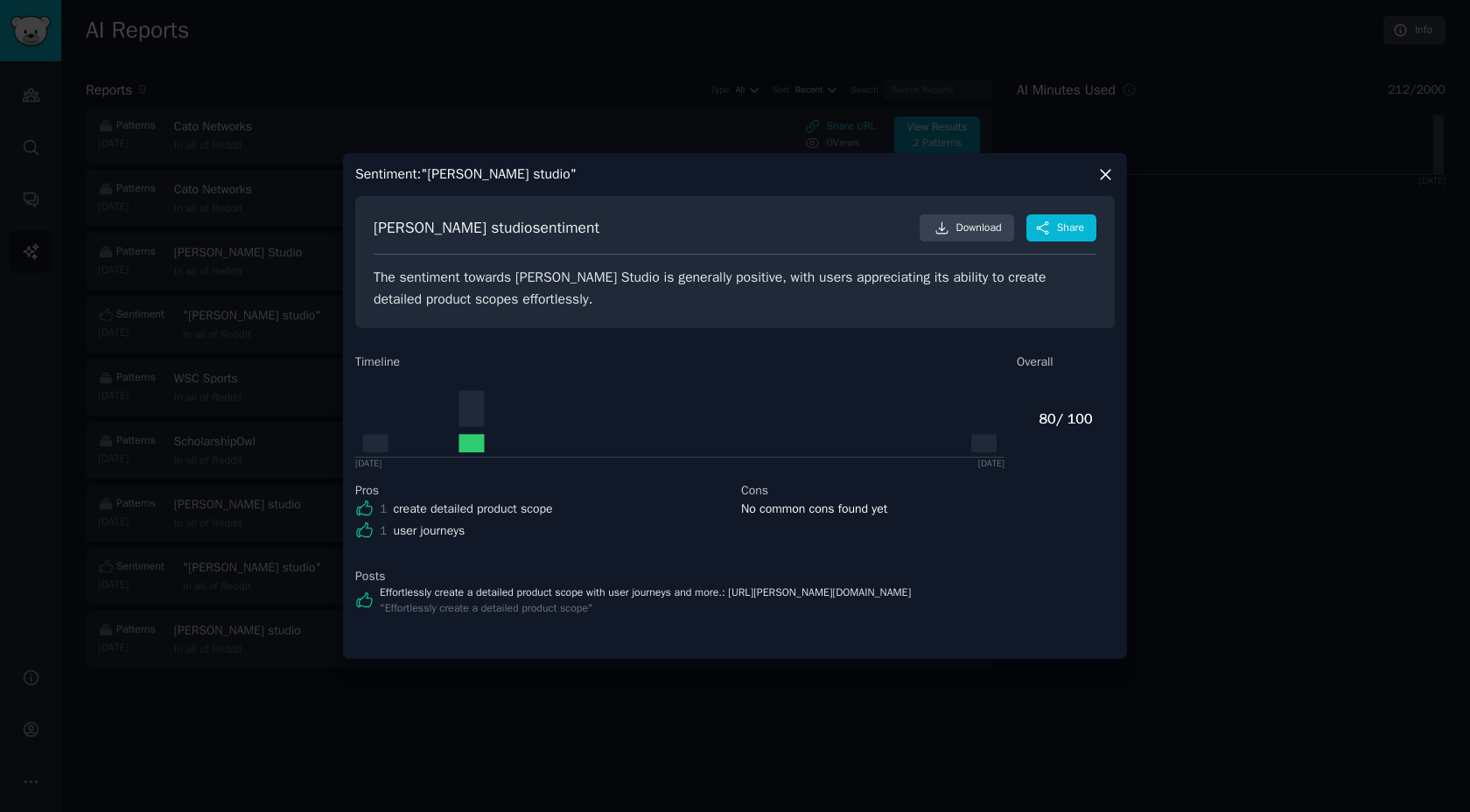 click at bounding box center [735, 406] 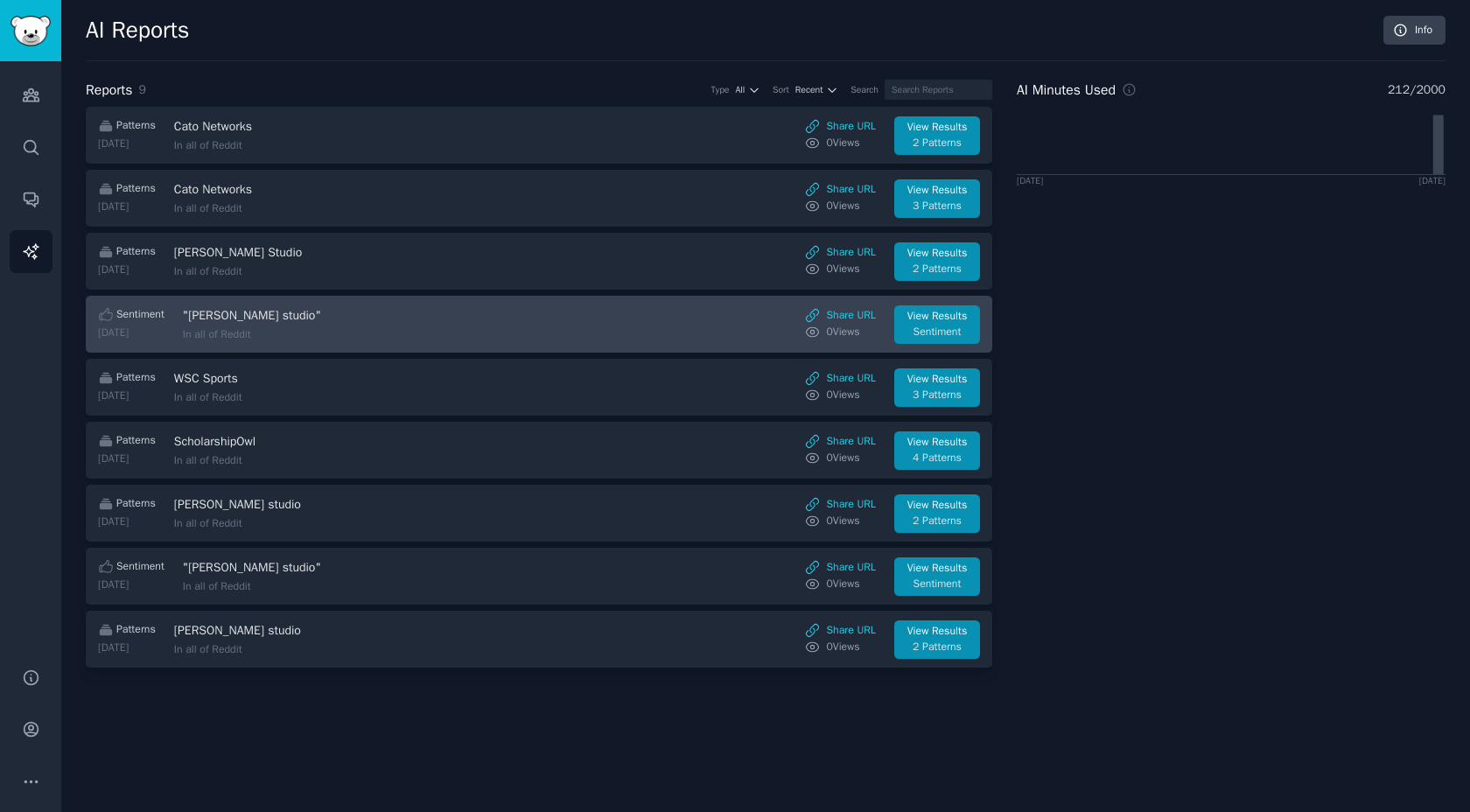 click on ""goodspeed studio"" at bounding box center [330, 315] 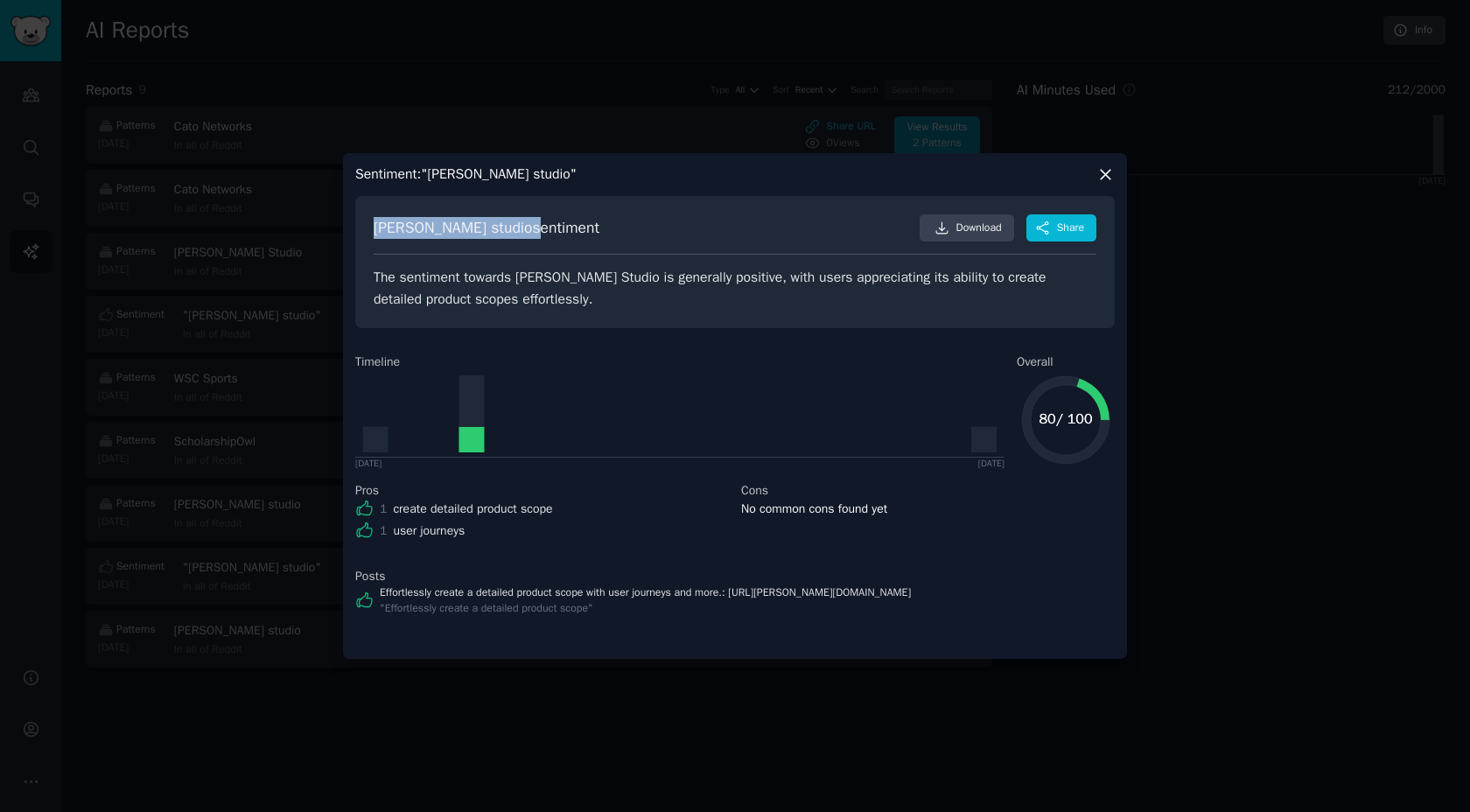 drag, startPoint x: 505, startPoint y: 228, endPoint x: 361, endPoint y: 223, distance: 144.08678 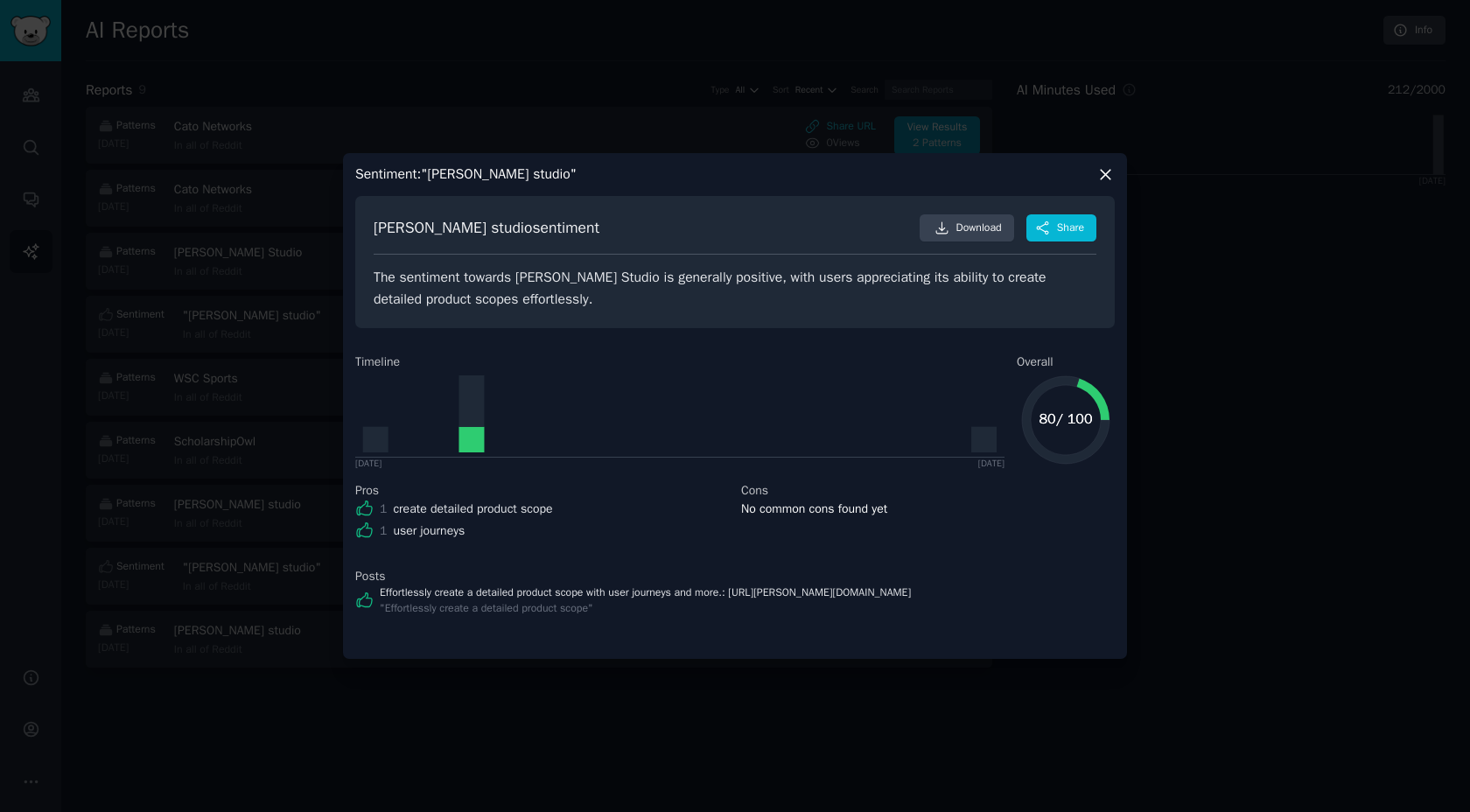 click on "goodspeed studio  sentiment" at bounding box center [486, 228] 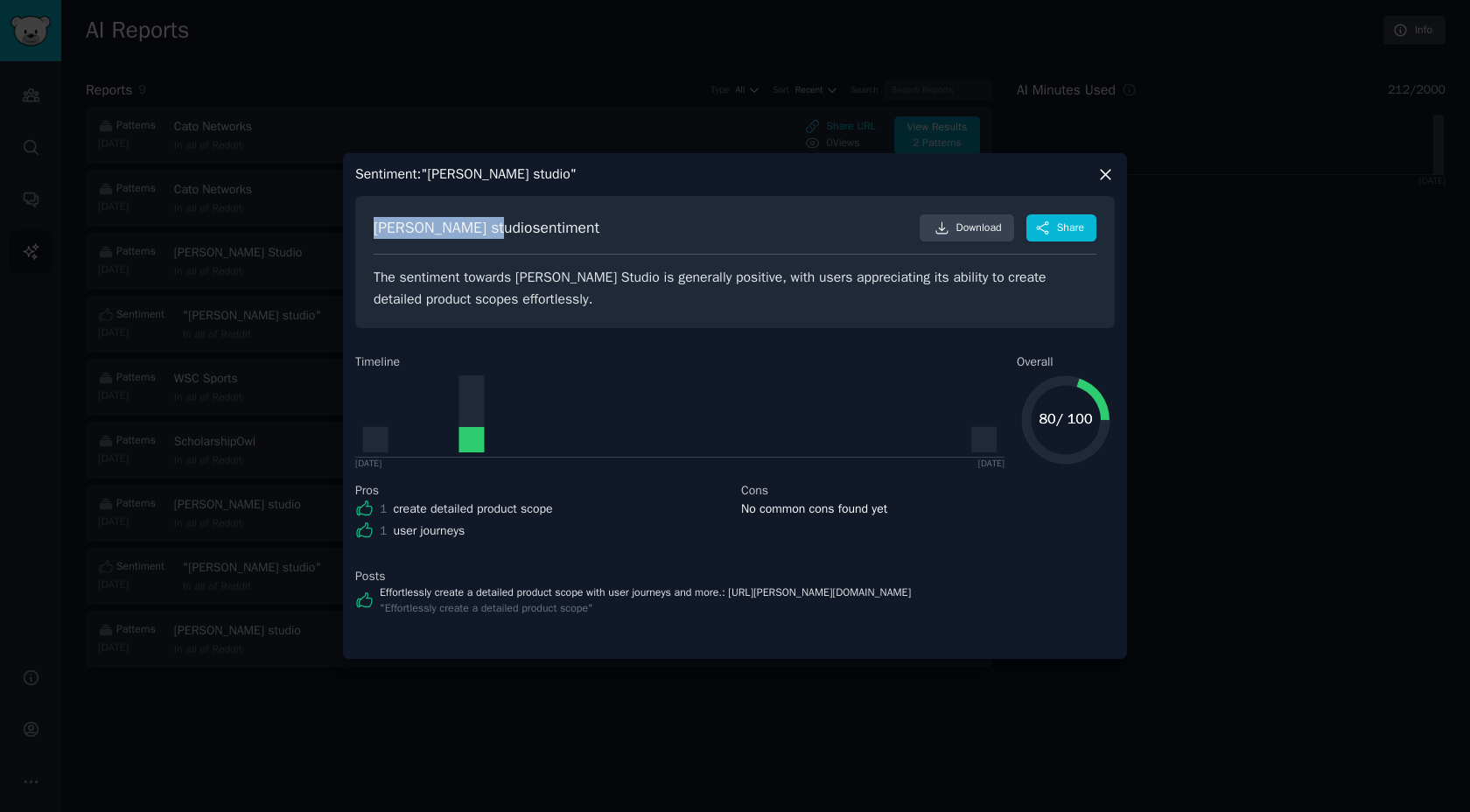 drag, startPoint x: 502, startPoint y: 230, endPoint x: 374, endPoint y: 229, distance: 128.00391 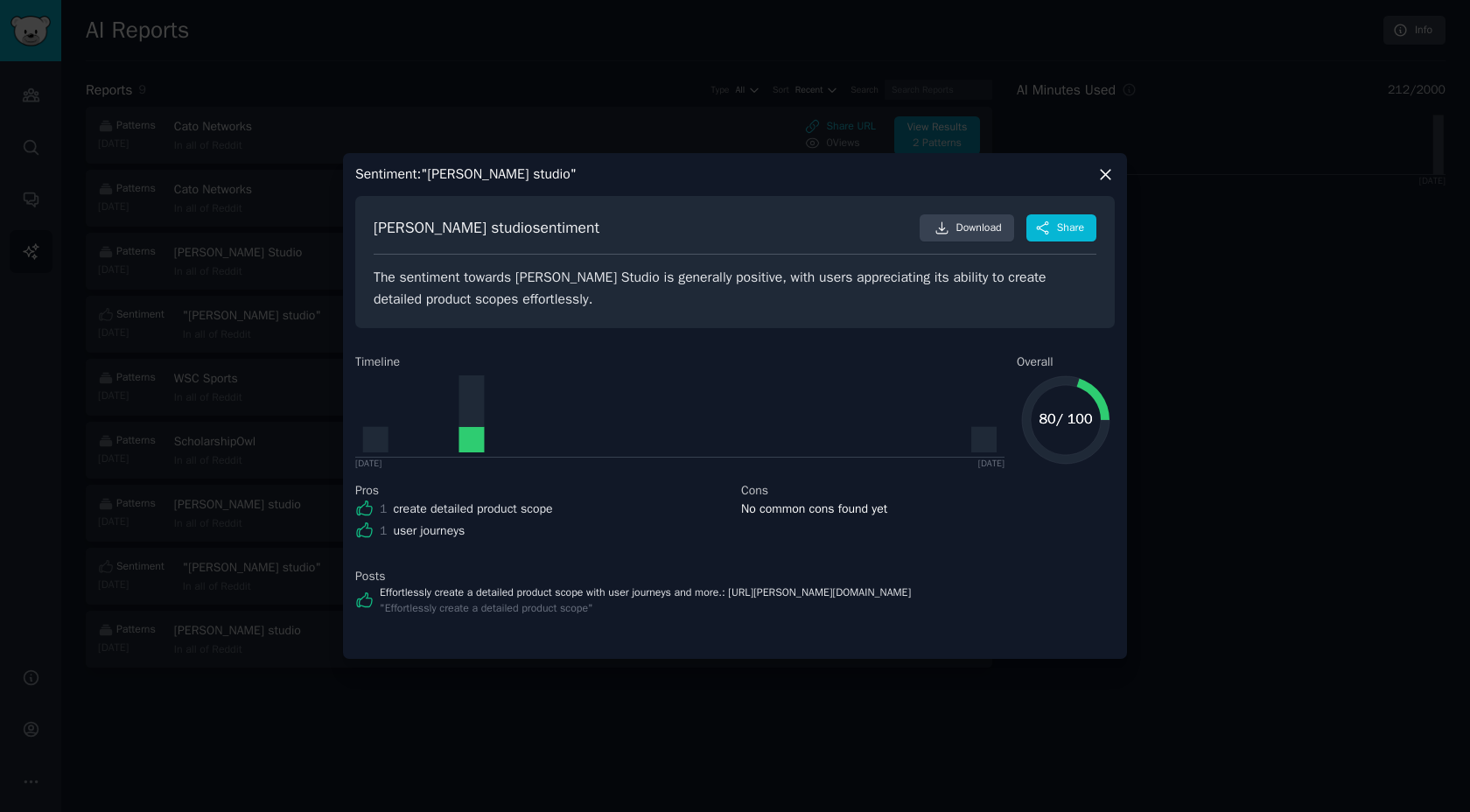 click at bounding box center [735, 406] 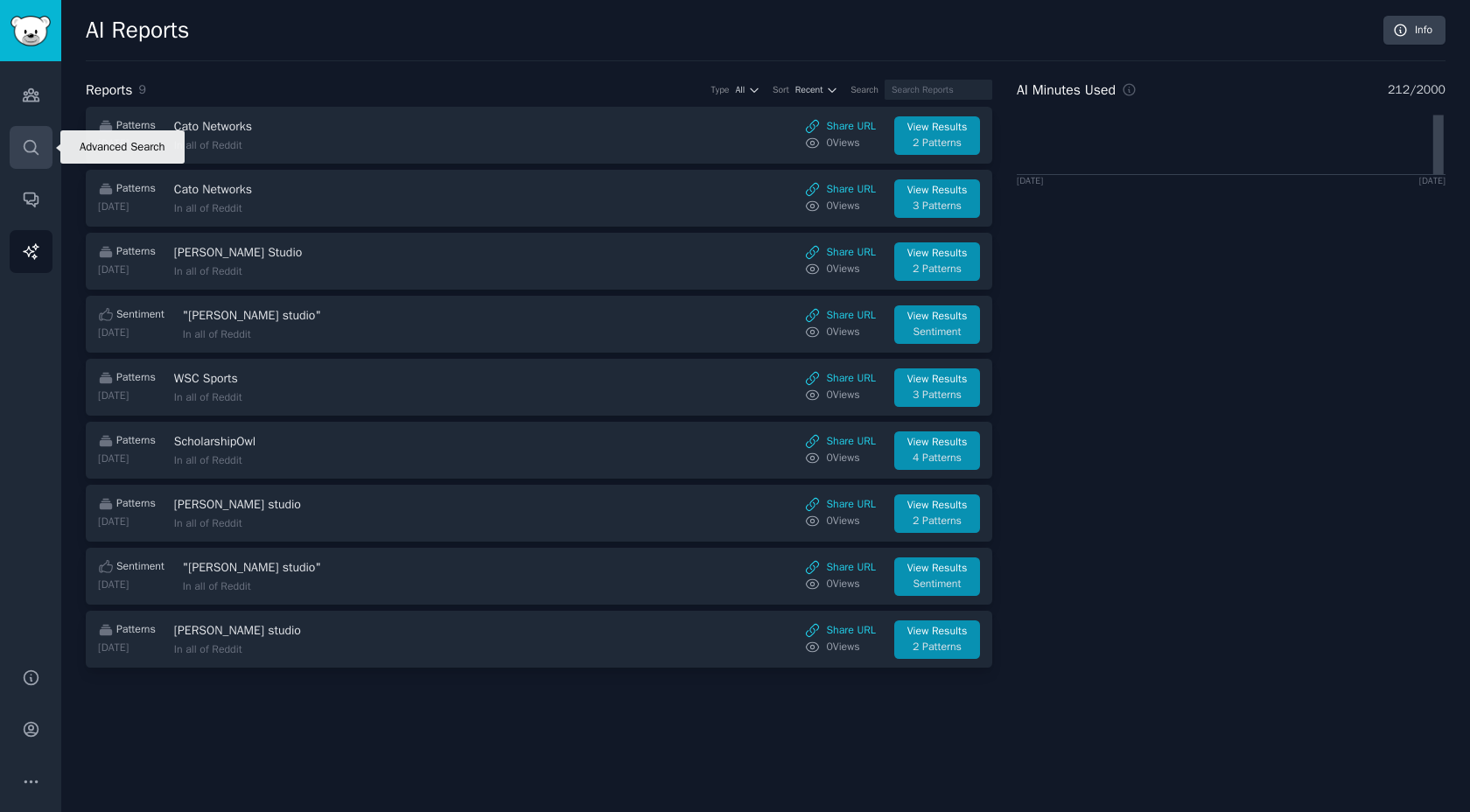 click 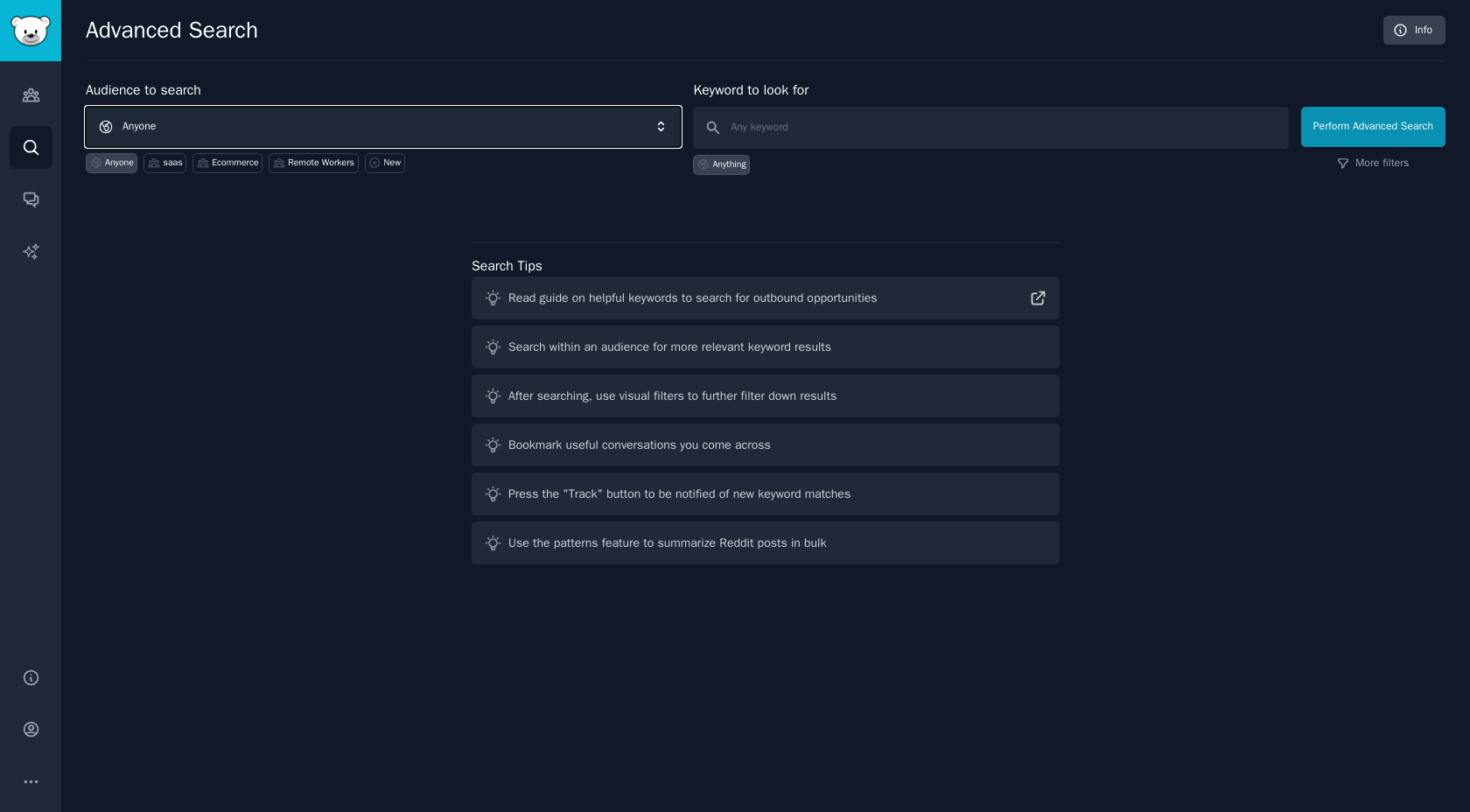 click on "Anyone" at bounding box center (383, 127) 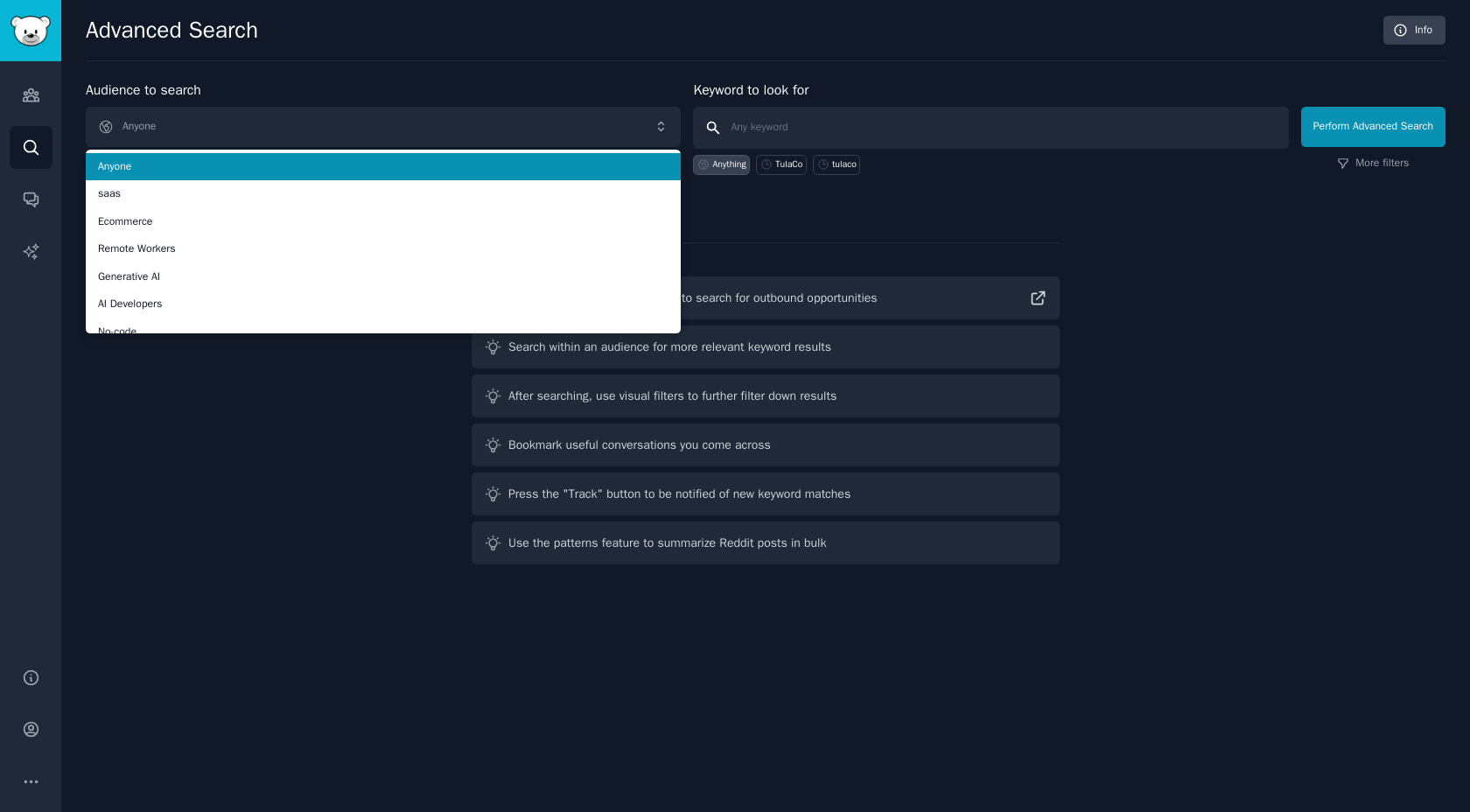 click at bounding box center (990, 128) 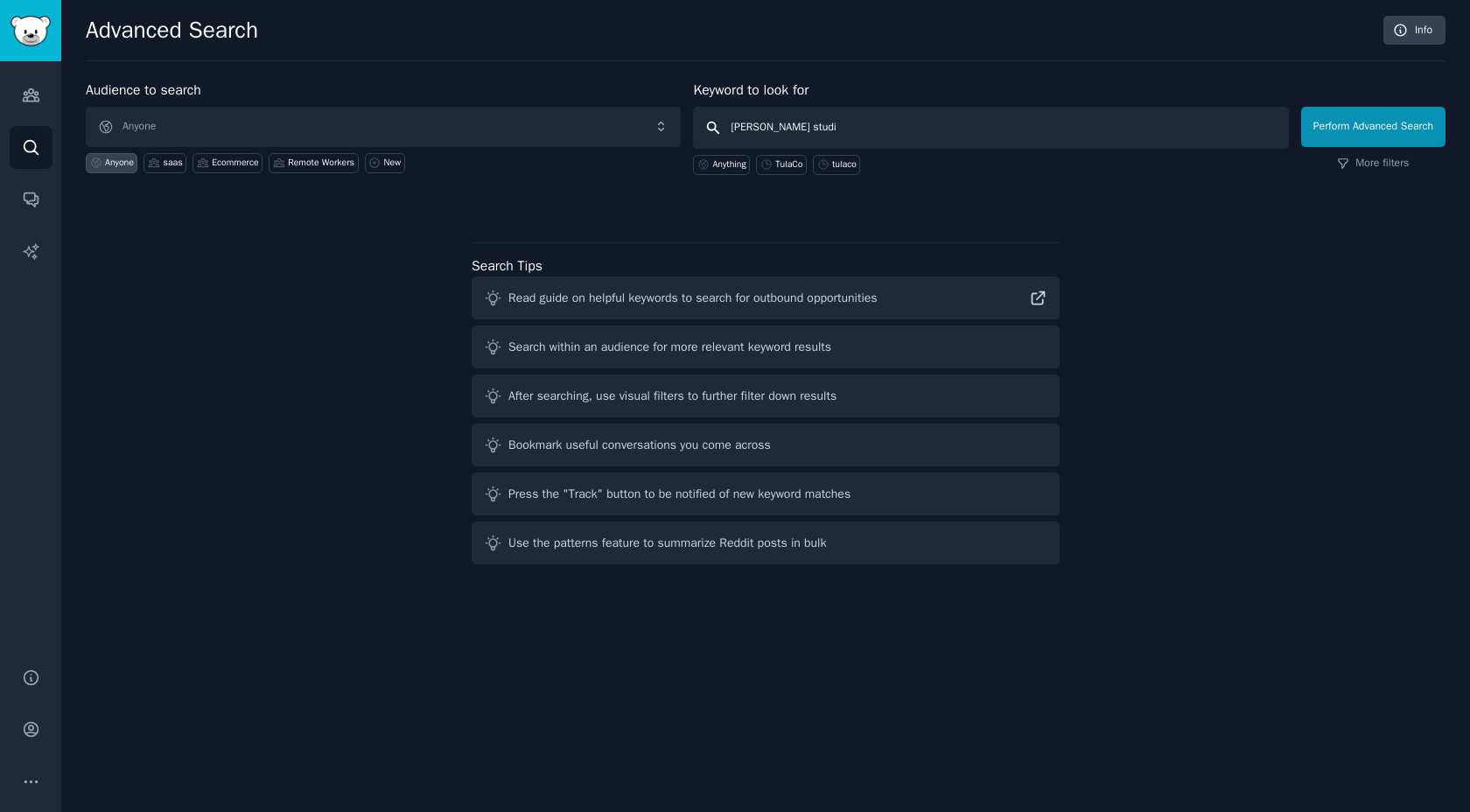 type on "[PERSON_NAME] studio" 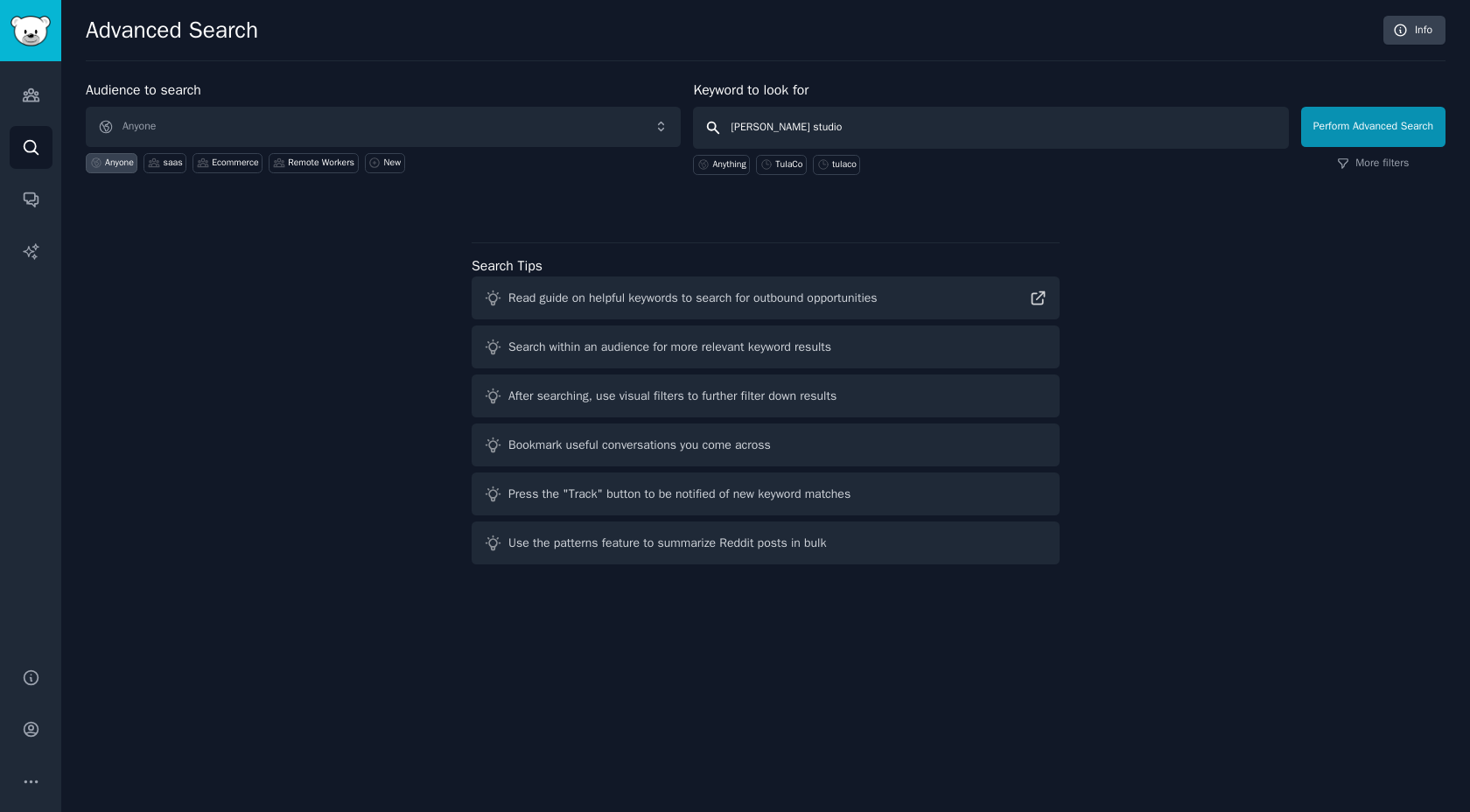 click on "Perform Advanced Search" at bounding box center [1373, 127] 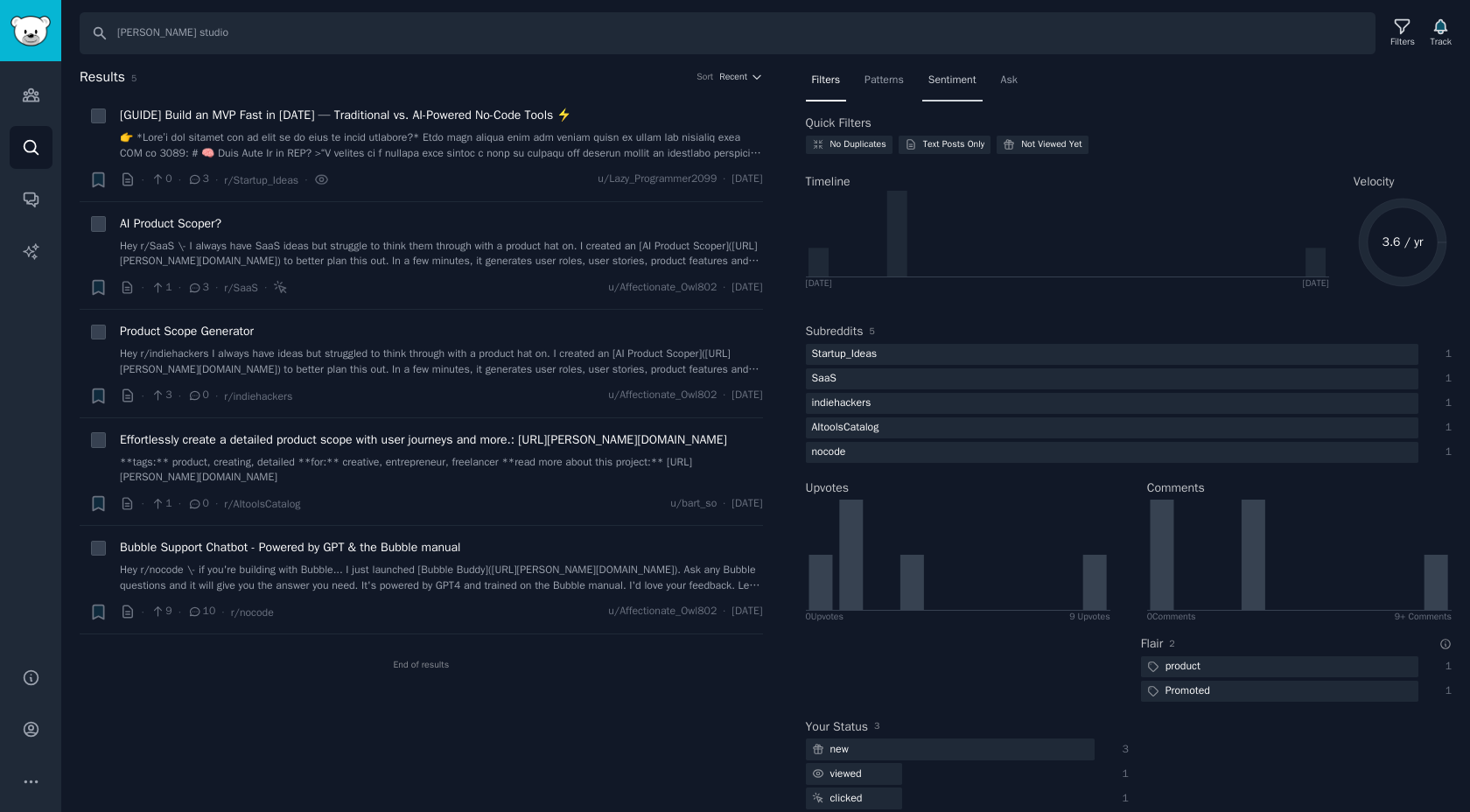 click on "Sentiment" at bounding box center [952, 80] 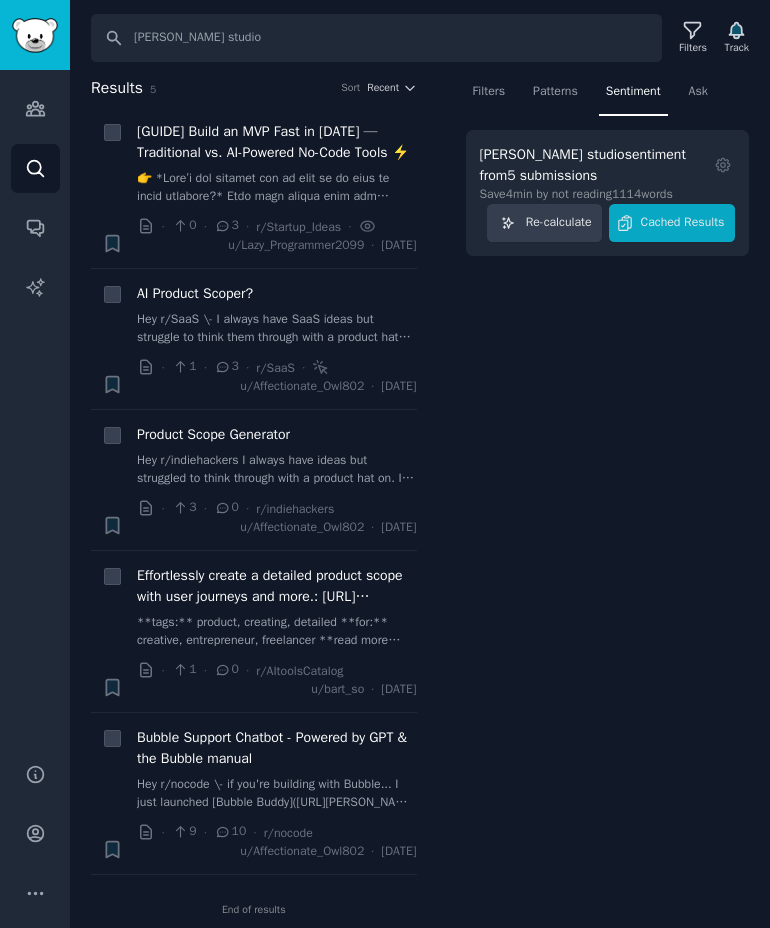 click on "Filters Patterns Sentiment Ask goodspeed studio  sentiment from  5   submissions Settings Save  4  min by not reading  1114  words Re-calculate Cached Results" at bounding box center (608, 502) 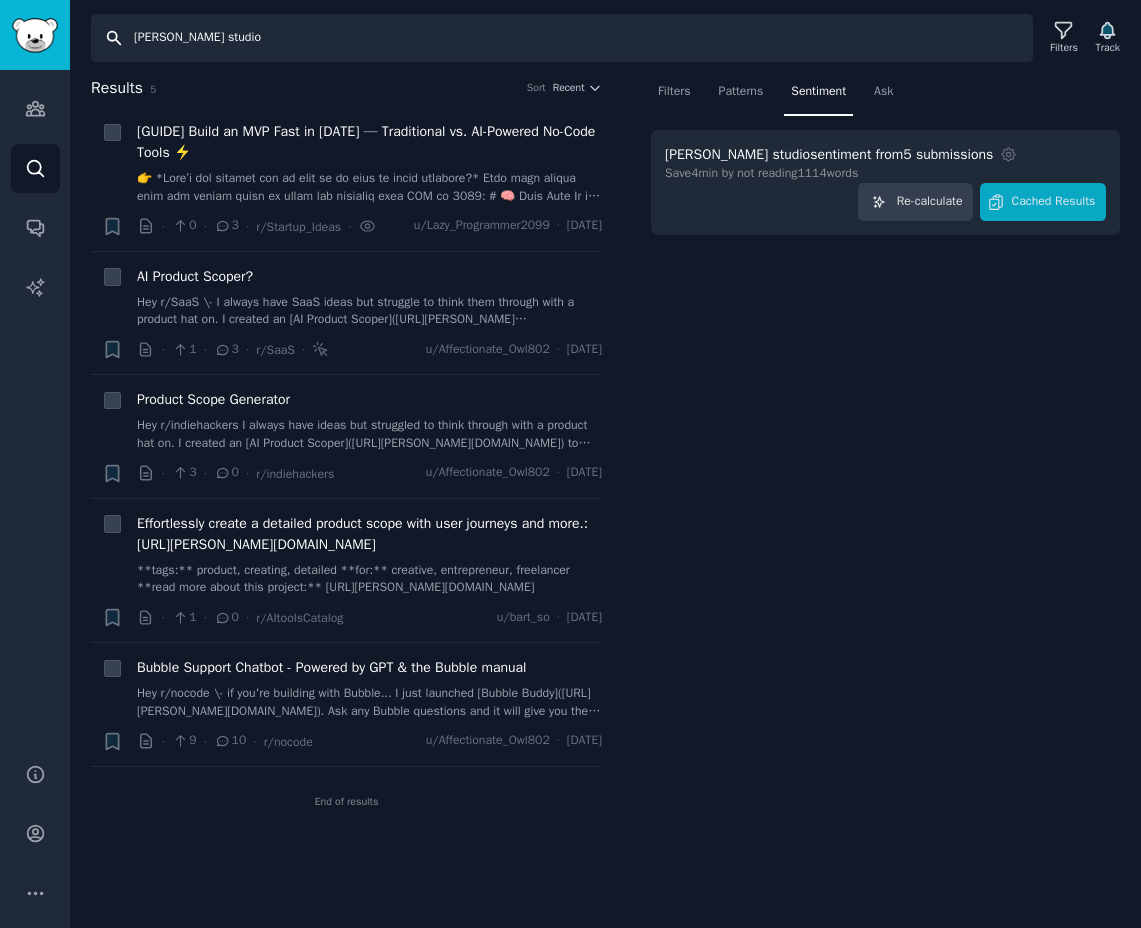 click on "[PERSON_NAME] studio" at bounding box center (562, 38) 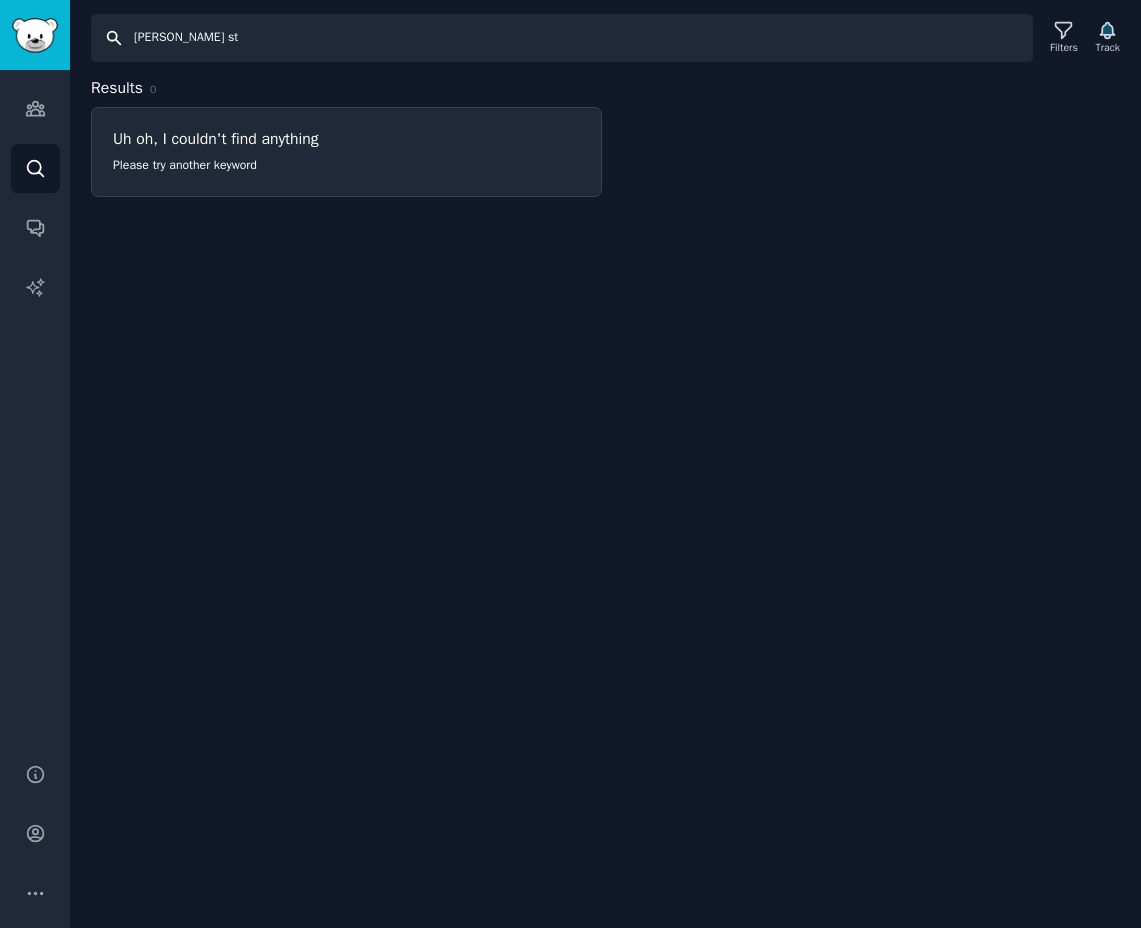 click on "[PERSON_NAME] st" at bounding box center (562, 38) 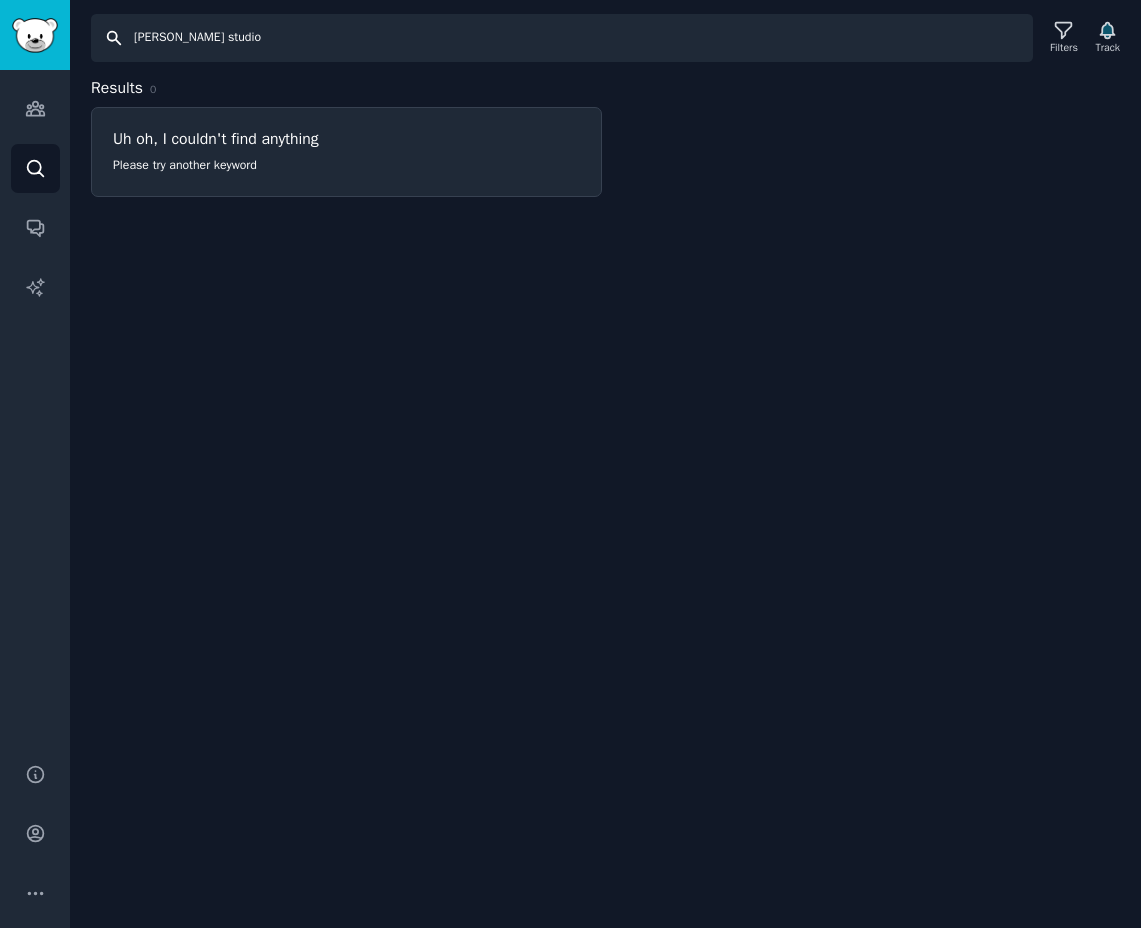 type on "[PERSON_NAME] studio" 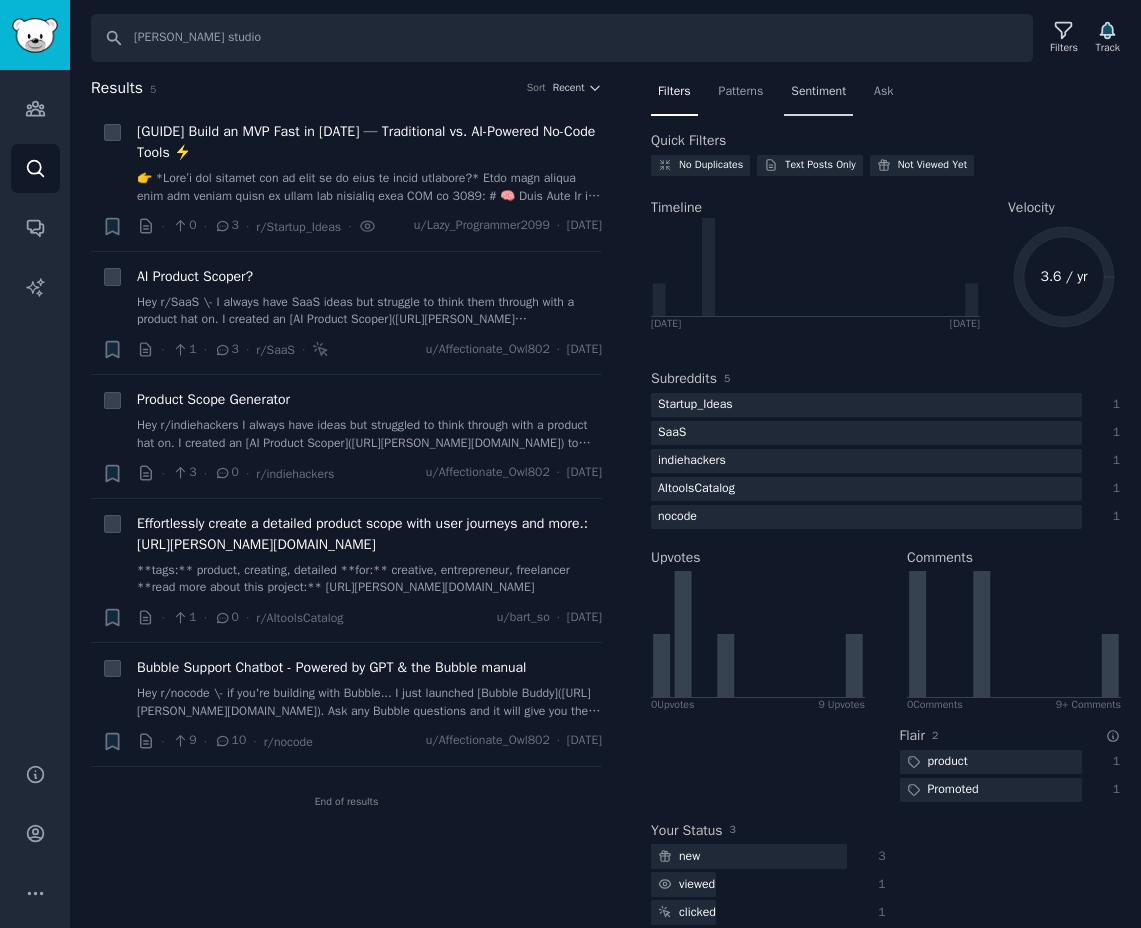 click on "Sentiment" at bounding box center [818, 92] 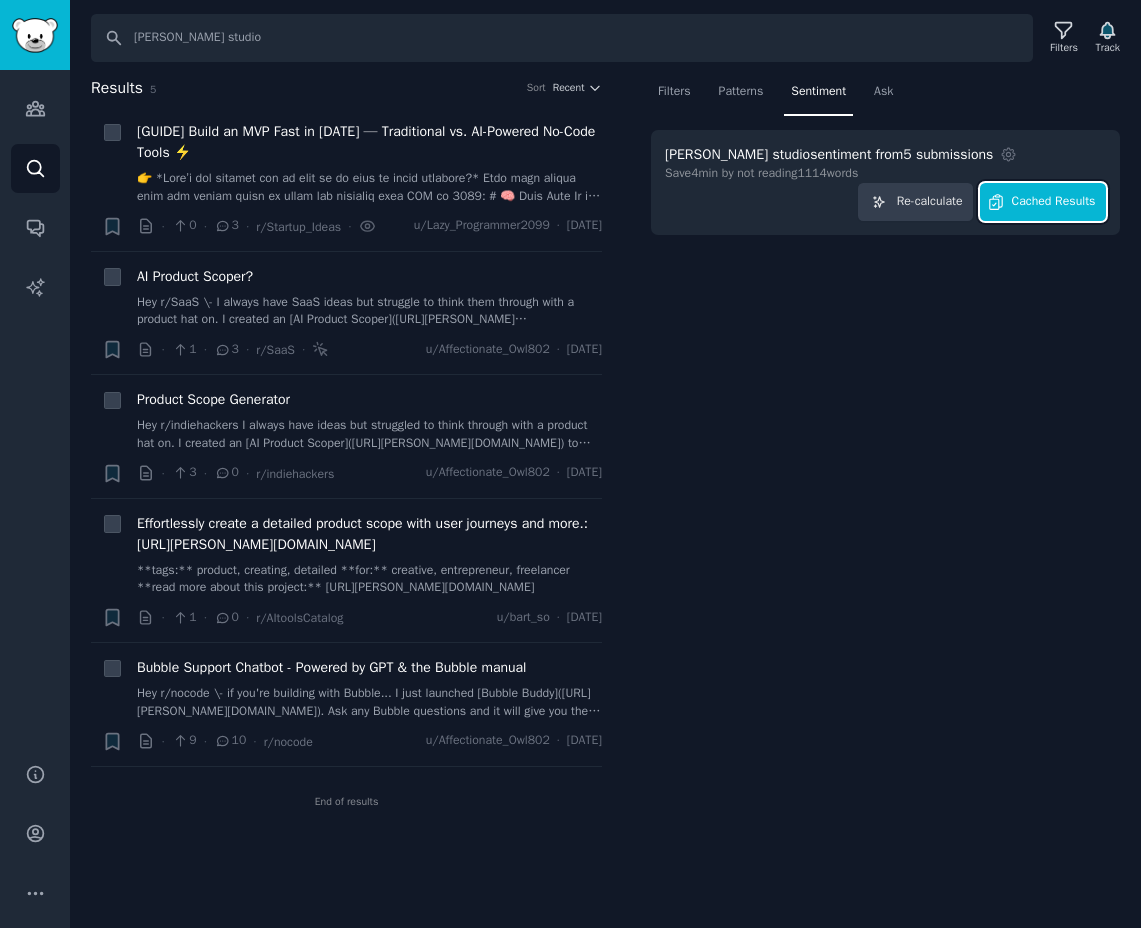 click on "Cached Results" at bounding box center [1054, 202] 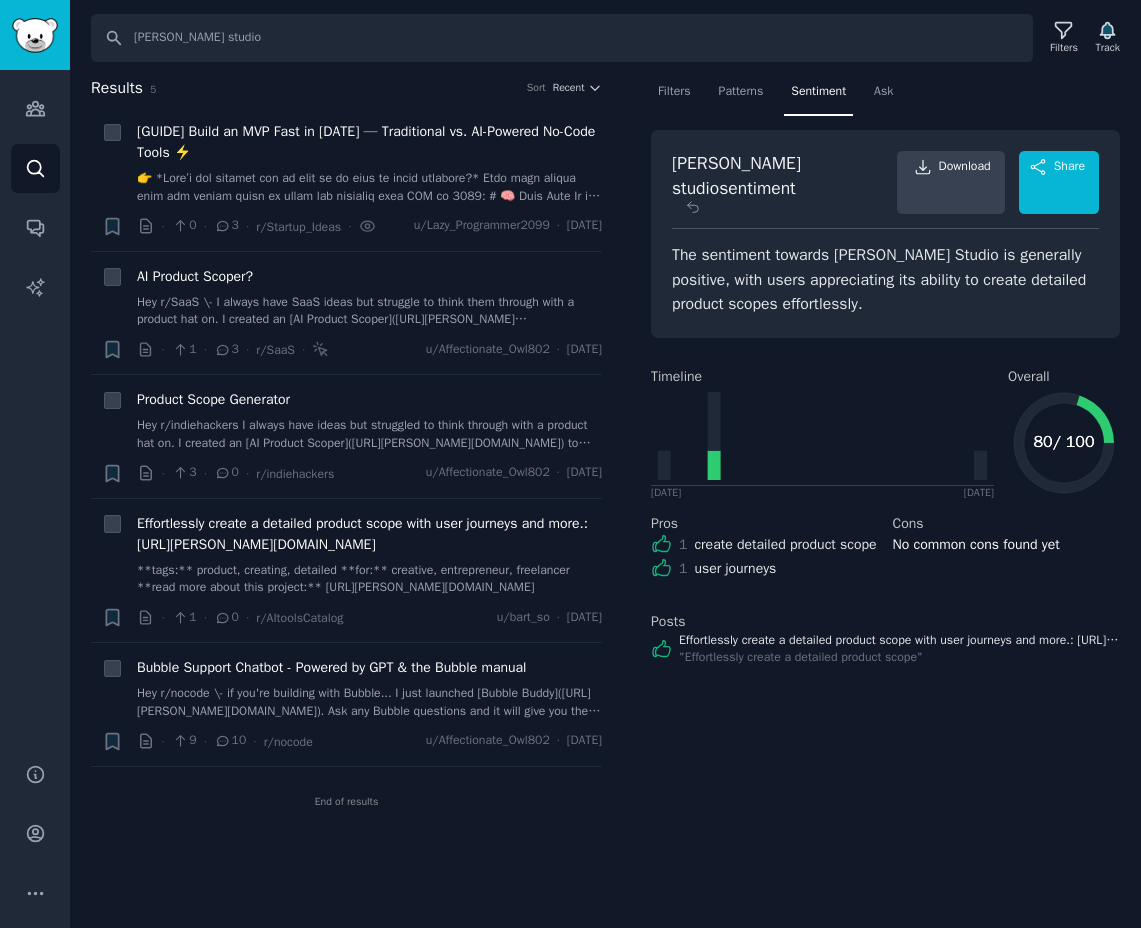 click on "Sentiment" at bounding box center [818, 92] 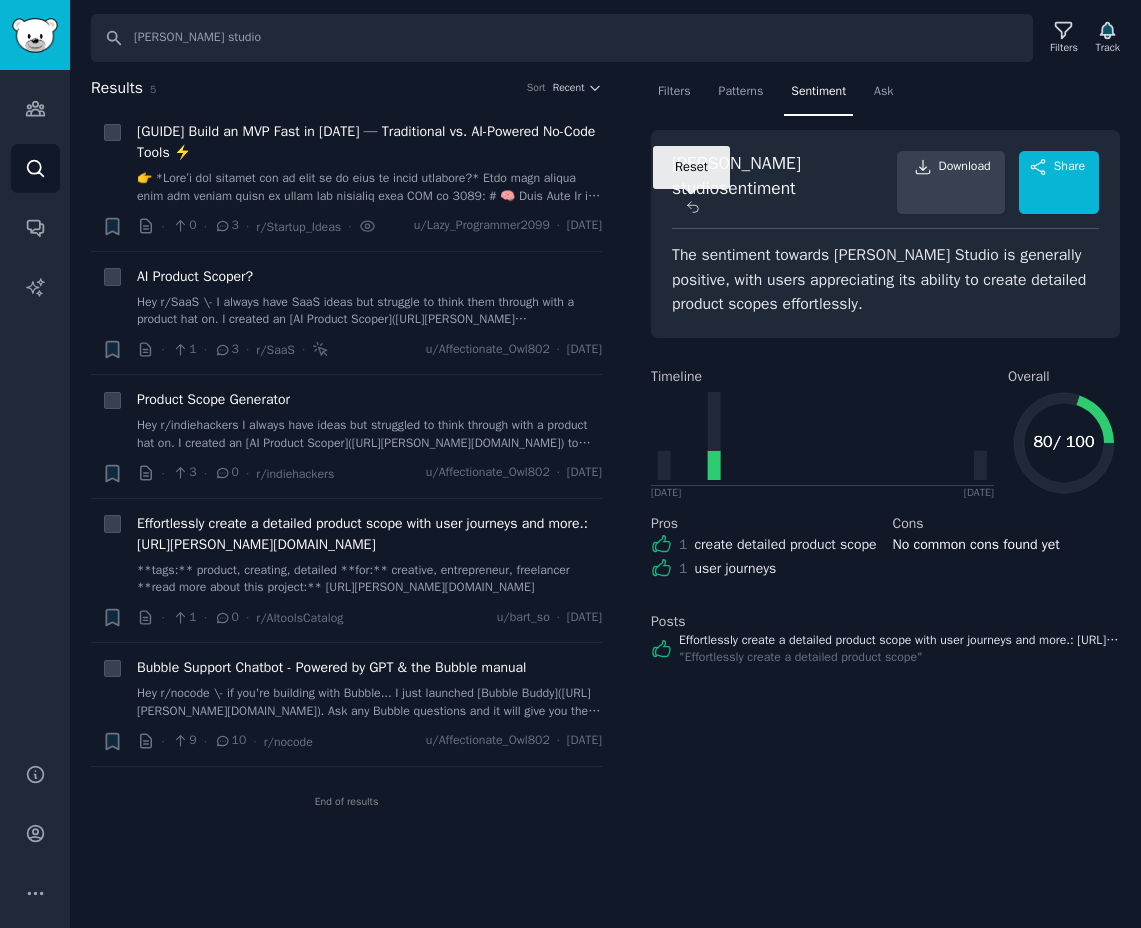 click 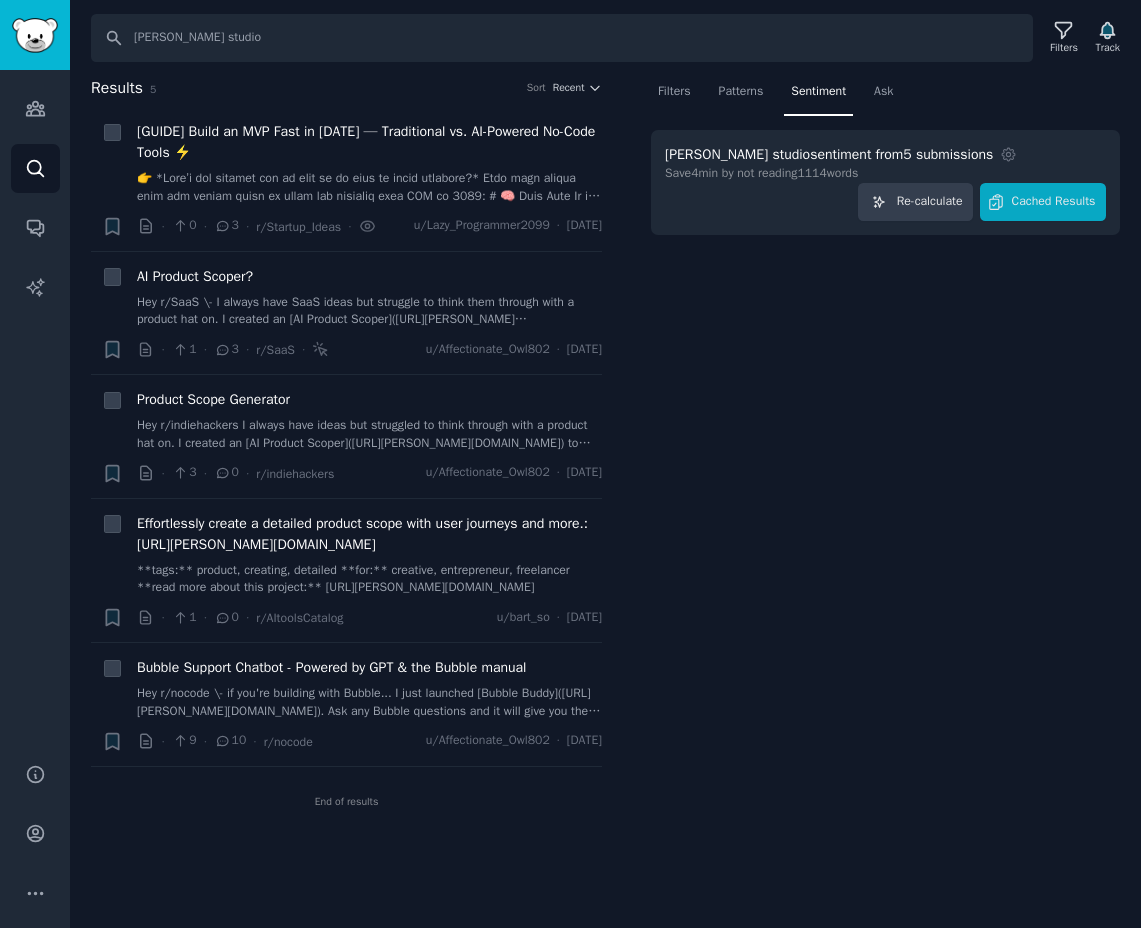 click on "Filters Patterns Sentiment Ask goodspeed studio  sentiment from  5   submissions Settings Save  4  min by not reading  1114  words Re-calculate Cached Results" at bounding box center [885, 456] 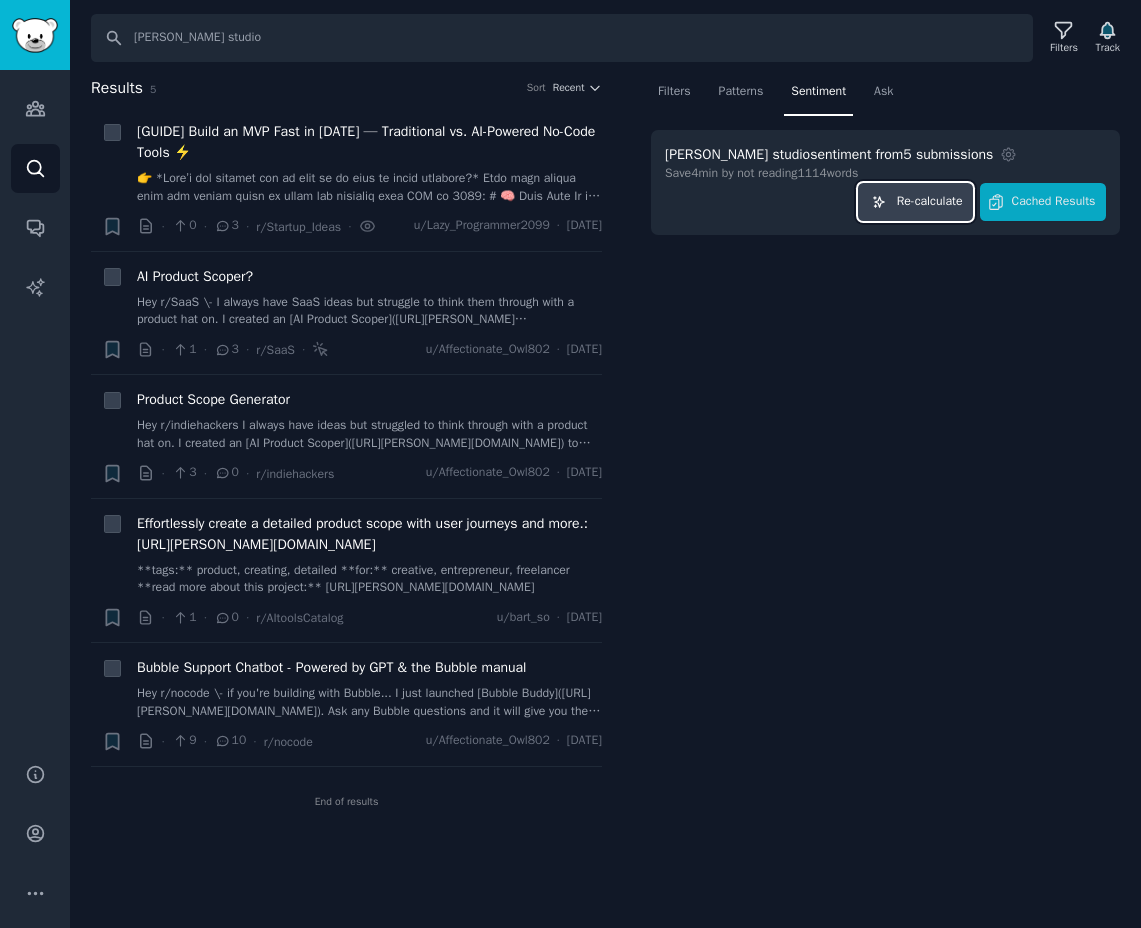 click on "Re-calculate" at bounding box center (930, 202) 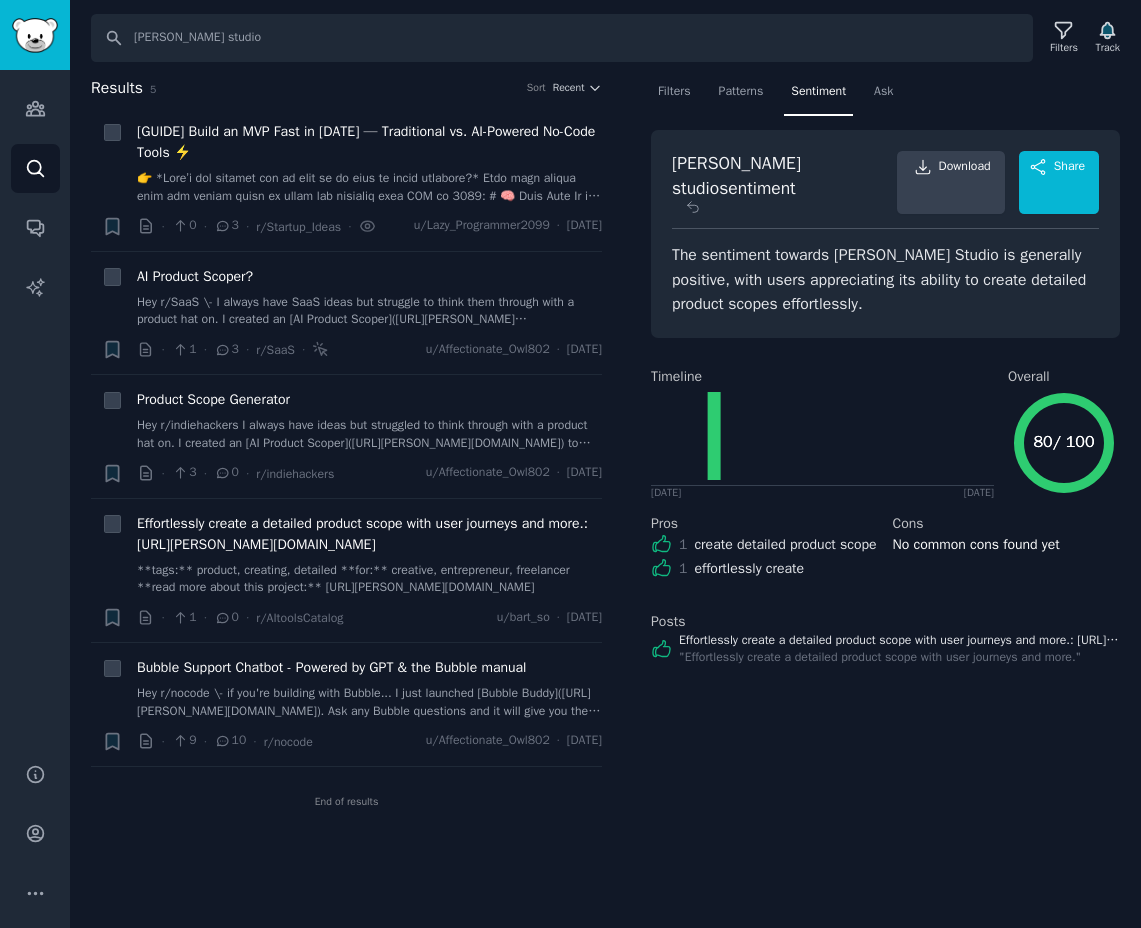 click on "Filters Patterns Sentiment Ask goodspeed studio  sentiment Download Share The sentiment towards Goodspeed Studio is generally positive, with users appreciating its ability to create detailed product scopes effortlessly. Timeline Fri 24/03/2023 Tue 22/04/2025 Overall 80  / 100 80  / 100 Effortlessly create a detailed product scope with user journeys and more. Pros 1 create detailed product scope 1 effortlessly create Cons No common cons found yet Posts Effortlessly create a detailed product scope with user journeys and more.: https://goodspeed.studio/product-scope " Effortlessly create a detailed product scope with user journeys and more. "" at bounding box center [885, 456] 